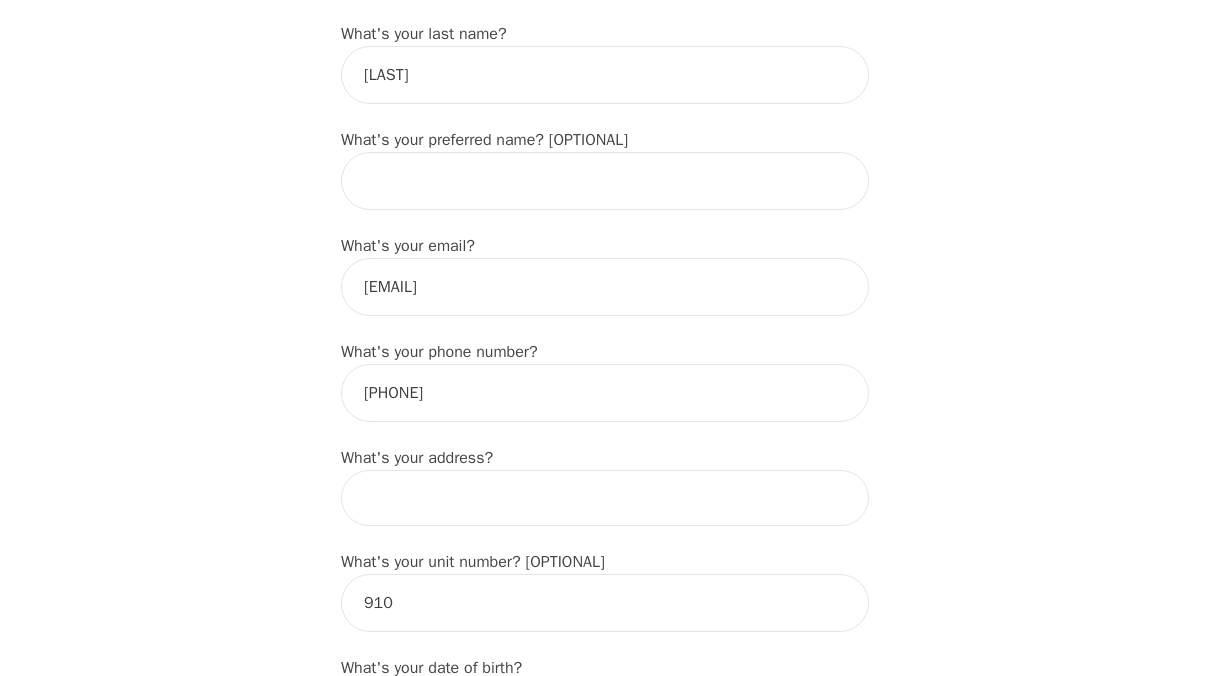 scroll, scrollTop: 600, scrollLeft: 0, axis: vertical 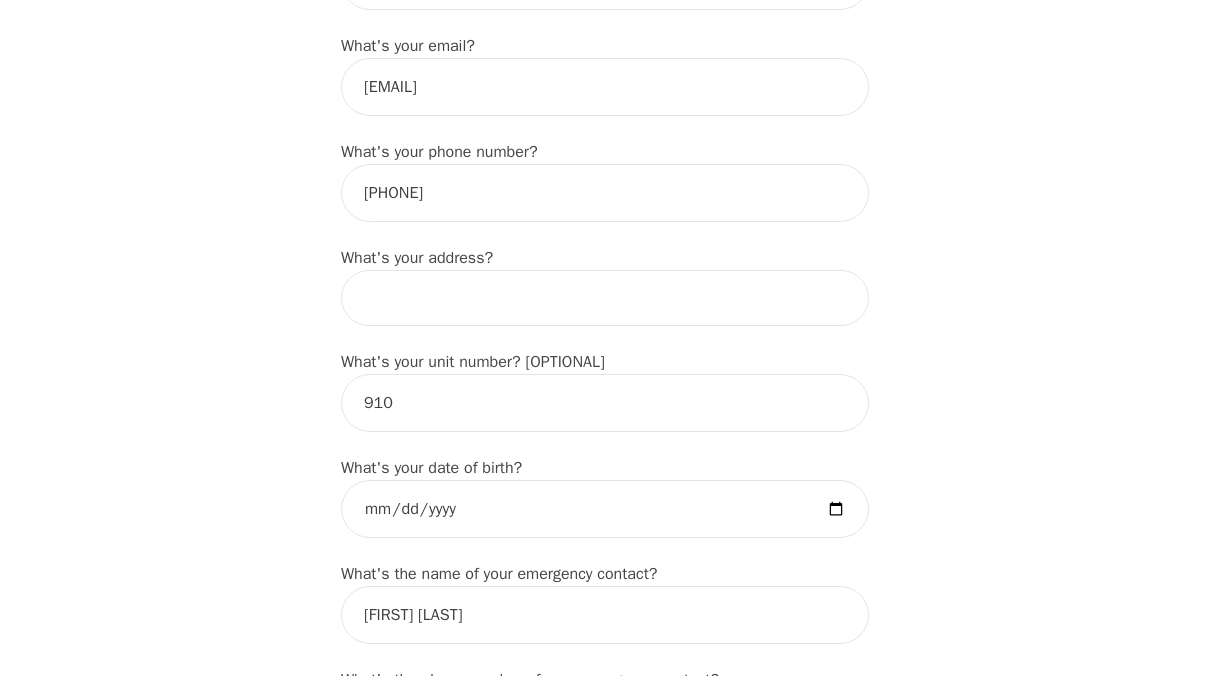 click at bounding box center (605, 298) 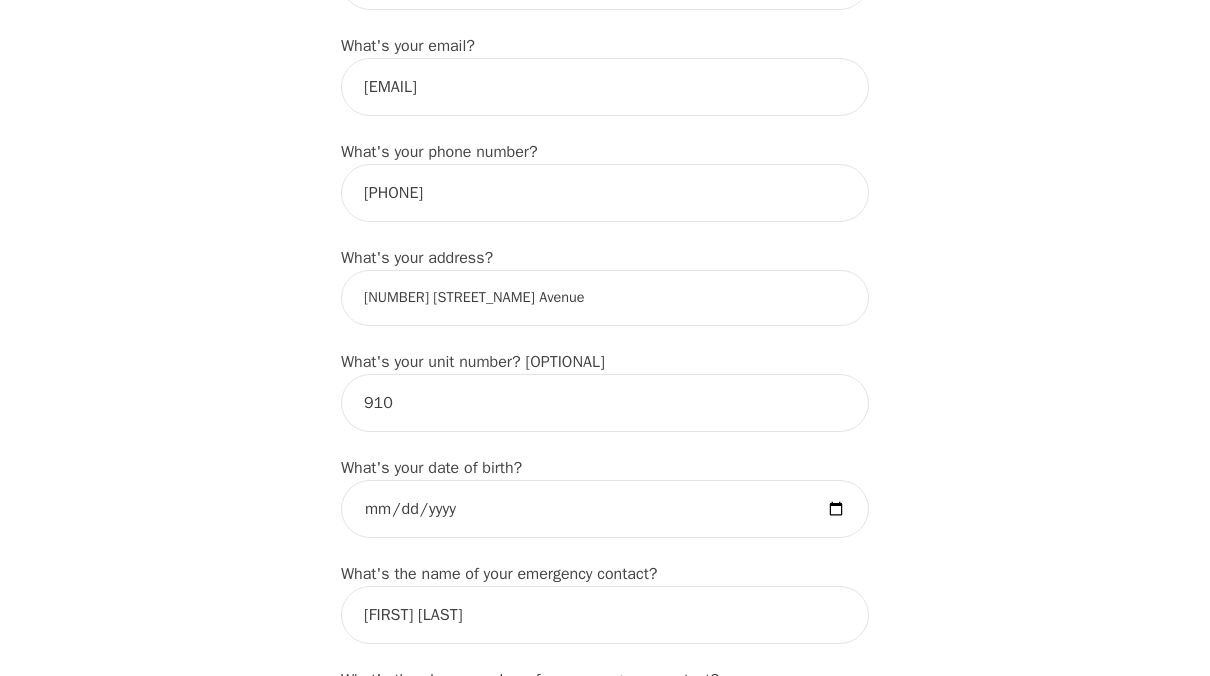 click on "[NUMBER] [STREET_NAME] Avenue" at bounding box center [605, 298] 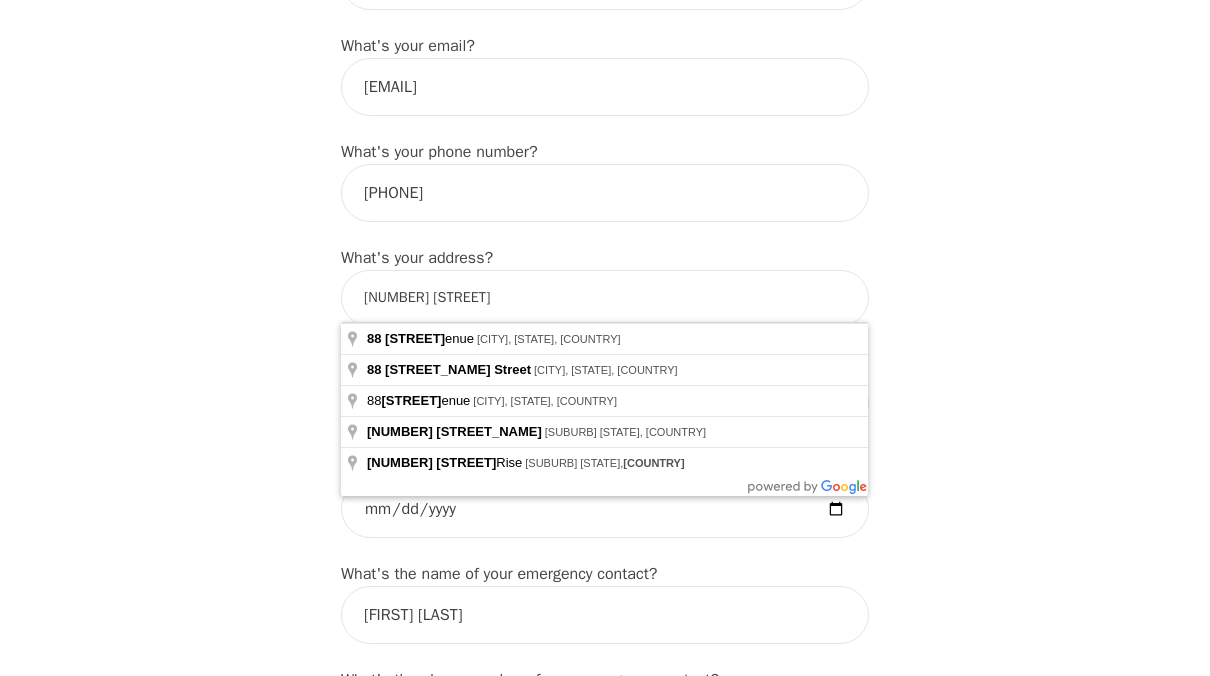 click on "Intake Assessment for [FIRST] [LAST] Part 1 of 2: Tell Us About Yourself Please complete the following information before your initial session. This step is crucial to kickstart your therapeutic journey with your therapist: What's your first name? (This will be the name on your insurance receipt) [FIRST] What's your last name? [LAST] What's your preferred name? [OPTIONAL] What's your email? [EMAIL] What's your phone number? [PHONE] What's your address? [NUMBER] [STREET] What's your unit number? [OPTIONAL] [NUMBER] What's your date of birth? What's the name of your emergency contact? [FIRST] [LAST] What's the phone number of your emergency contact? [PHONE] What's the full name of your primary care physician? What's the phone number of your primary care physician? Below are optional questions - Please tell us more about yourself: What is your gender? -Select- male female non-binary transgender intersex prefer_not_to_say What are your preferred pronouns? -Select- he/him she/her they/them ze/zir xe/xem ey/em" at bounding box center (605, 897) 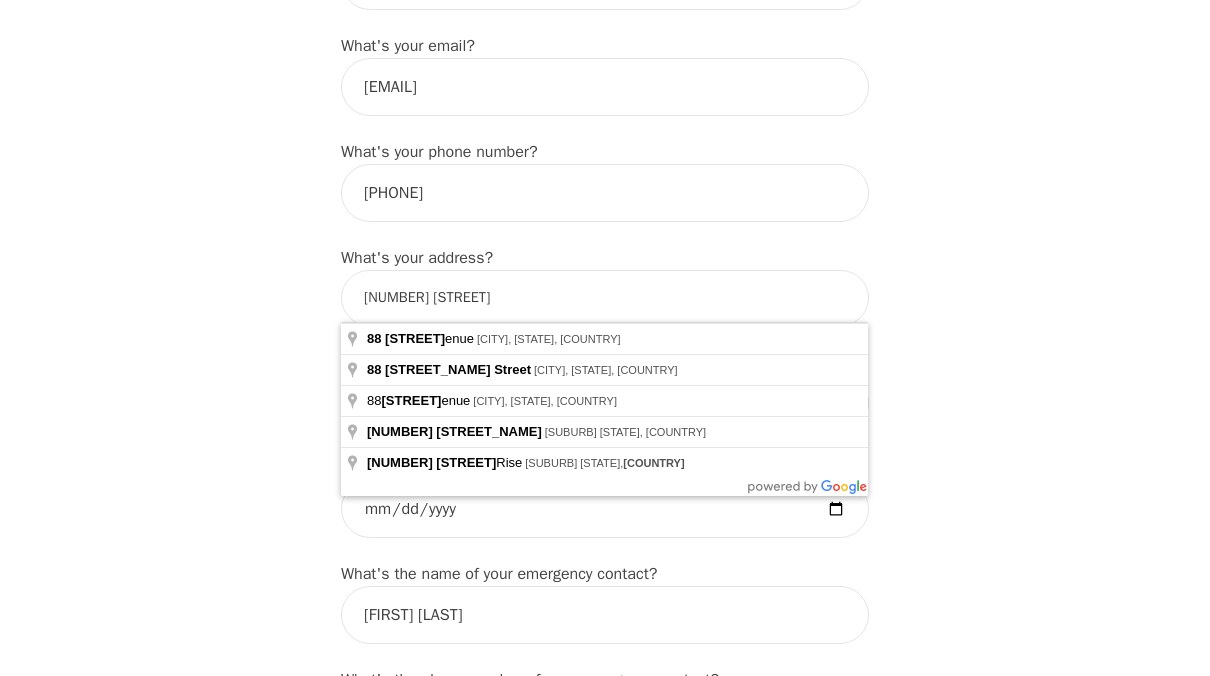 click on "[NUMBER] [STREET]" at bounding box center [605, 298] 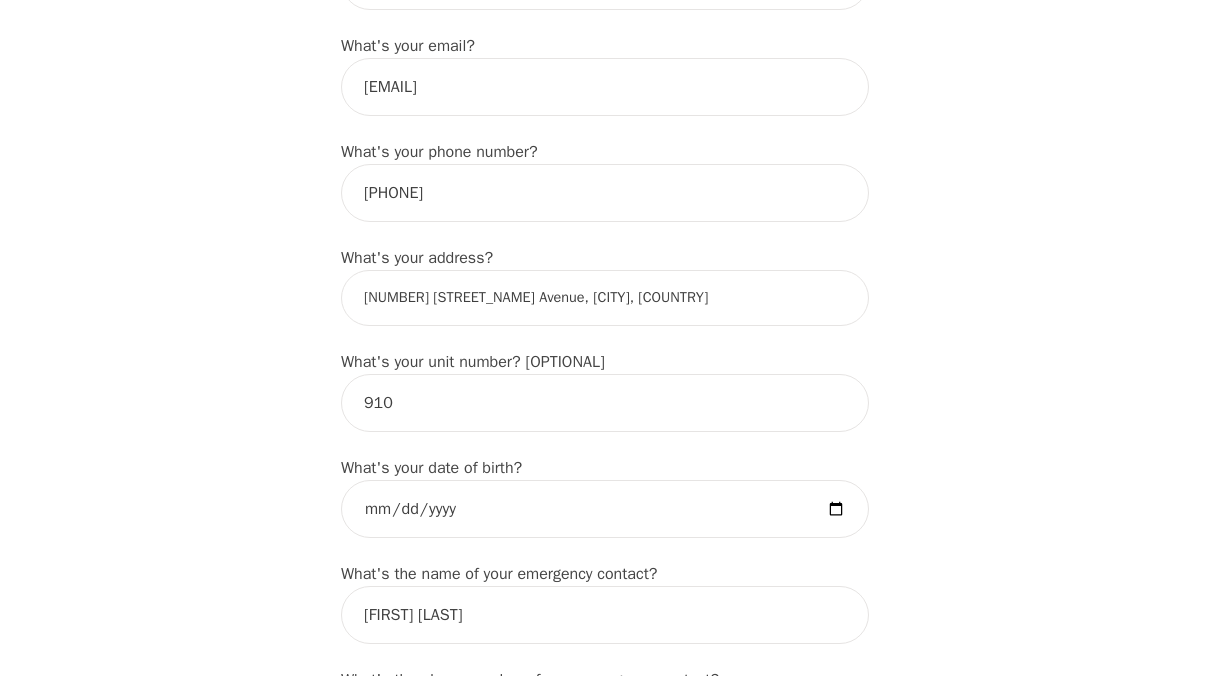 type on "[NUMBER] [STREET], [CITY], [STATE] [POSTAL_CODE], [COUNTRY]" 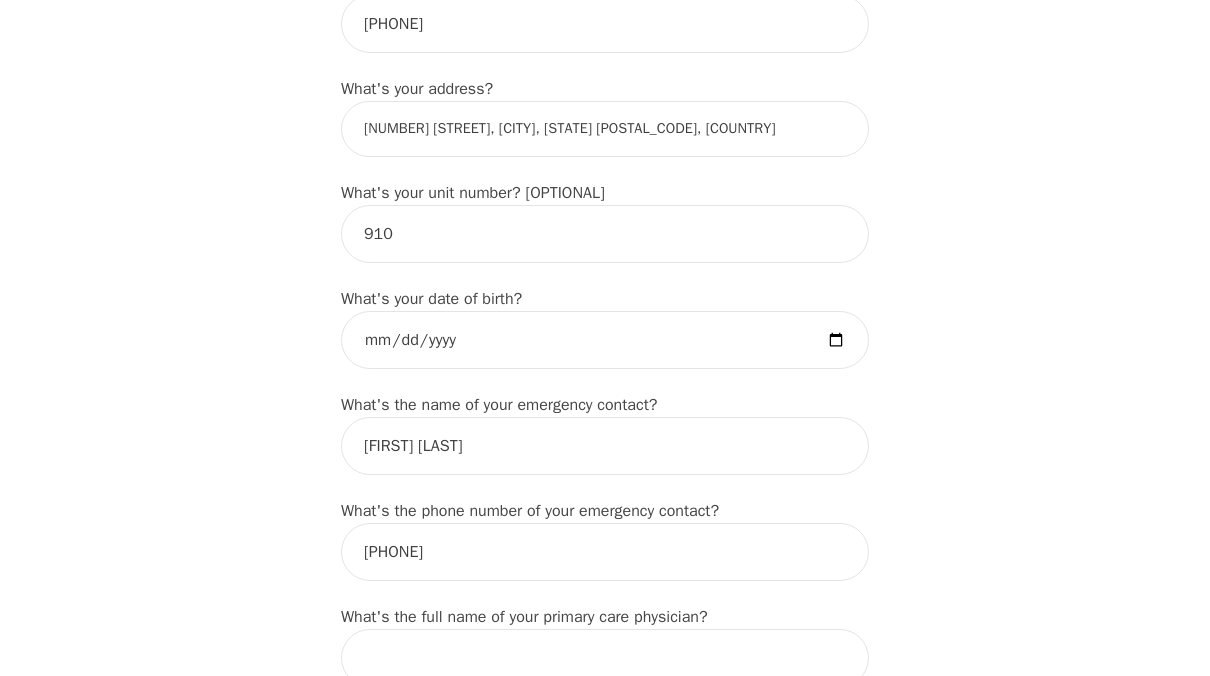 scroll, scrollTop: 800, scrollLeft: 0, axis: vertical 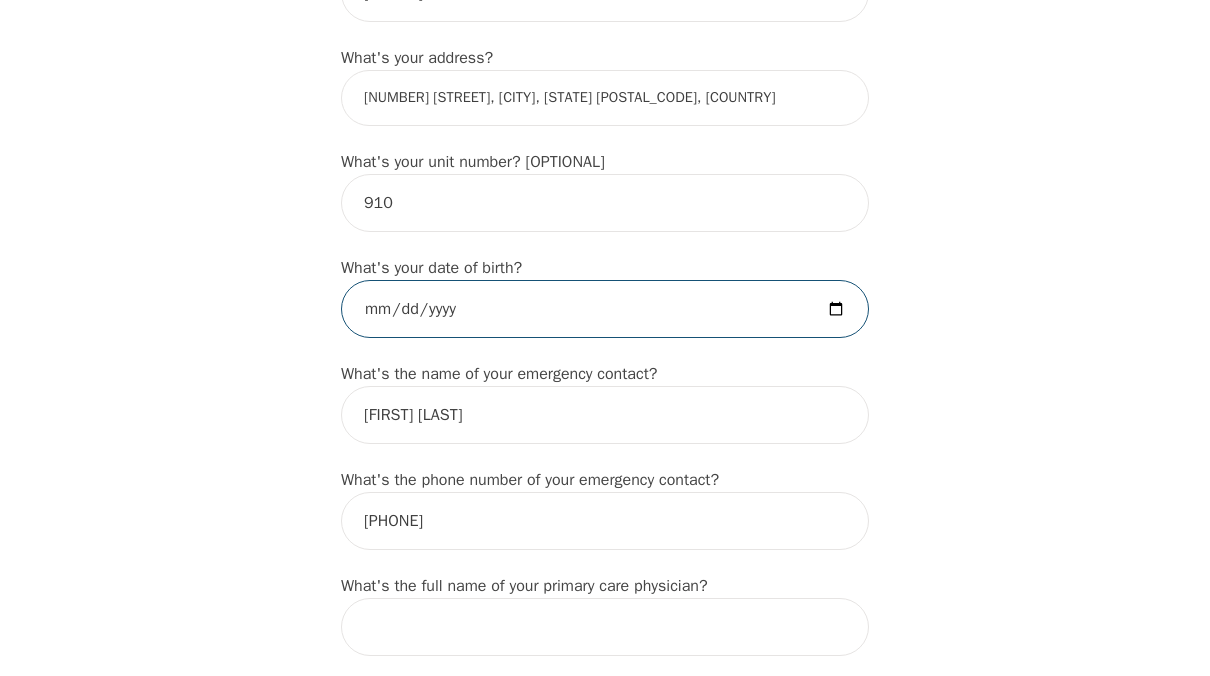 click at bounding box center [605, 309] 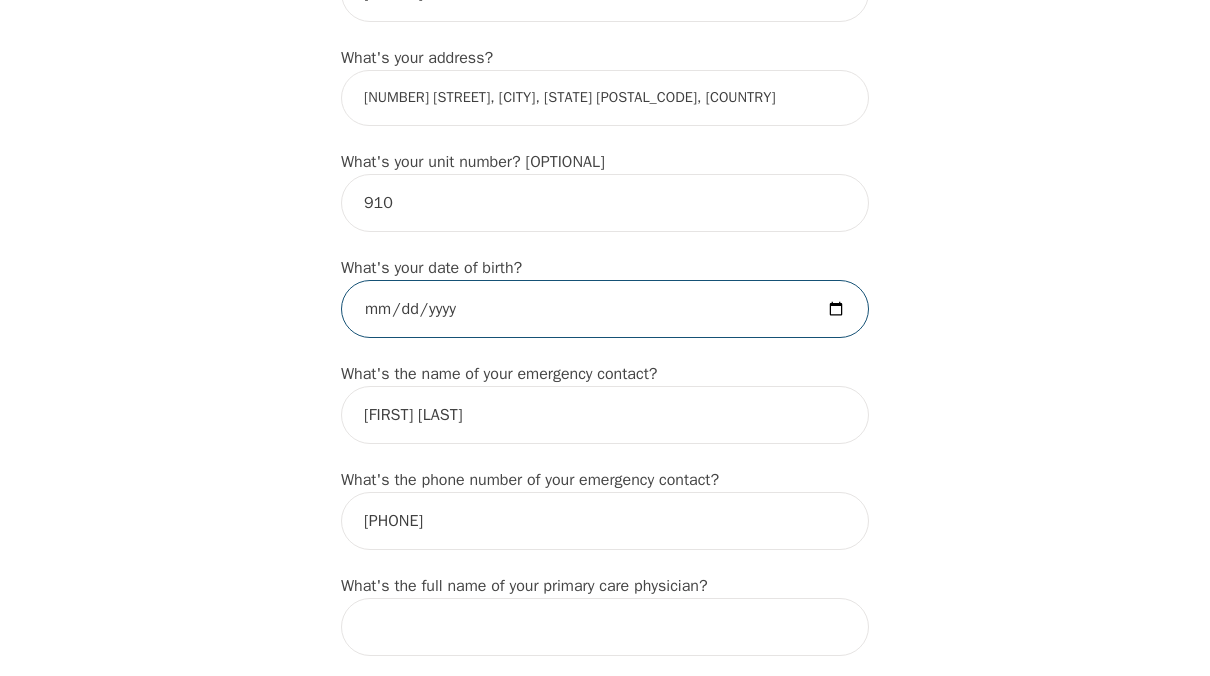 click at bounding box center [605, 309] 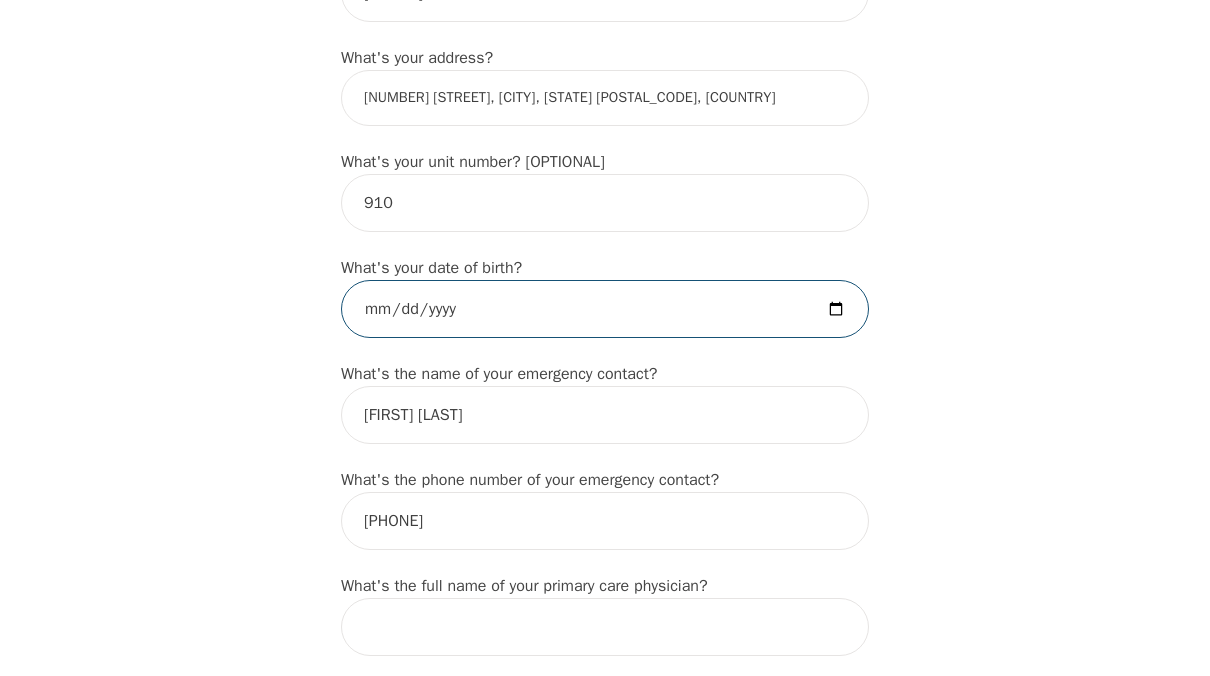 type on "[DATE]" 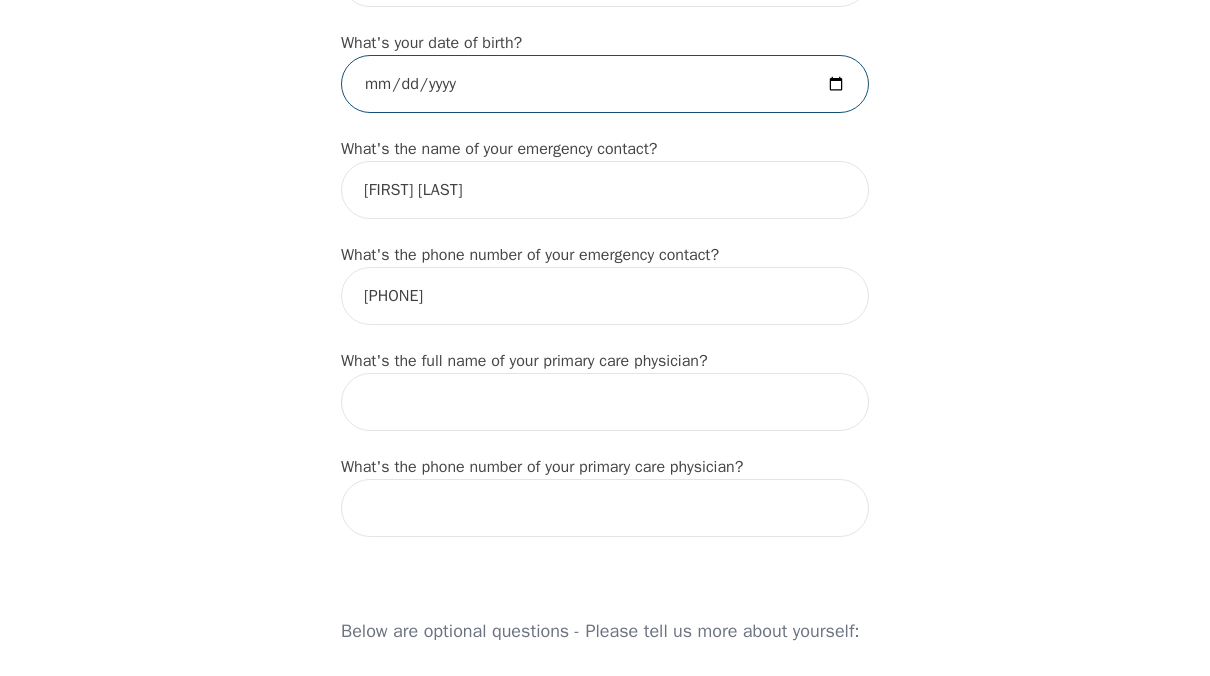 scroll, scrollTop: 1100, scrollLeft: 0, axis: vertical 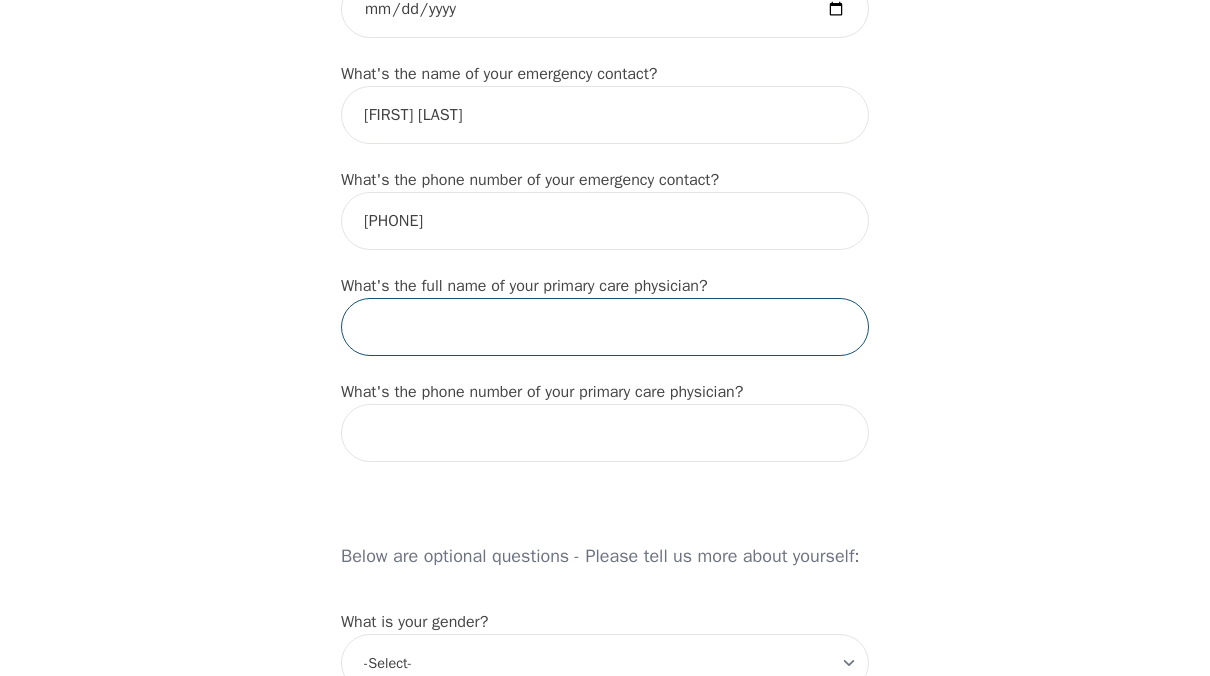 click at bounding box center [605, 327] 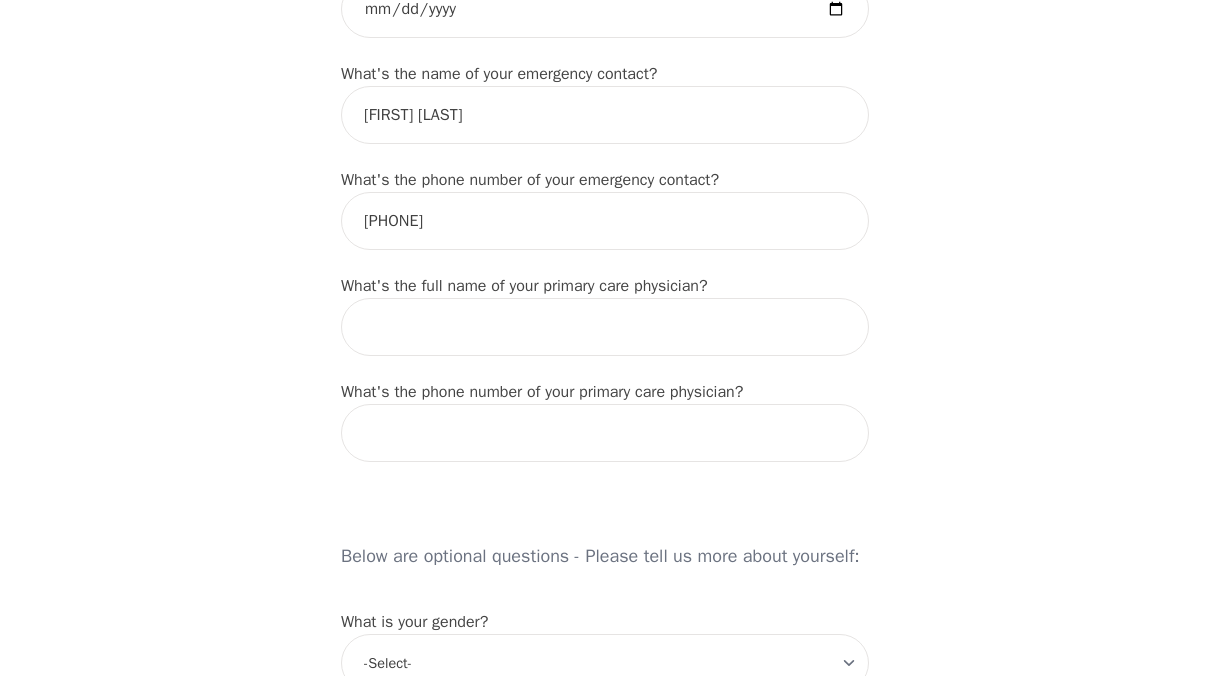 click on "Intake Assessment for [FIRST] [LAST] Part 1 of 2: Tell Us About Yourself Please complete the following information before your initial session. This step is crucial to kickstart your therapeutic journey with your therapist: What's your first name? (This will be the name on your insurance receipt) [FIRST] What's your last name? [LAST] What's your preferred name? [OPTIONAL] What's your email? [EMAIL] What's your phone number? [PHONE] What's your address? [NUMBER] [STREET], [CITY], [STATE] [POSTAL CODE], [COUNTRY] What's your unit number? [OPTIONAL] [NUMBER] What's your date of birth? [DATE] What's the name of your emergency contact? [FIRST] [LAST] What's the phone number of your emergency contact? [PHONE] What's the full name of your primary care physician? What's the phone number of your primary care physician? Below are optional questions - Please tell us more about yourself: What is your gender? -Select- male female non-binary transgender intersex prefer_not_to_say What are your preferred pronouns? -Select- ey/em" at bounding box center (605, 397) 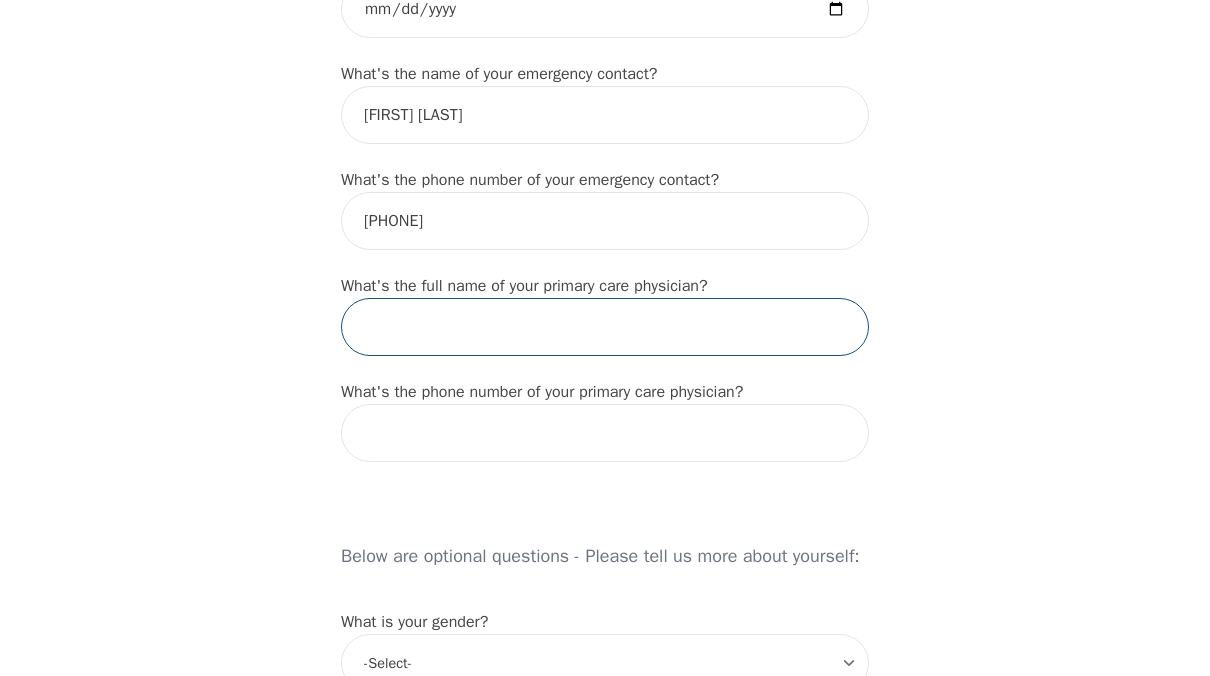 click at bounding box center (605, 327) 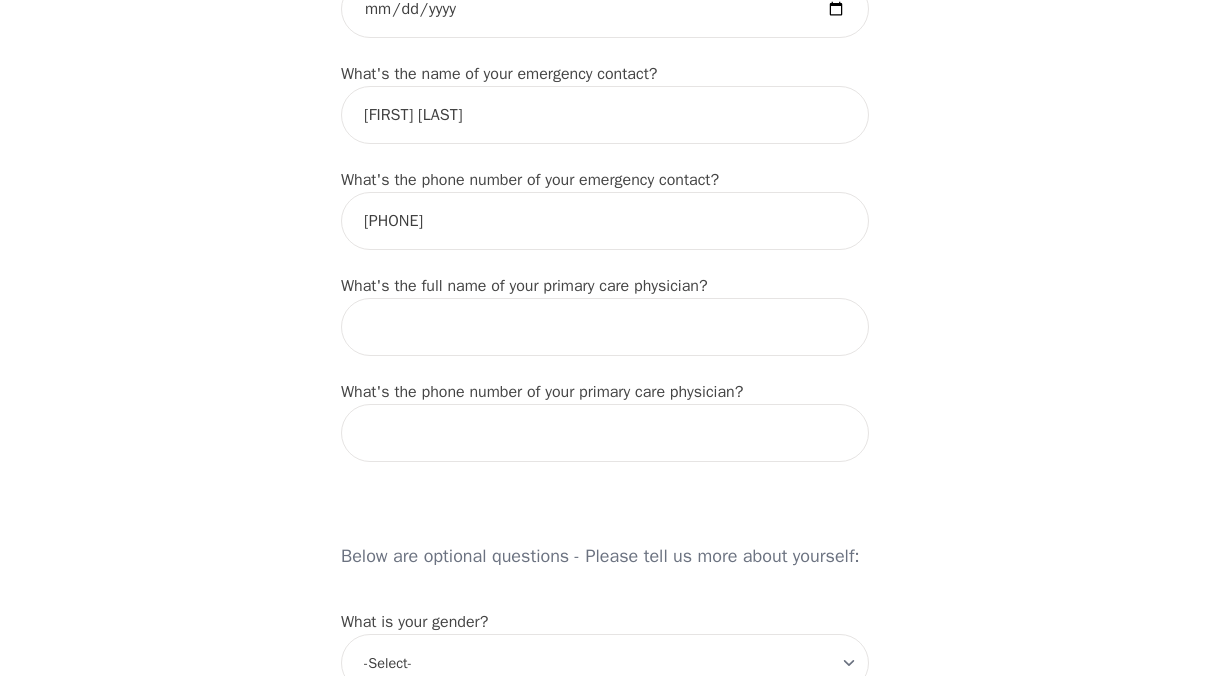 click on "Intake Assessment for [FIRST] [LAST] Part 1 of 2: Tell Us About Yourself Please complete the following information before your initial session. This step is crucial to kickstart your therapeutic journey with your therapist: What's your first name? (This will be the name on your insurance receipt) [FIRST] What's your last name? [LAST] What's your preferred name? [OPTIONAL] What's your email? [EMAIL] What's your phone number? [PHONE] What's your address? [NUMBER] [STREET], [CITY], [STATE] [POSTAL CODE], [COUNTRY] What's your unit number? [OPTIONAL] [NUMBER] What's your date of birth? [DATE] What's the name of your emergency contact? [FIRST] [LAST] What's the phone number of your emergency contact? [PHONE] What's the full name of your primary care physician? What's the phone number of your primary care physician? Below are optional questions - Please tell us more about yourself: What is your gender? -Select- male female non-binary transgender intersex prefer_not_to_say What are your preferred pronouns? -Select- ey/em" at bounding box center (605, 397) 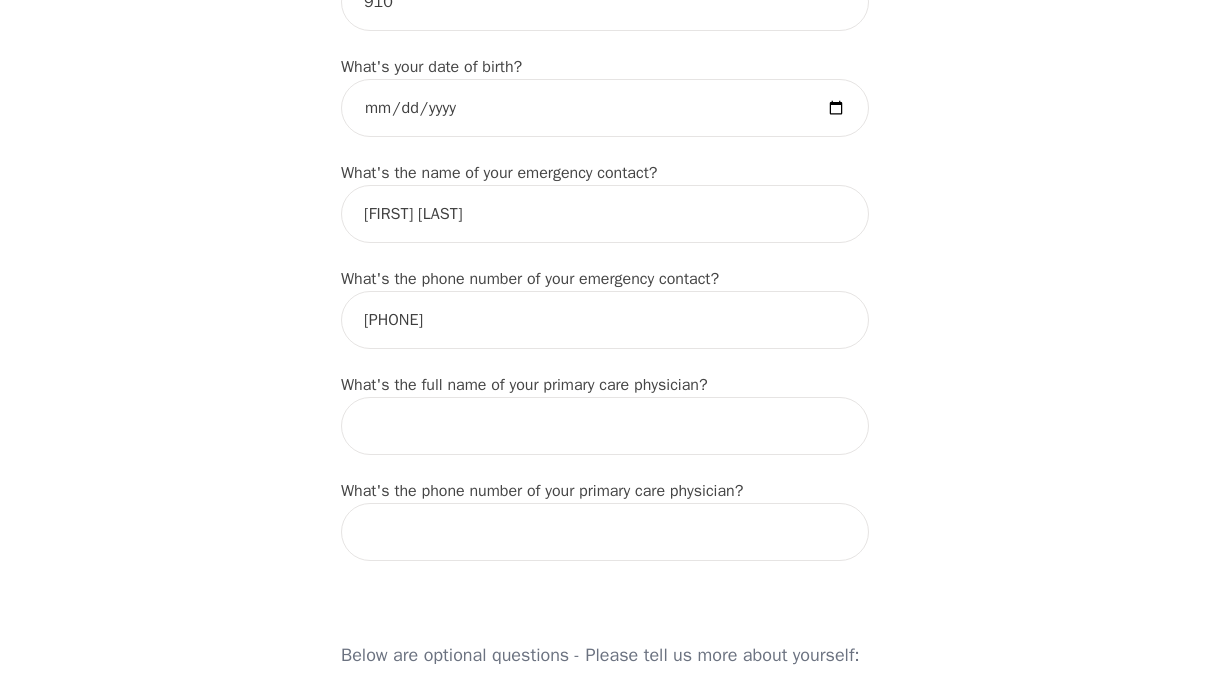 scroll, scrollTop: 1000, scrollLeft: 0, axis: vertical 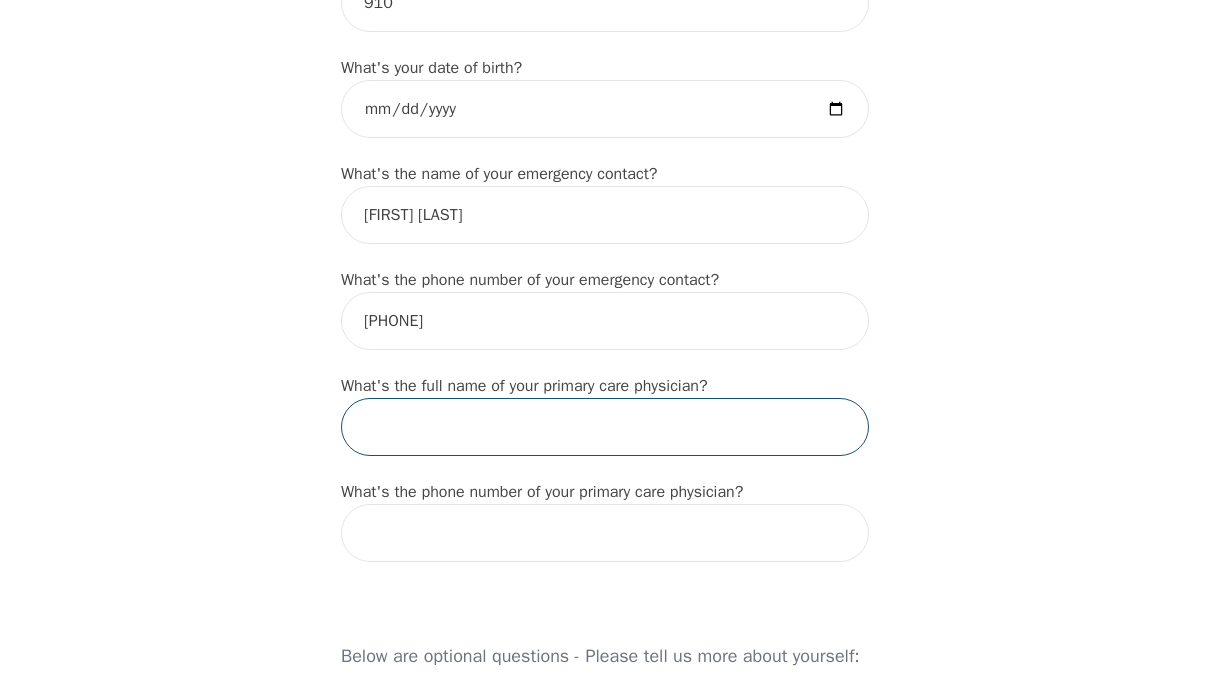 click at bounding box center [605, 427] 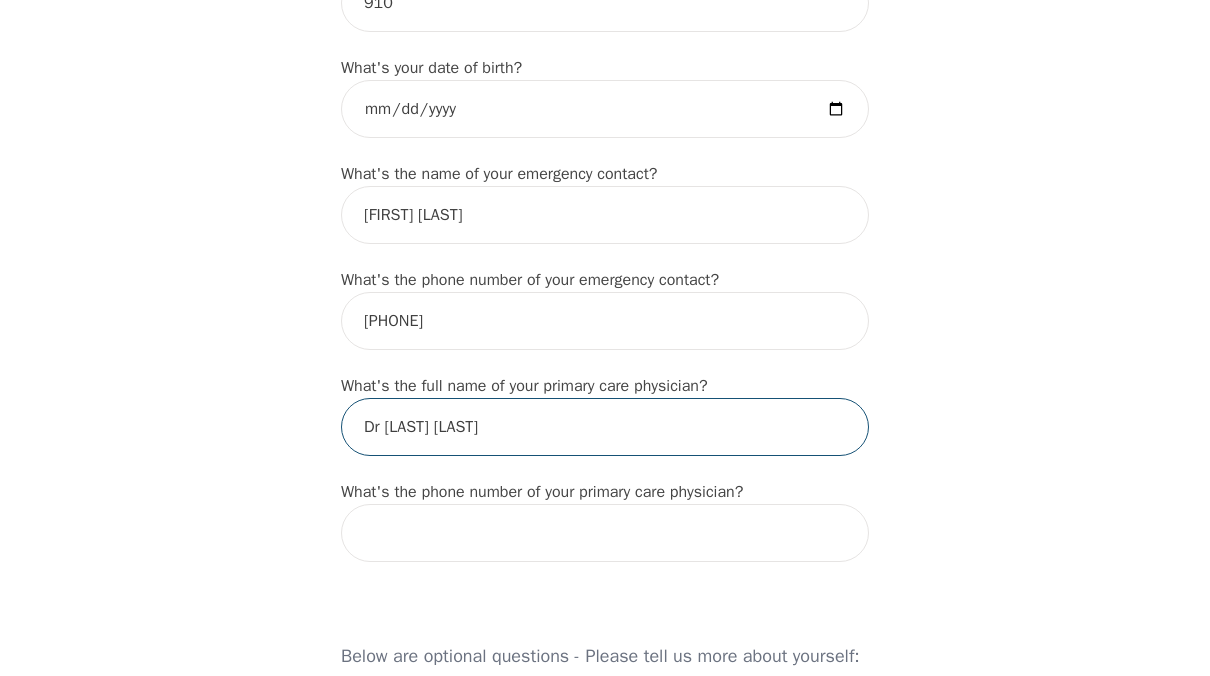 click on "Dr [LAST] [LAST]" at bounding box center (605, 427) 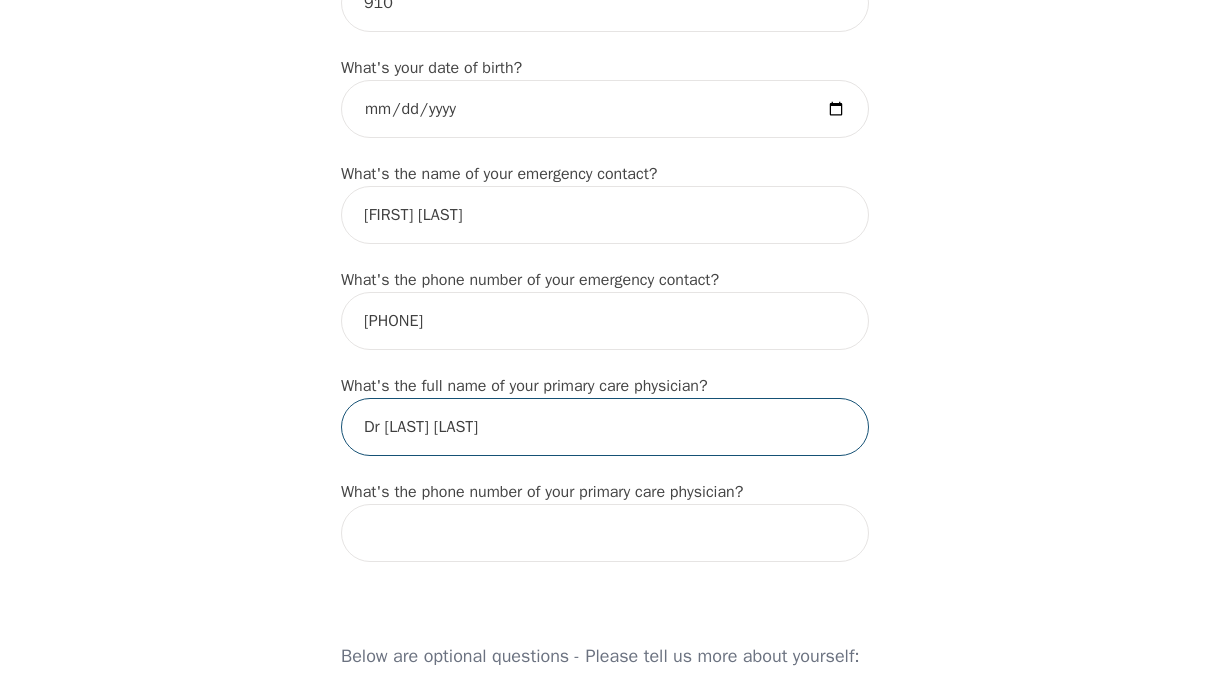 type on "Dr [LAST] [LAST]" 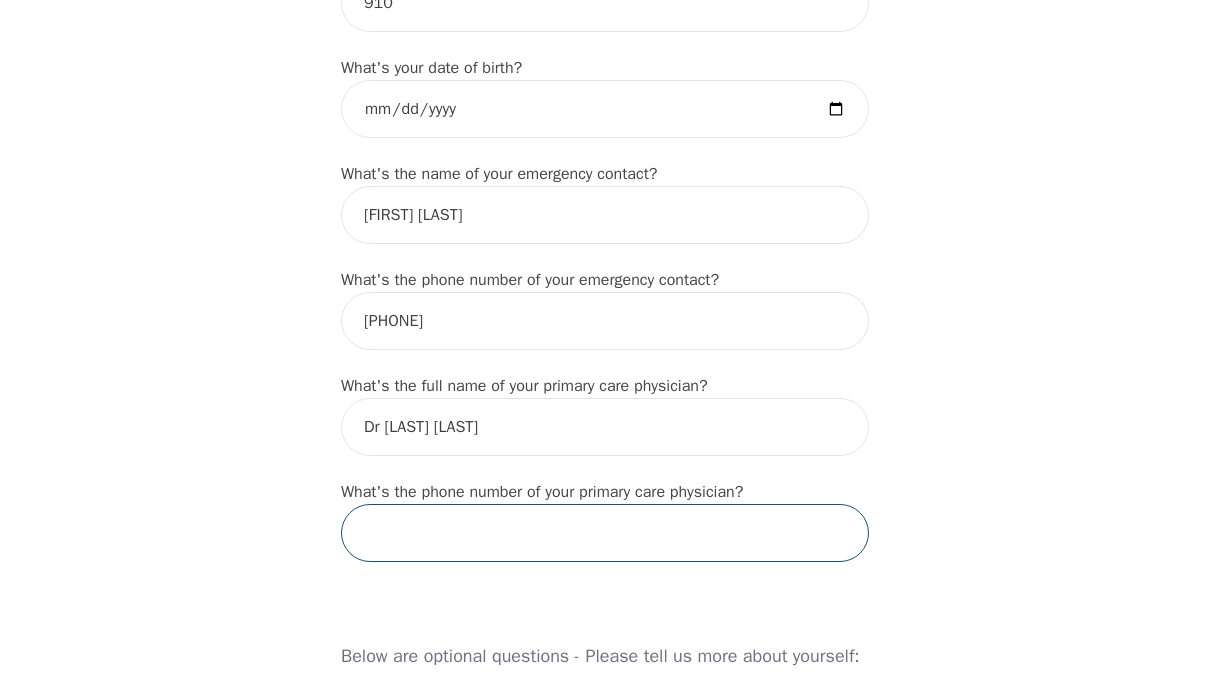 paste on "[PHONE]" 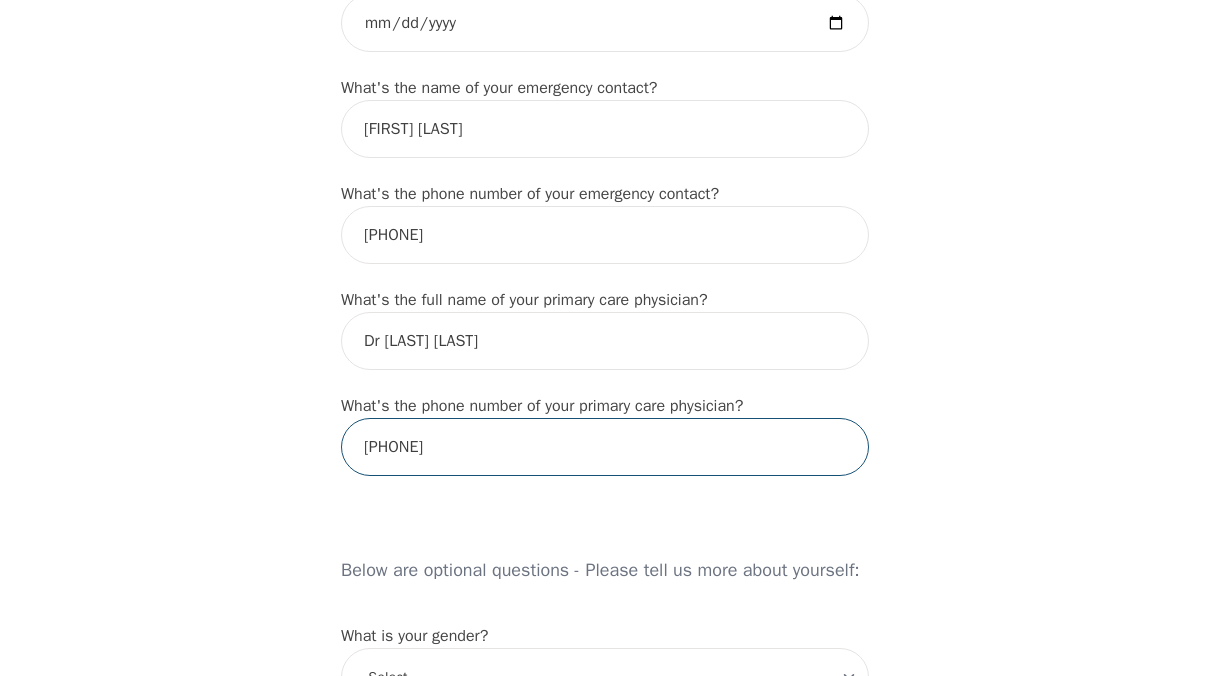 scroll, scrollTop: 1300, scrollLeft: 0, axis: vertical 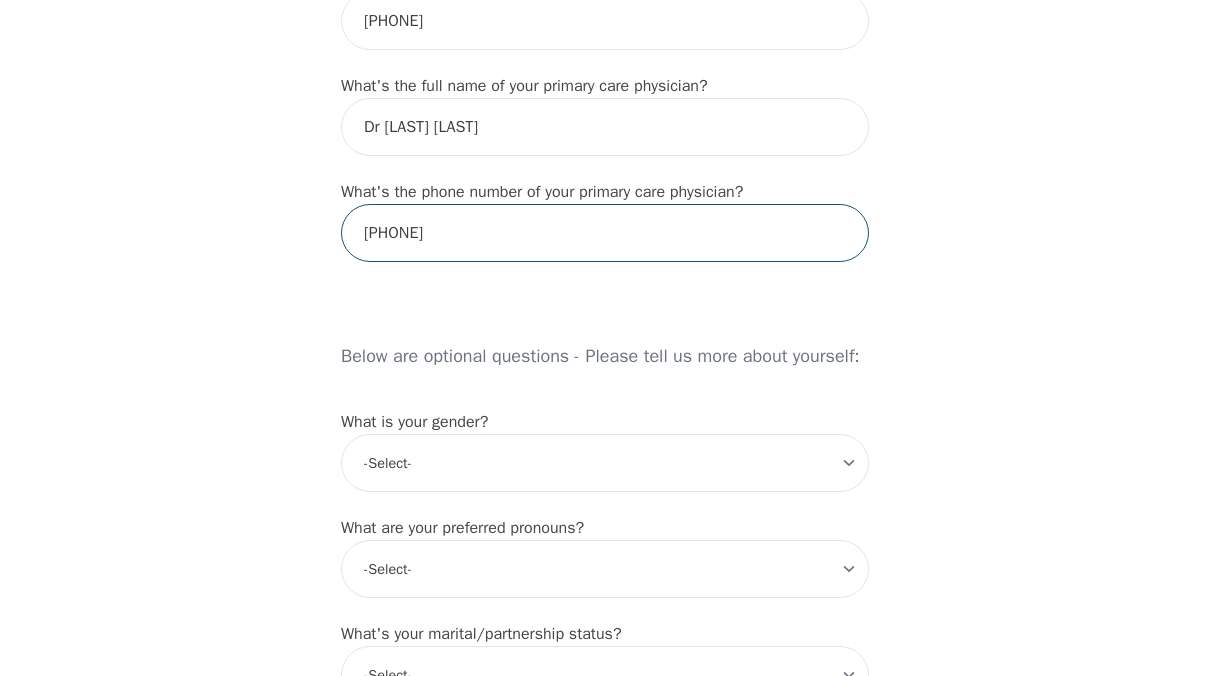 type on "[PHONE]" 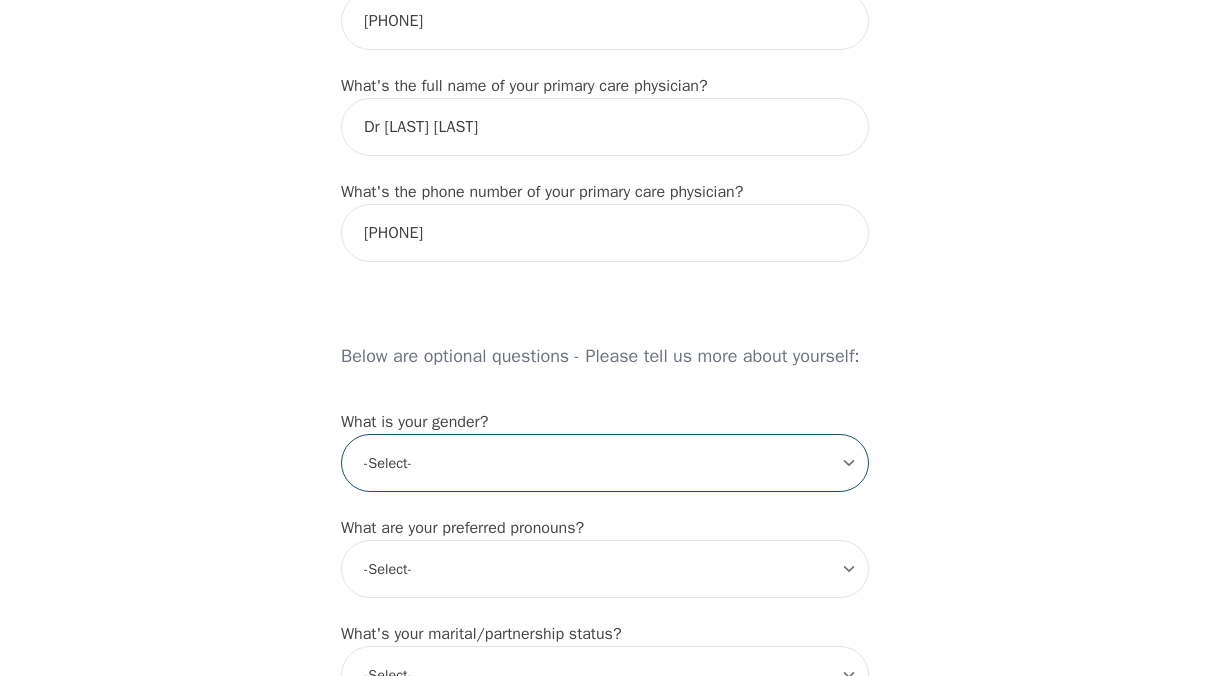 click on "-Select- male female non-binary transgender intersex prefer_not_to_say" at bounding box center [605, 463] 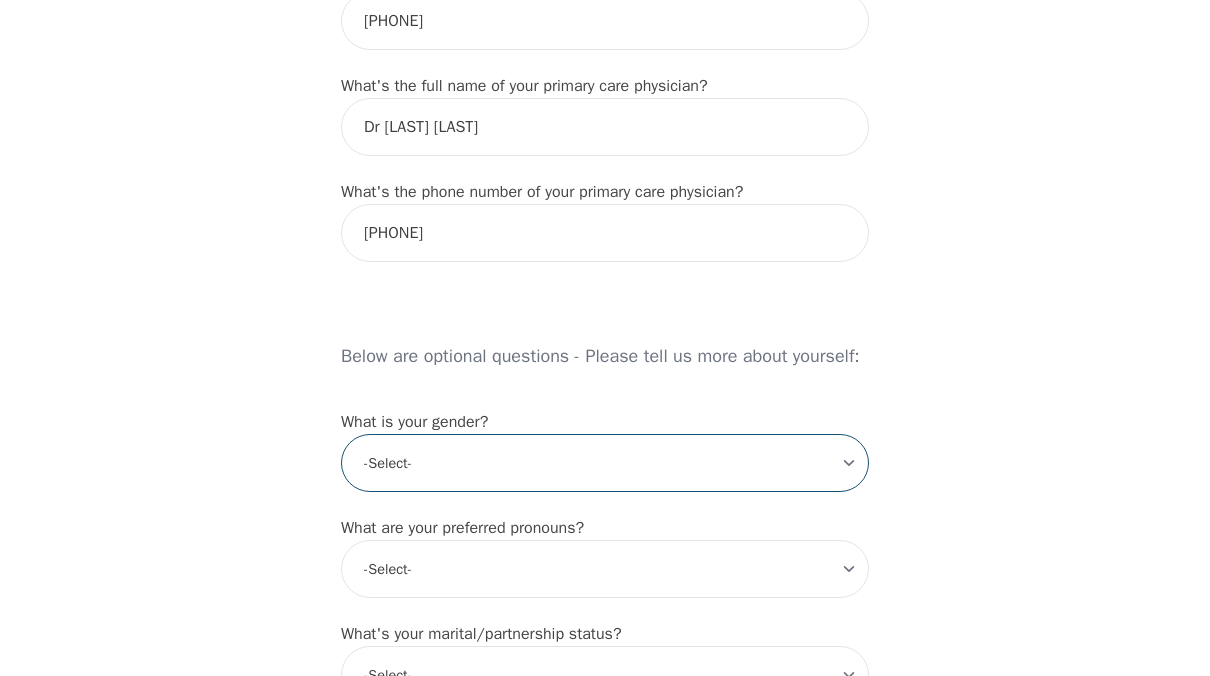 select on "female" 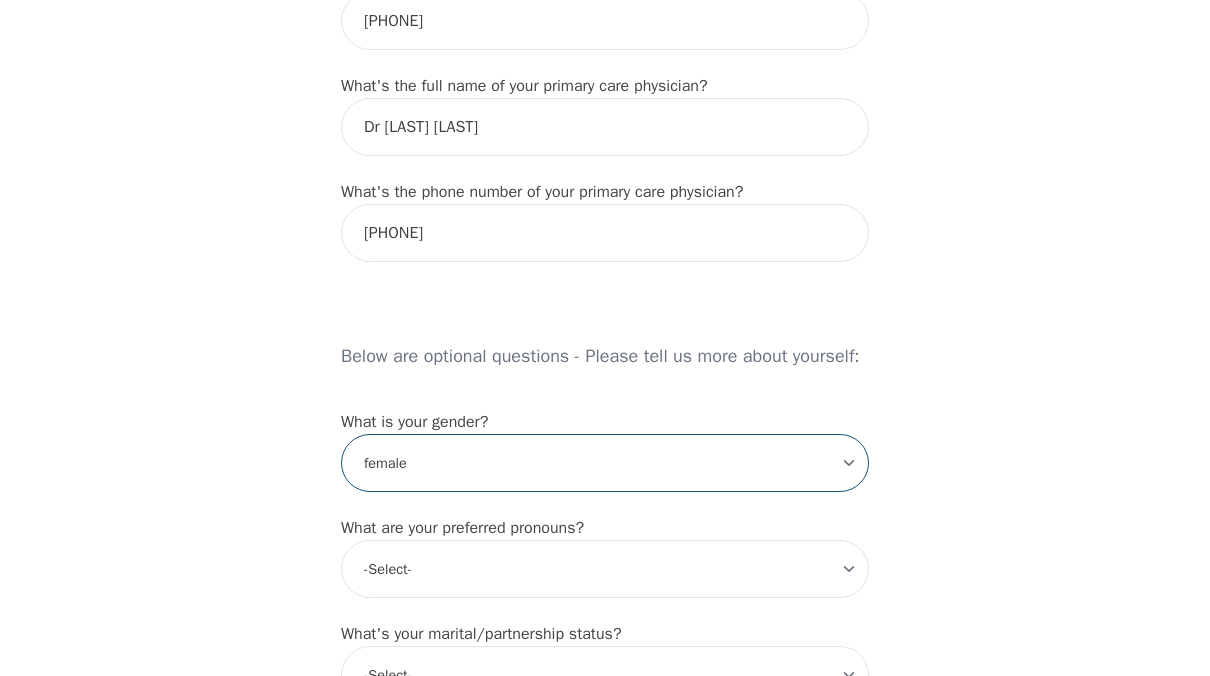 click on "-Select- male female non-binary transgender intersex prefer_not_to_say" at bounding box center (605, 463) 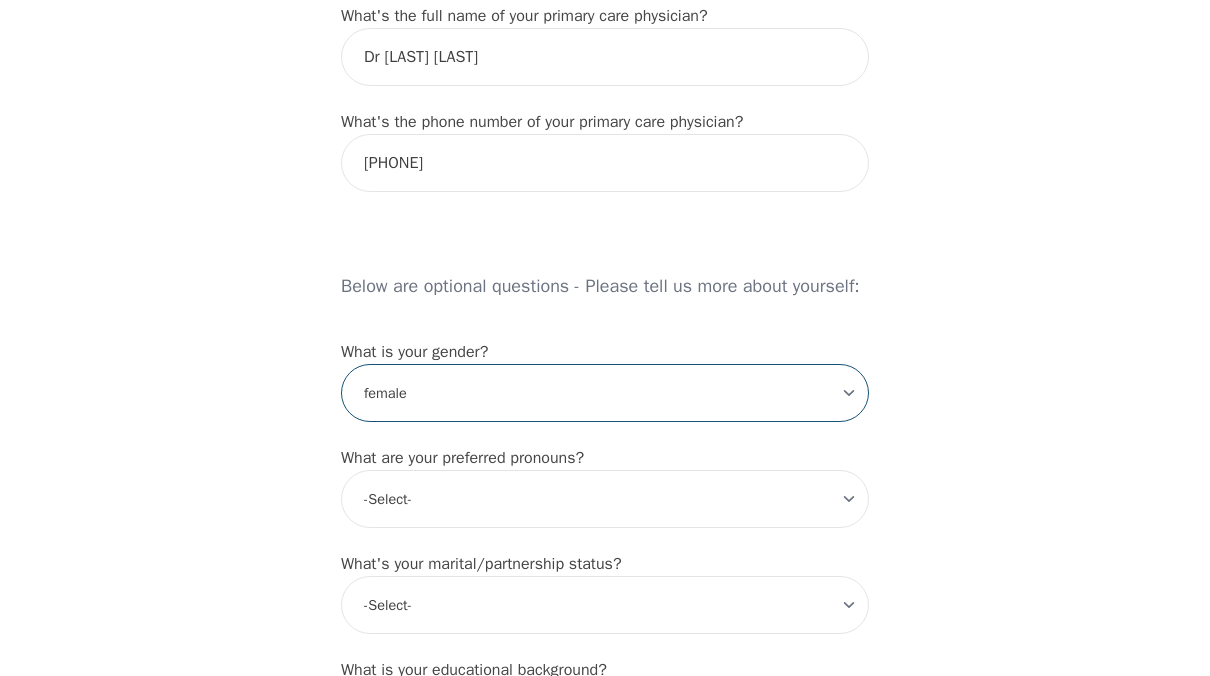 scroll, scrollTop: 1400, scrollLeft: 0, axis: vertical 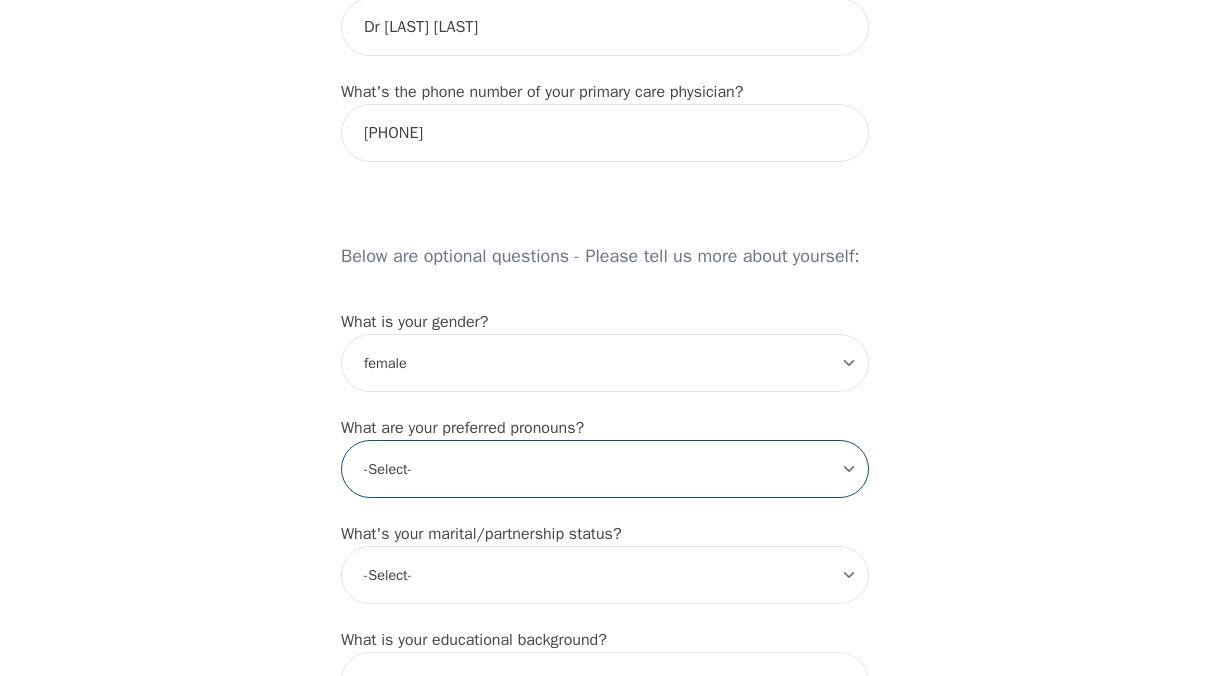 click on "-Select- he/him she/her they/them ze/zir xe/xem ey/em ve/ver tey/ter e/e per/per prefer_not_to_say" at bounding box center (605, 469) 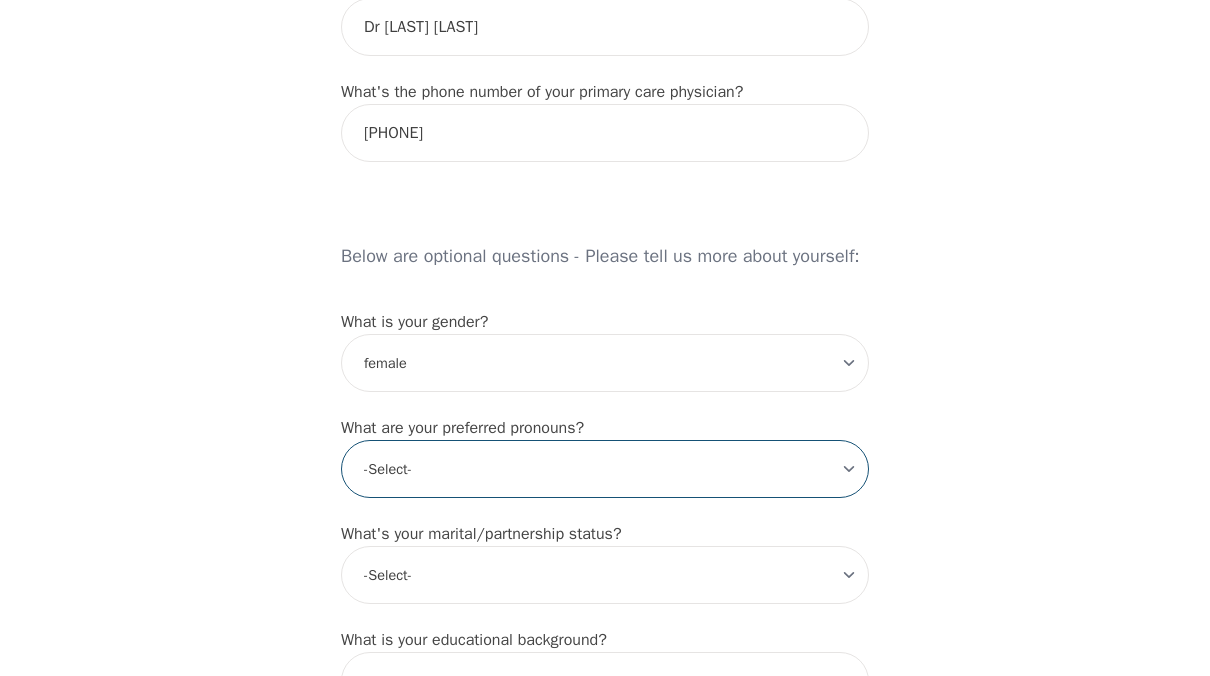 select on "she/her" 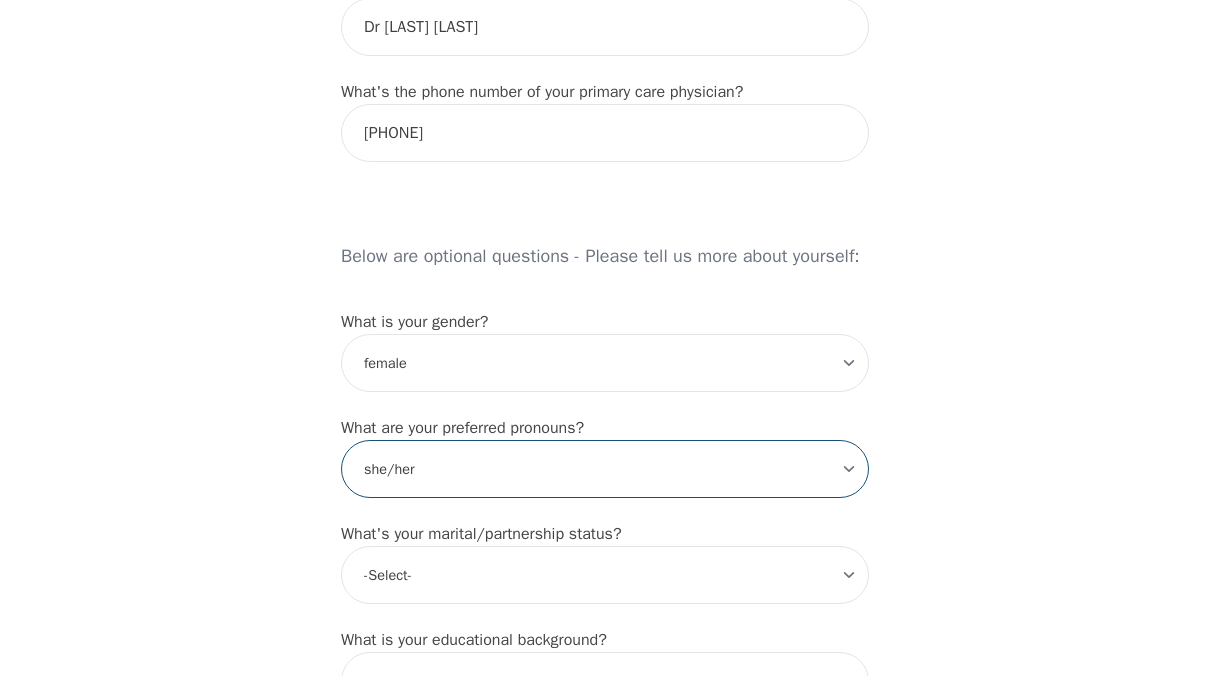 click on "-Select- he/him she/her they/them ze/zir xe/xem ey/em ve/ver tey/ter e/e per/per prefer_not_to_say" at bounding box center (605, 469) 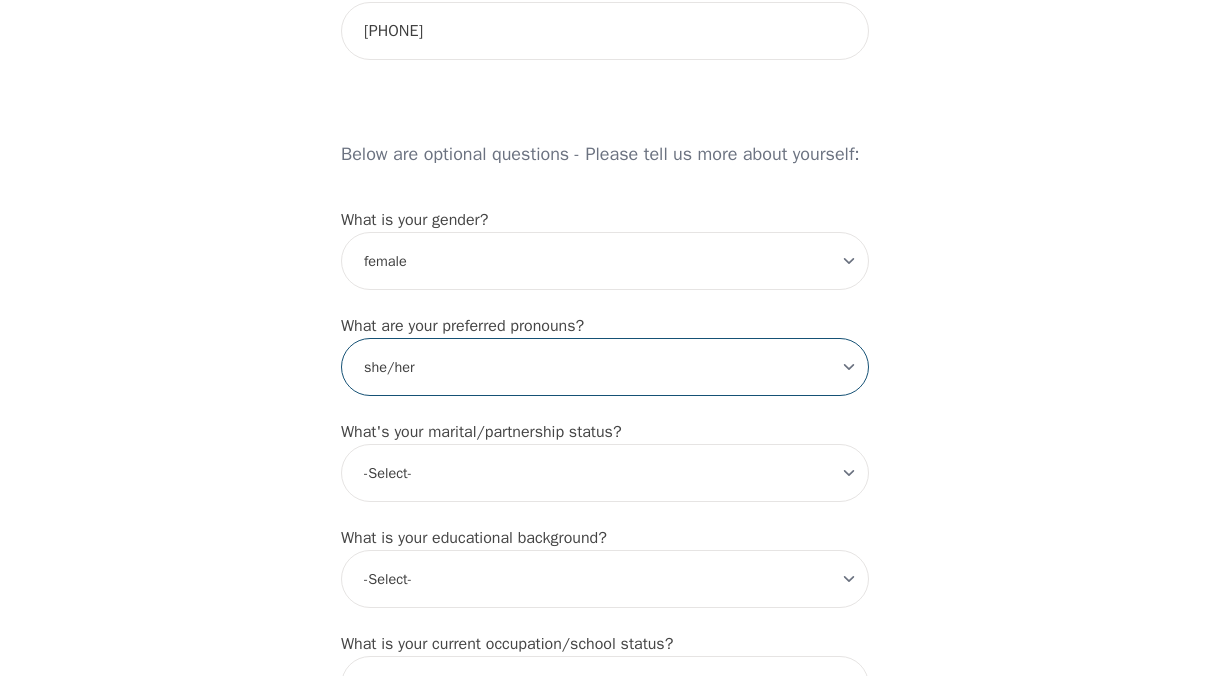 scroll, scrollTop: 1600, scrollLeft: 0, axis: vertical 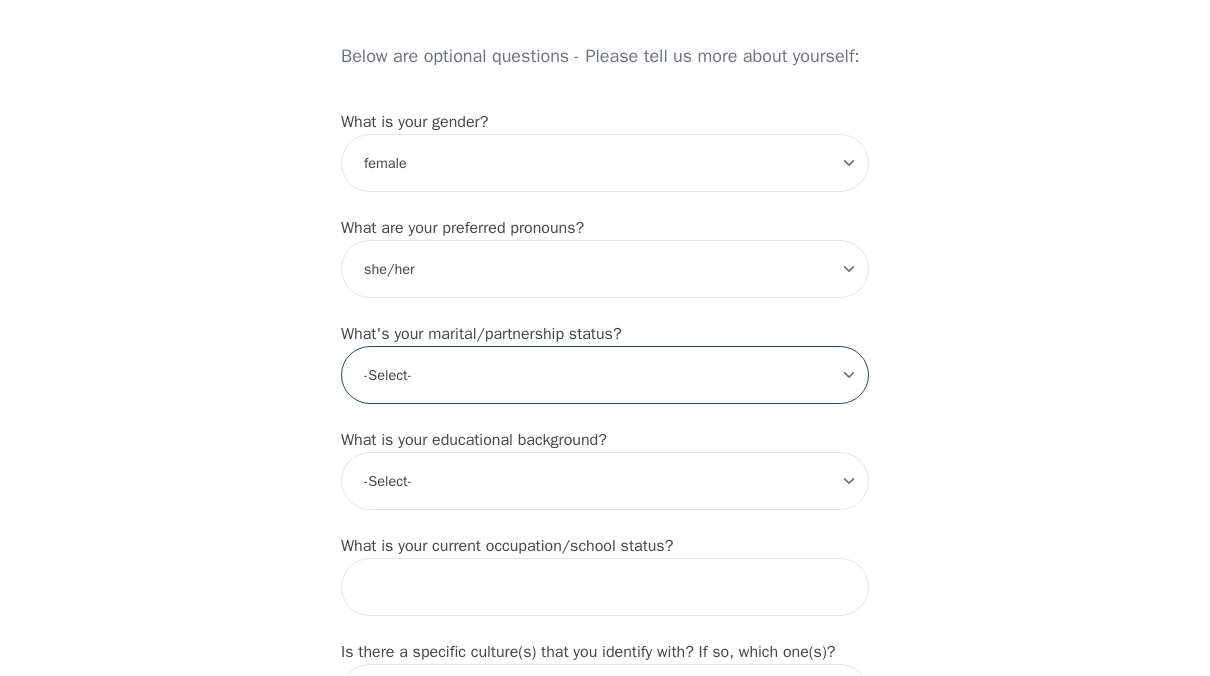 click on "-Select- Single Partnered Married Common Law Widowed Separated Divorced" at bounding box center [605, 375] 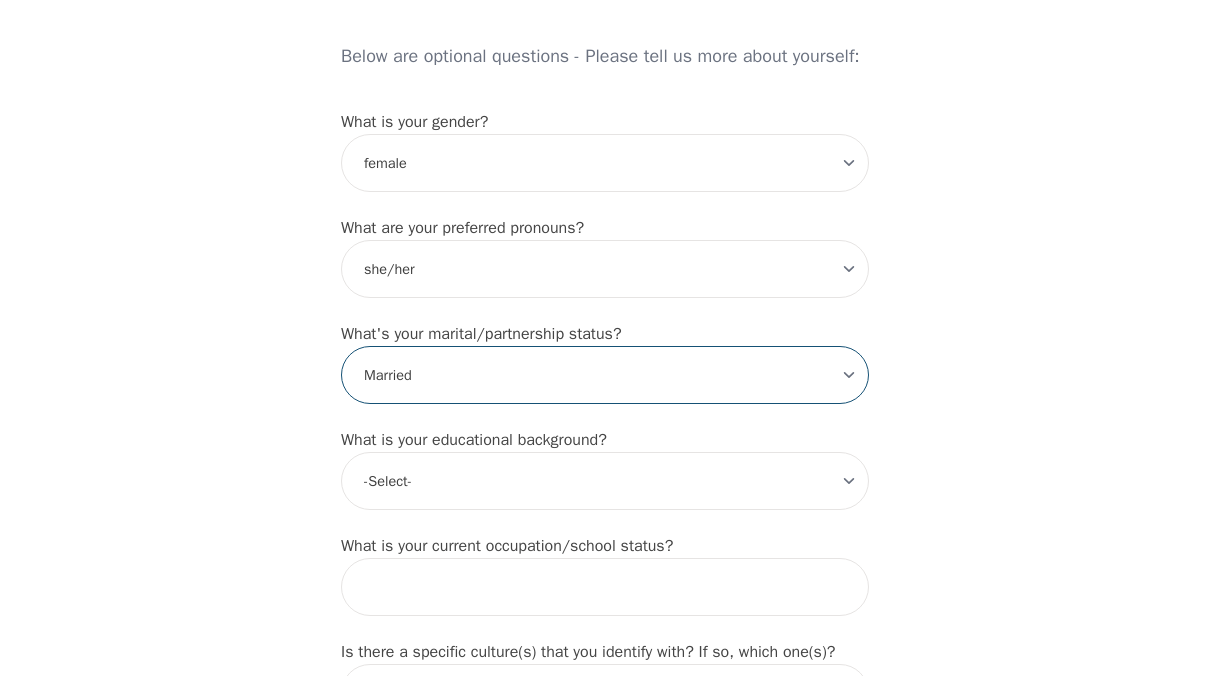 click on "-Select- Single Partnered Married Common Law Widowed Separated Divorced" at bounding box center (605, 375) 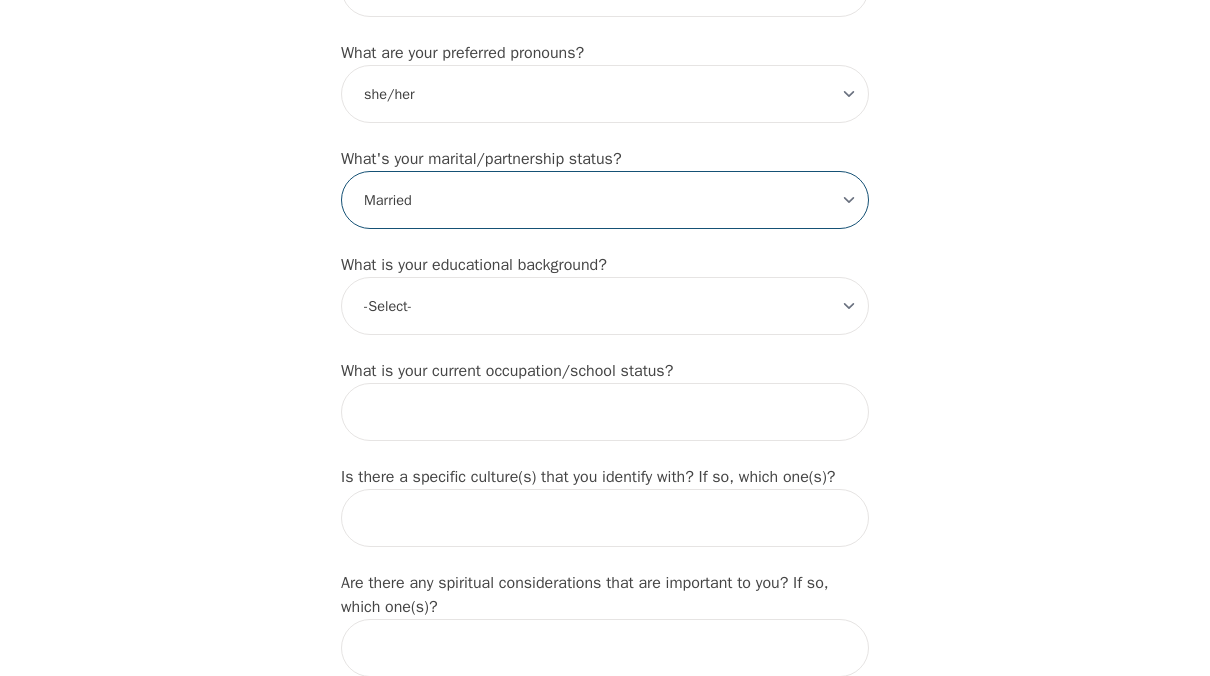 scroll, scrollTop: 1800, scrollLeft: 0, axis: vertical 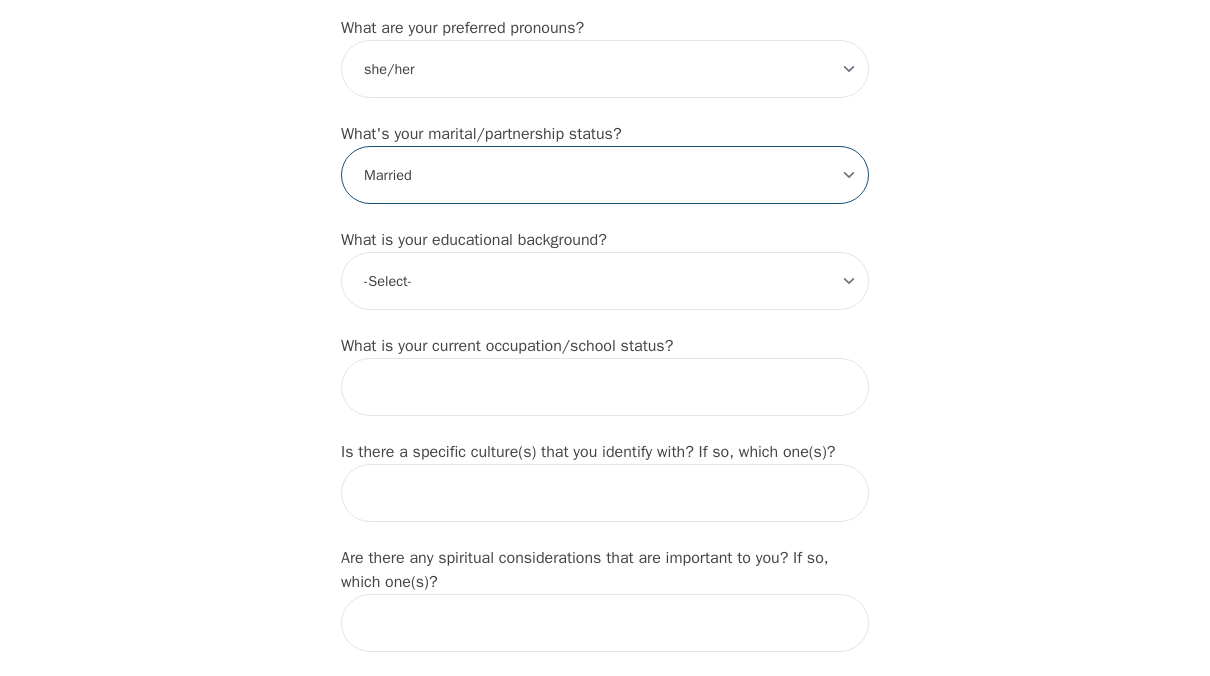 click on "-Select- Single Partnered Married Common Law Widowed Separated Divorced" at bounding box center [605, 175] 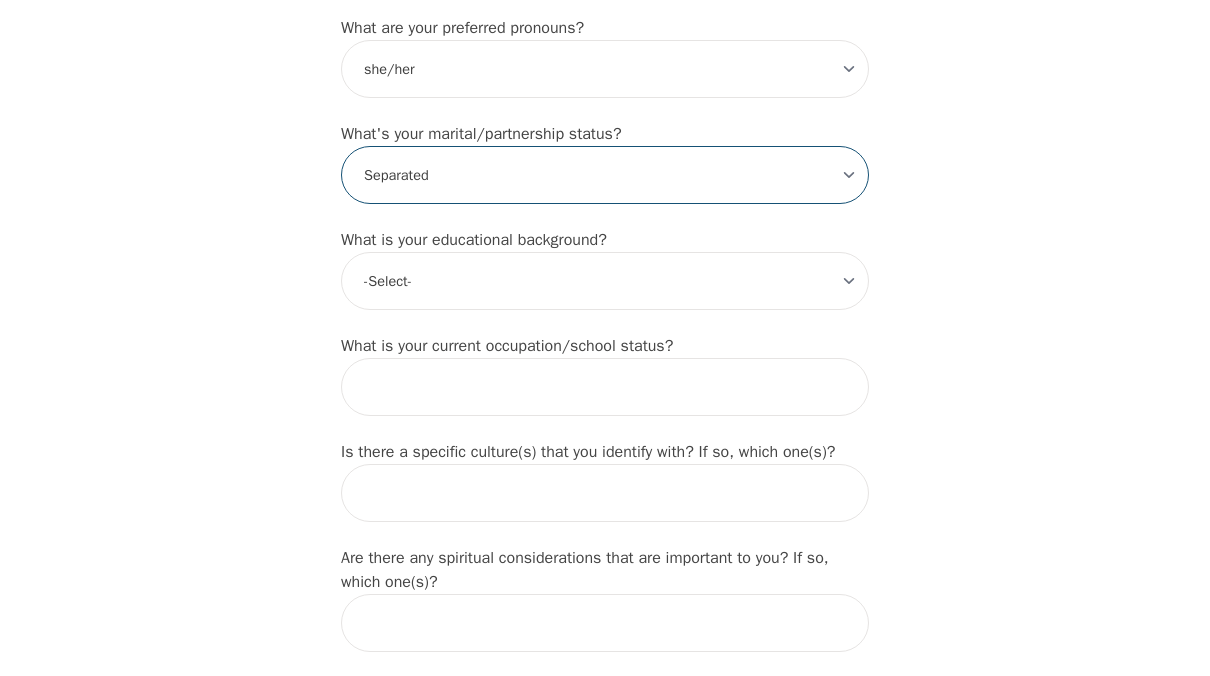 click on "-Select- Single Partnered Married Common Law Widowed Separated Divorced" at bounding box center [605, 175] 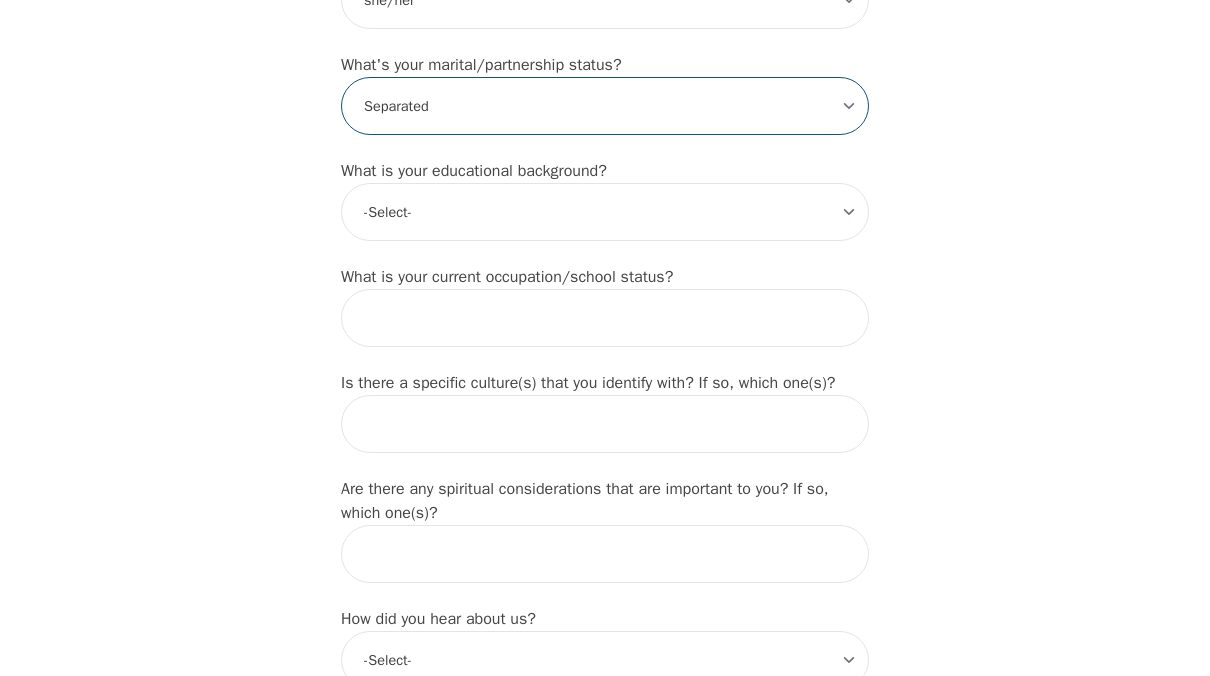scroll, scrollTop: 1900, scrollLeft: 0, axis: vertical 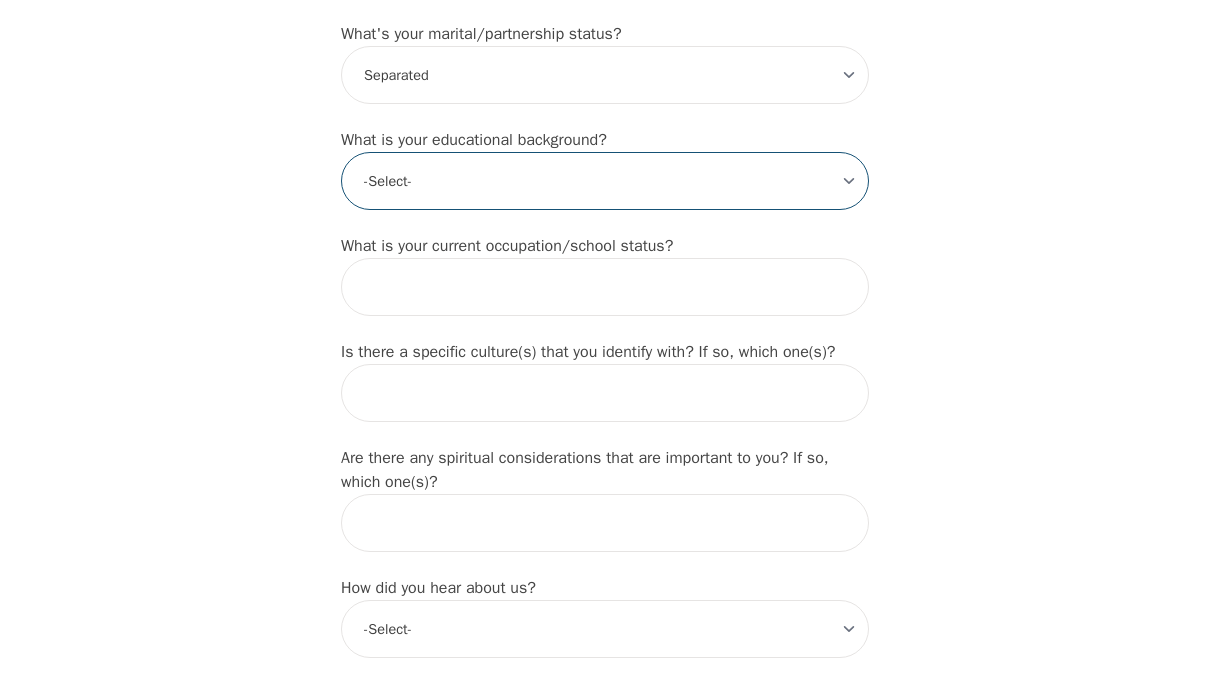 click on "-Select- Less than high school High school Associate degree Bachelor degree Master's degree Professional degree Doctorial degree" at bounding box center (605, 181) 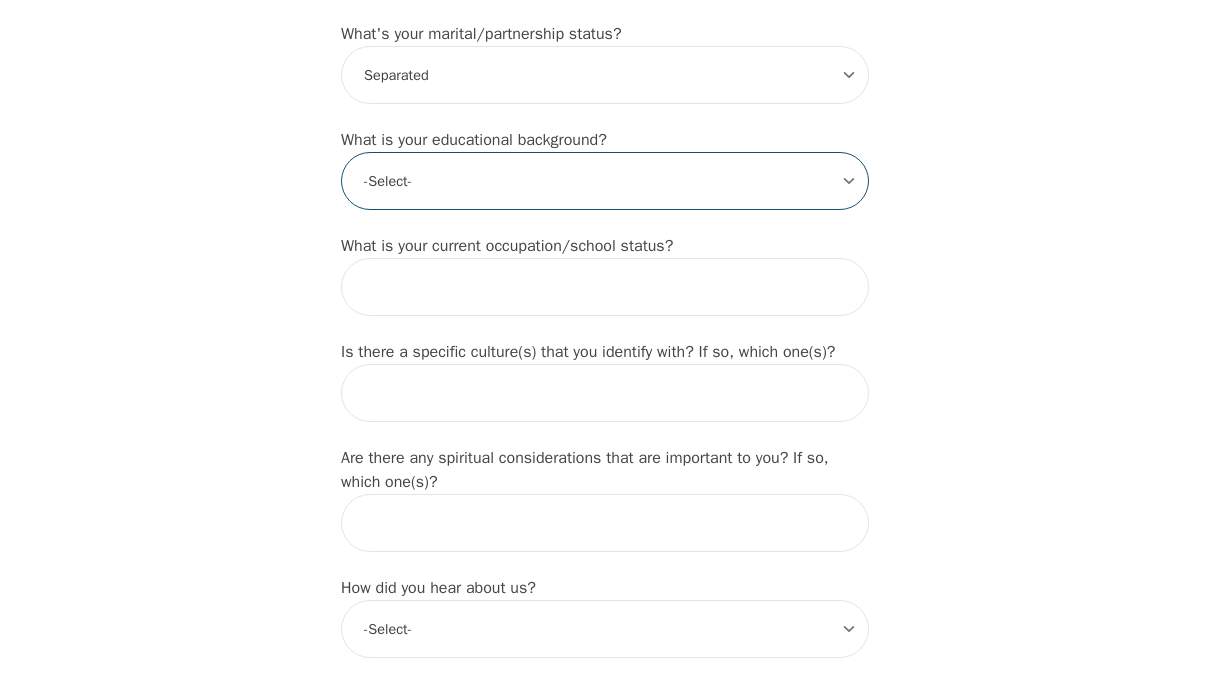 select on "Bachelor degree" 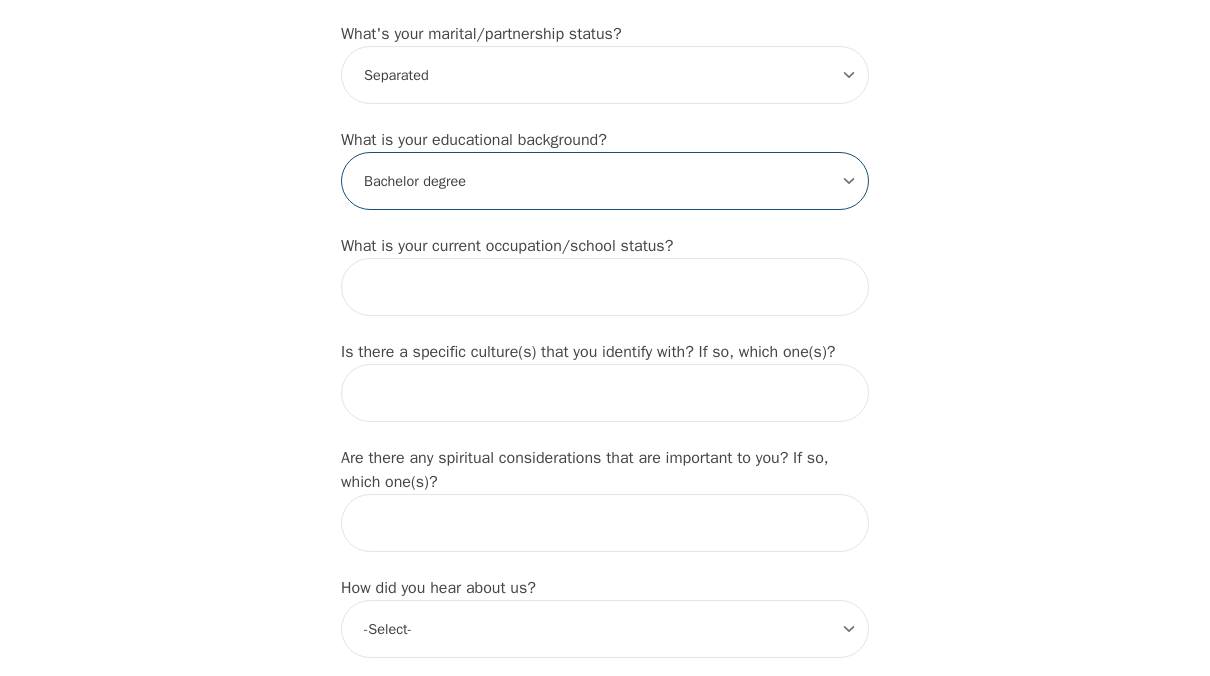 click on "-Select- Less than high school High school Associate degree Bachelor degree Master's degree Professional degree Doctorial degree" at bounding box center [605, 181] 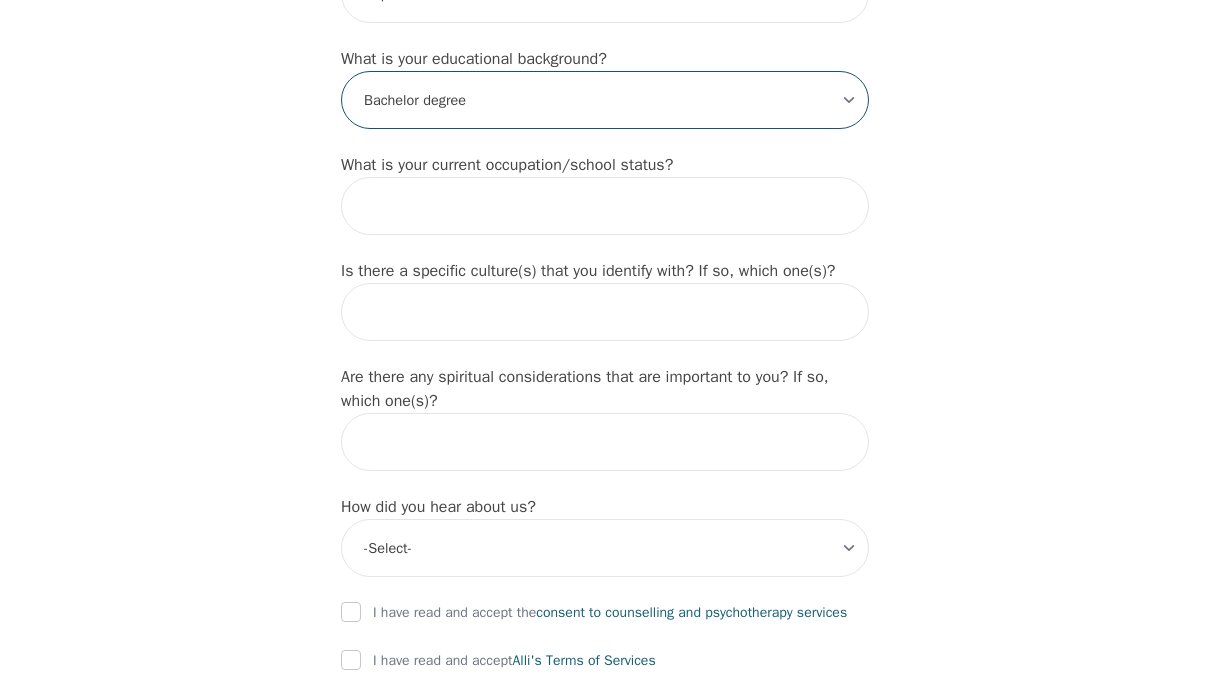 scroll, scrollTop: 2000, scrollLeft: 0, axis: vertical 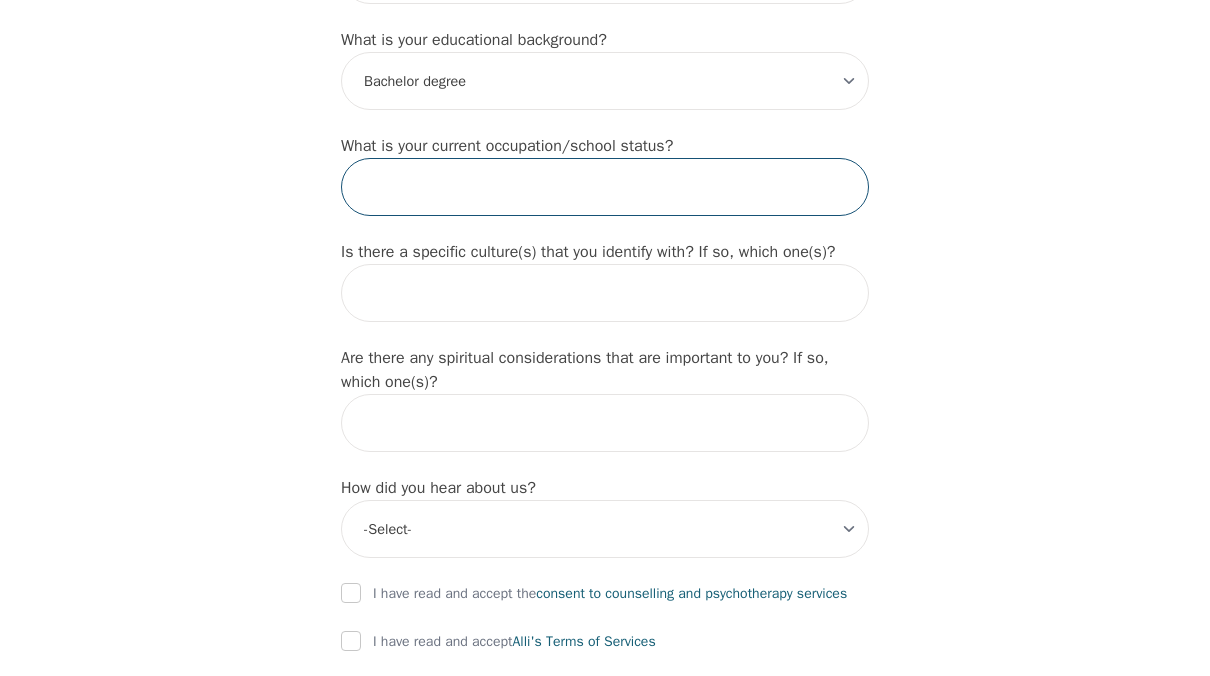 click at bounding box center [605, 187] 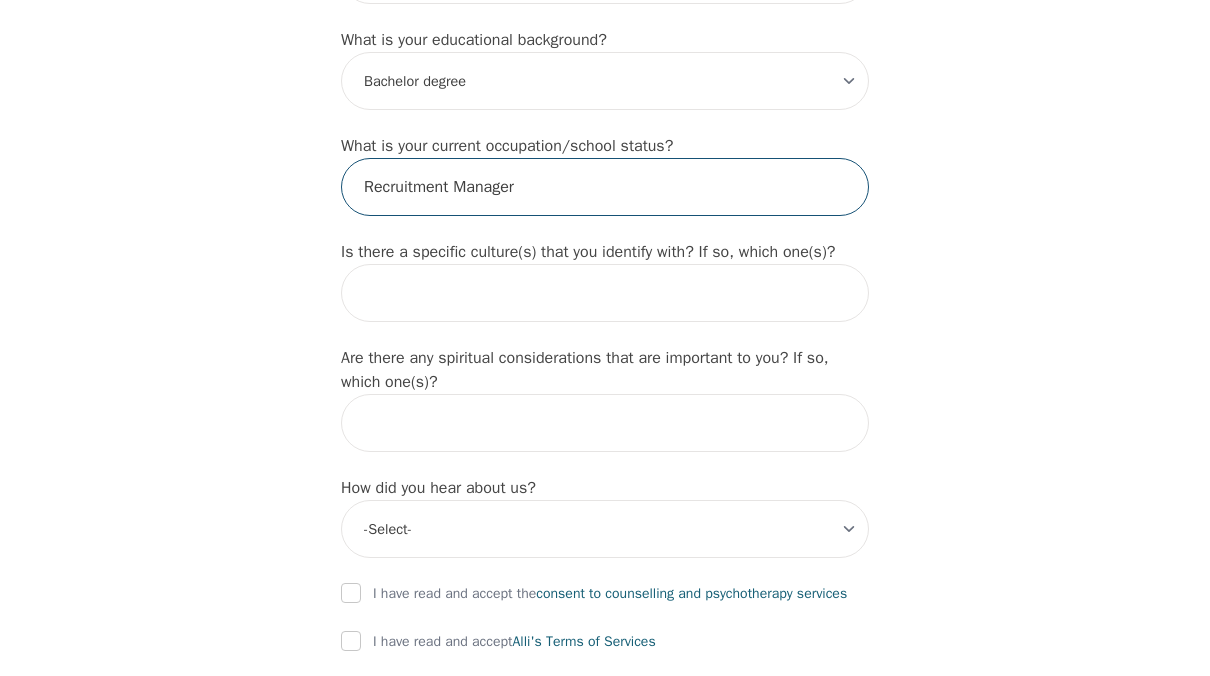 scroll, scrollTop: 2100, scrollLeft: 0, axis: vertical 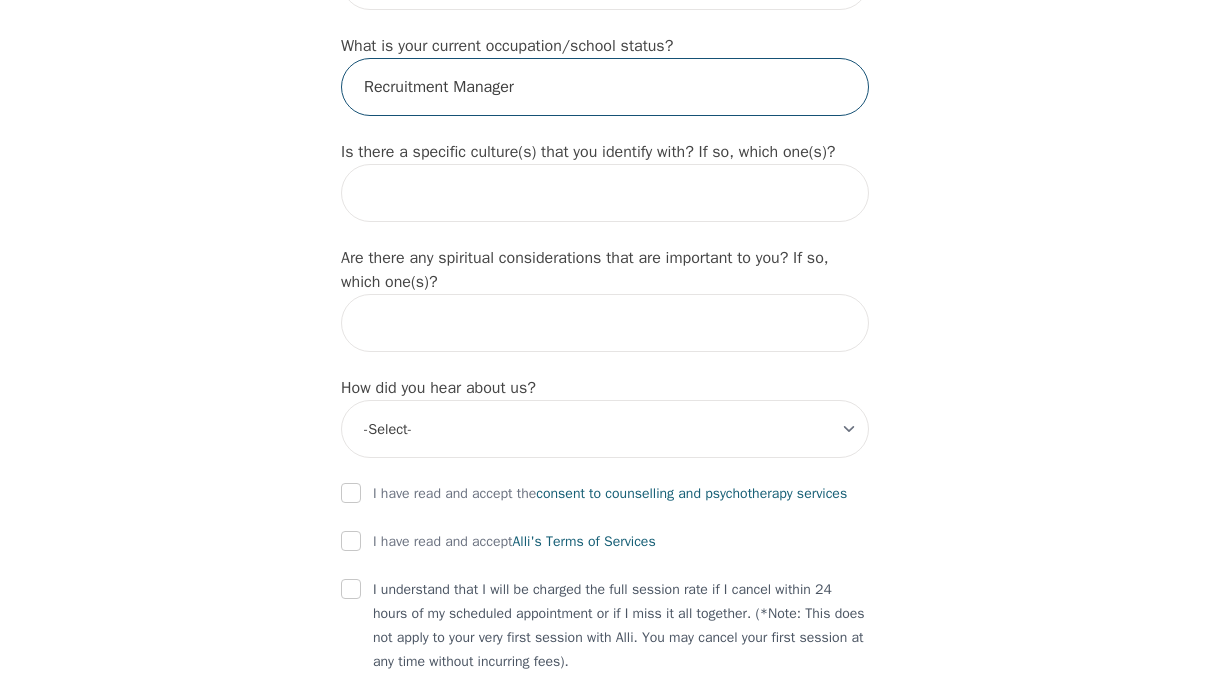 type on "Recruitment Manager" 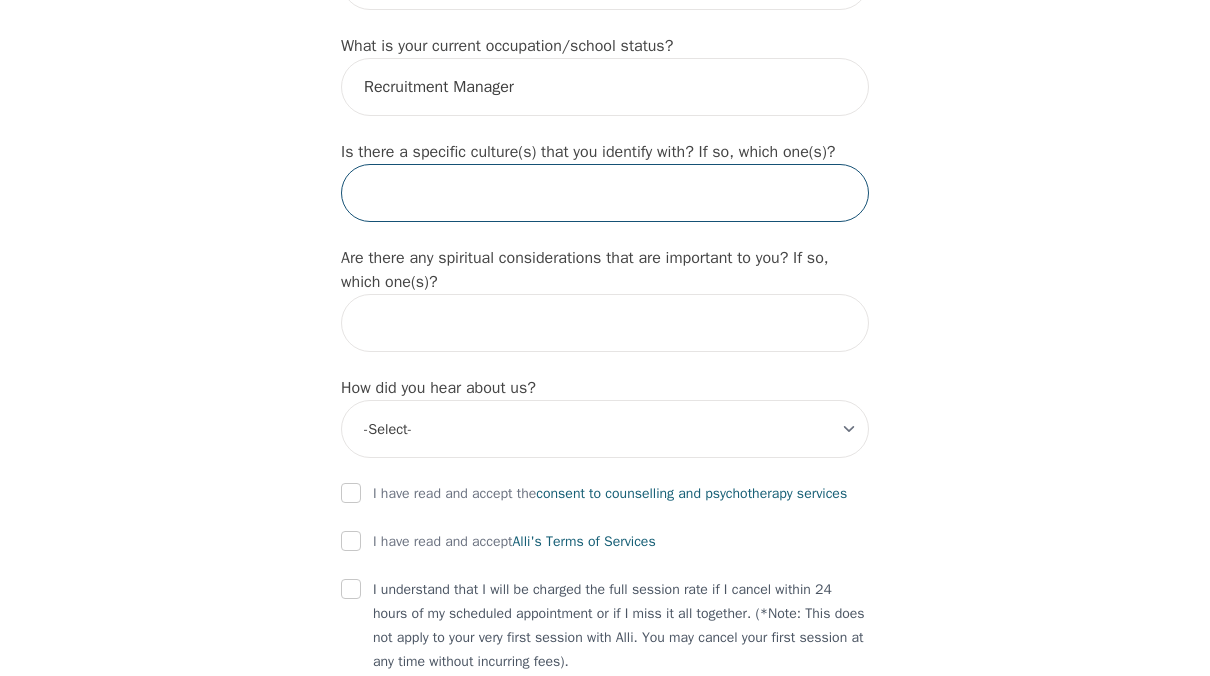 click at bounding box center (605, 193) 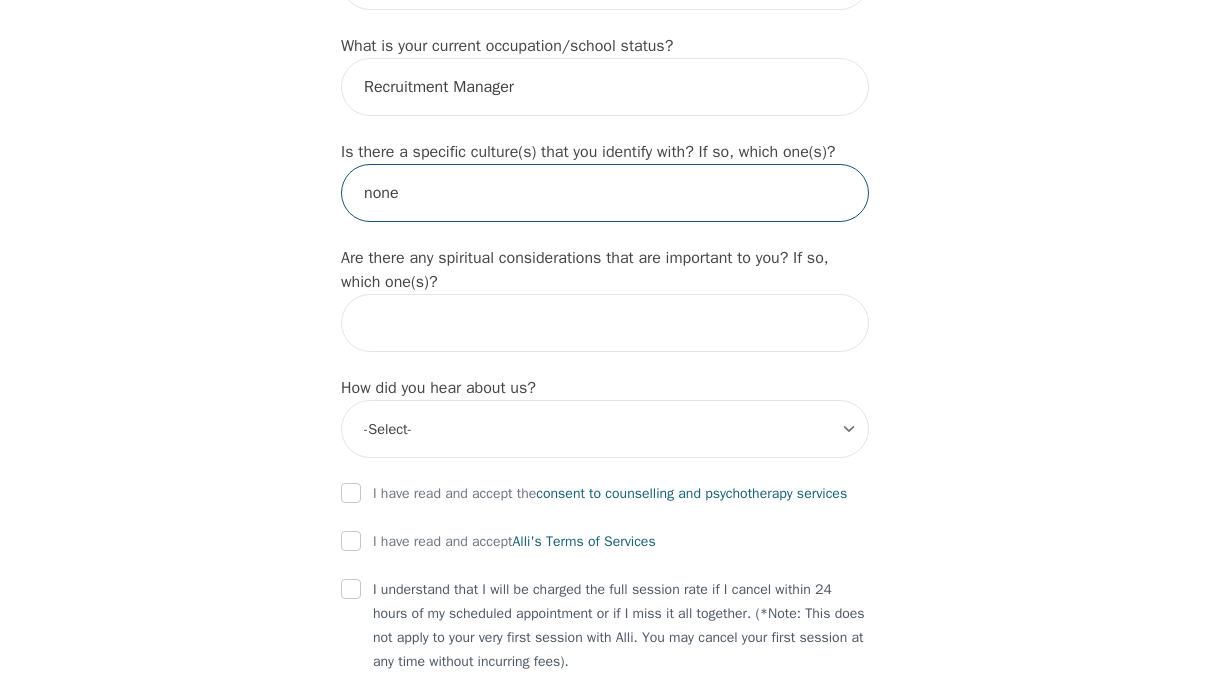 type on "none" 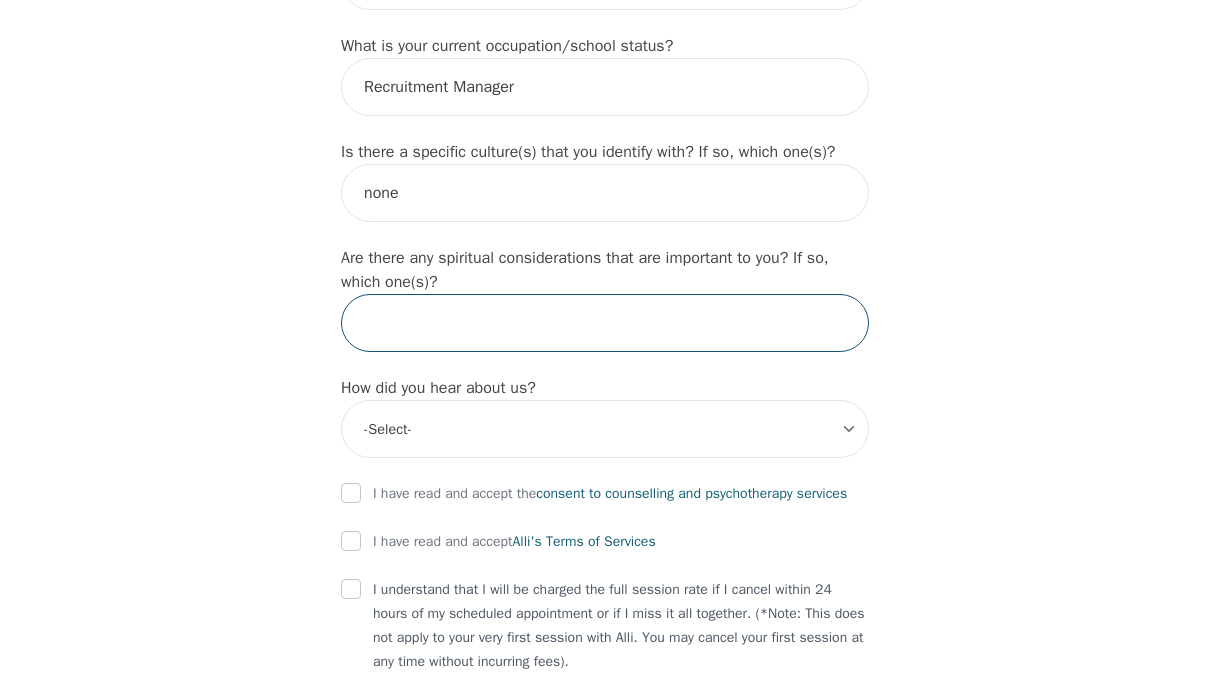 click at bounding box center (605, 323) 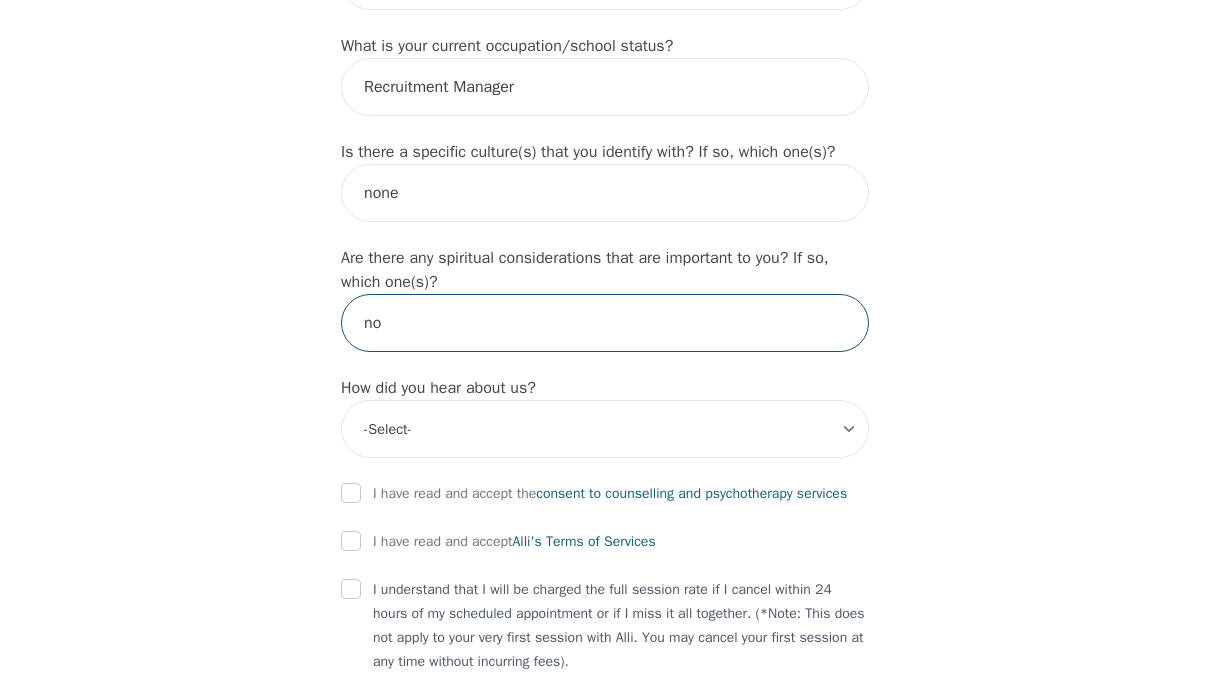 type on "no" 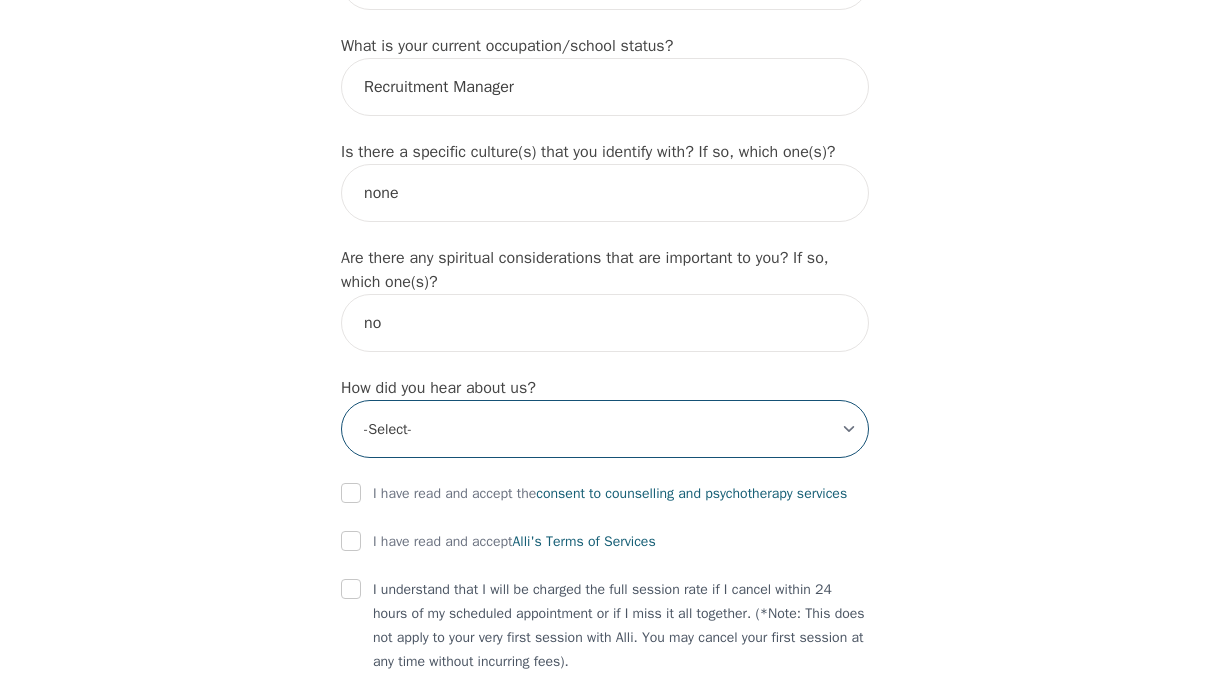 click on "-Select- Physician/Specialist Friend Facebook Instagram Google Search Google Ads Facebook/Instagram Ads Other" at bounding box center (605, 429) 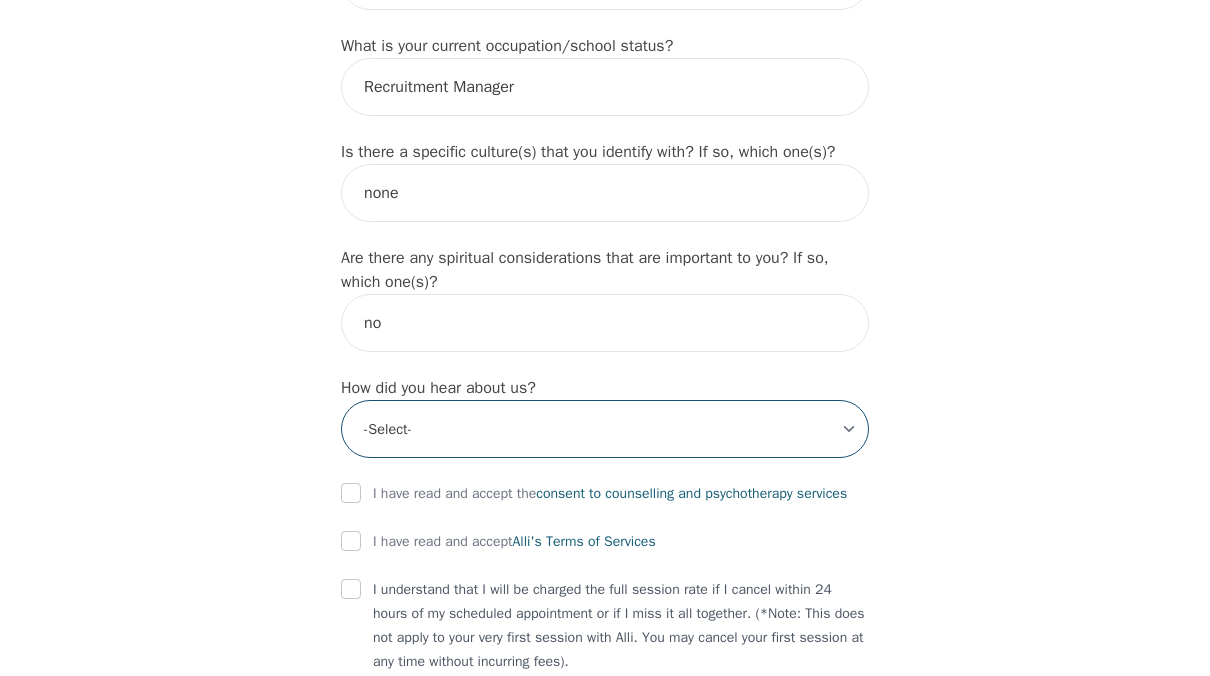 select on "Facebook/Instagram Ads" 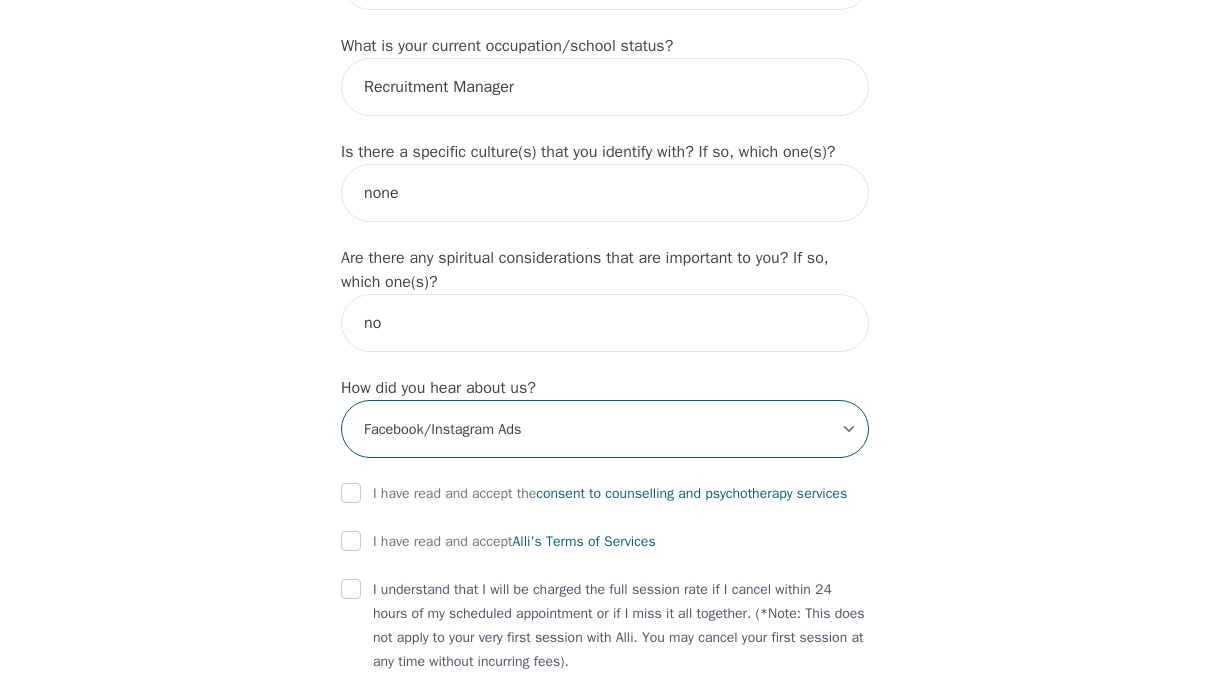 click on "-Select- Physician/Specialist Friend Facebook Instagram Google Search Google Ads Facebook/Instagram Ads Other" at bounding box center (605, 429) 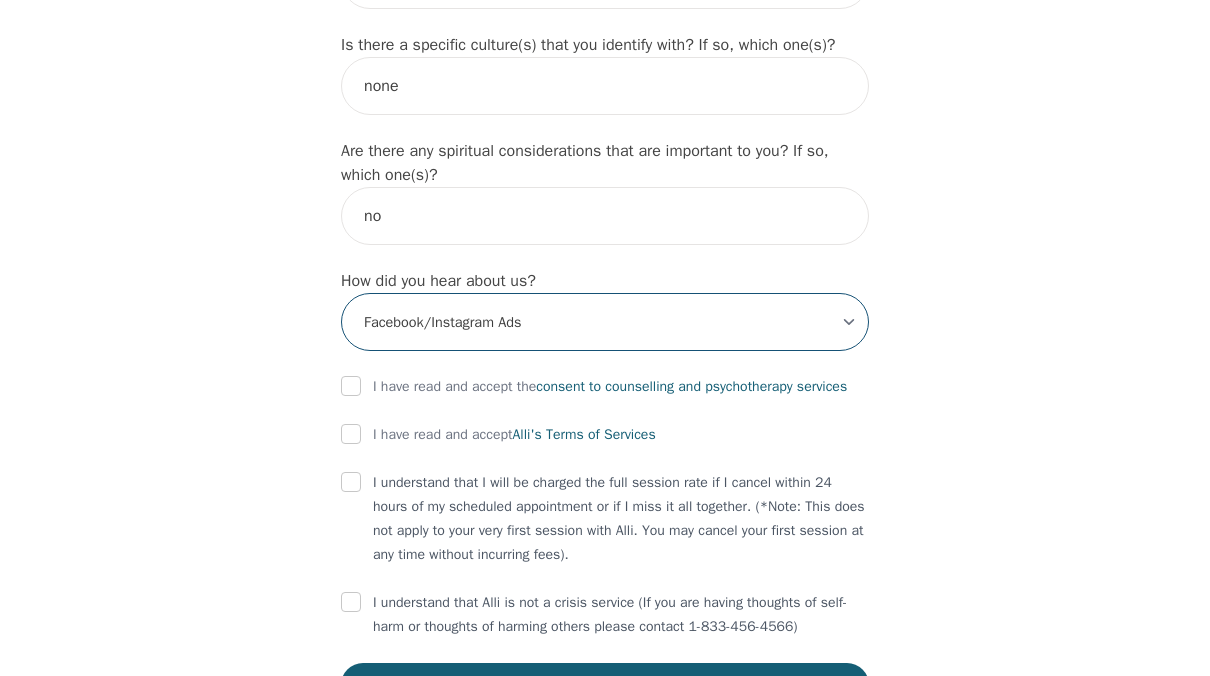 scroll, scrollTop: 2300, scrollLeft: 0, axis: vertical 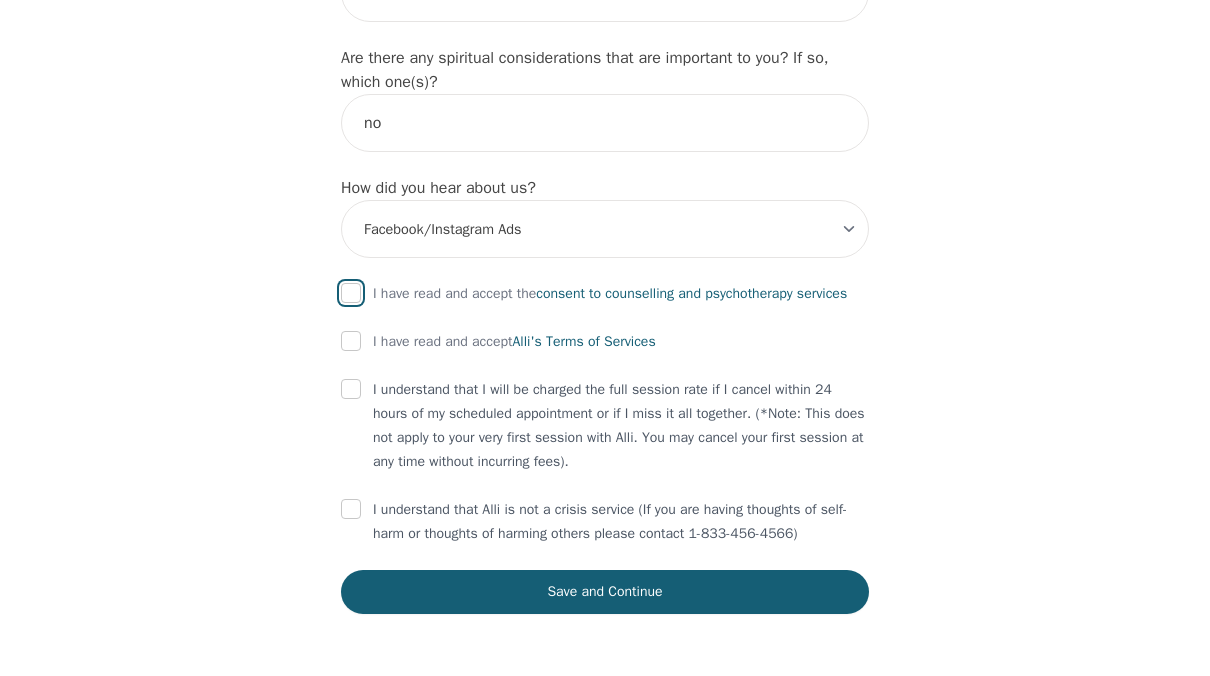 drag, startPoint x: 341, startPoint y: 278, endPoint x: 351, endPoint y: 287, distance: 13.453624 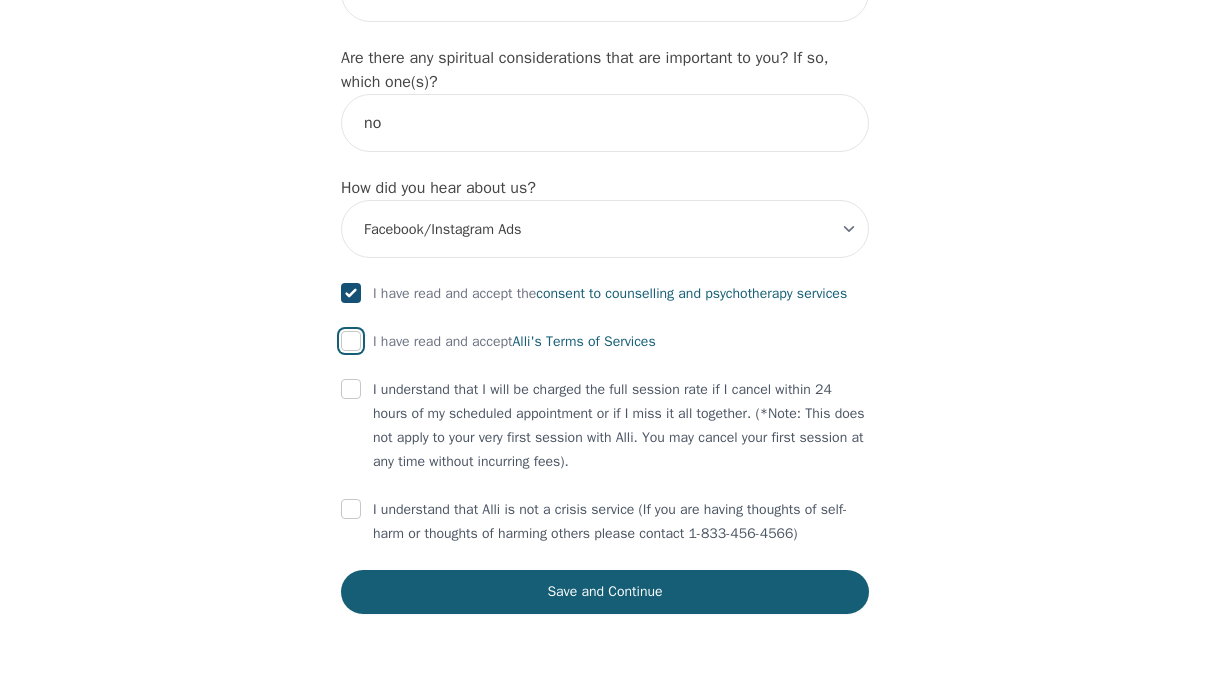 click at bounding box center (351, 341) 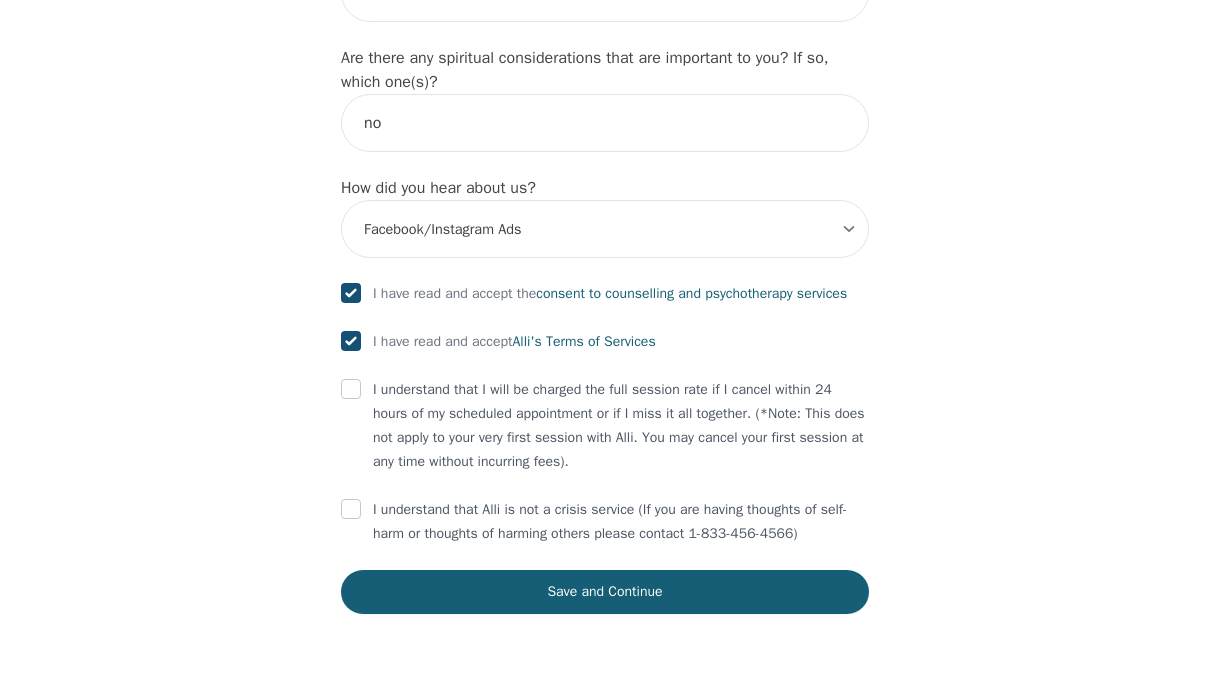 click on "I understand that I will be charged the full session rate if I cancel within 24 hours of my scheduled appointment or if I miss it all together. (*Note: This does not apply to your very first session with Alli. You may cancel your first session at any time without incurring fees)." at bounding box center [605, 426] 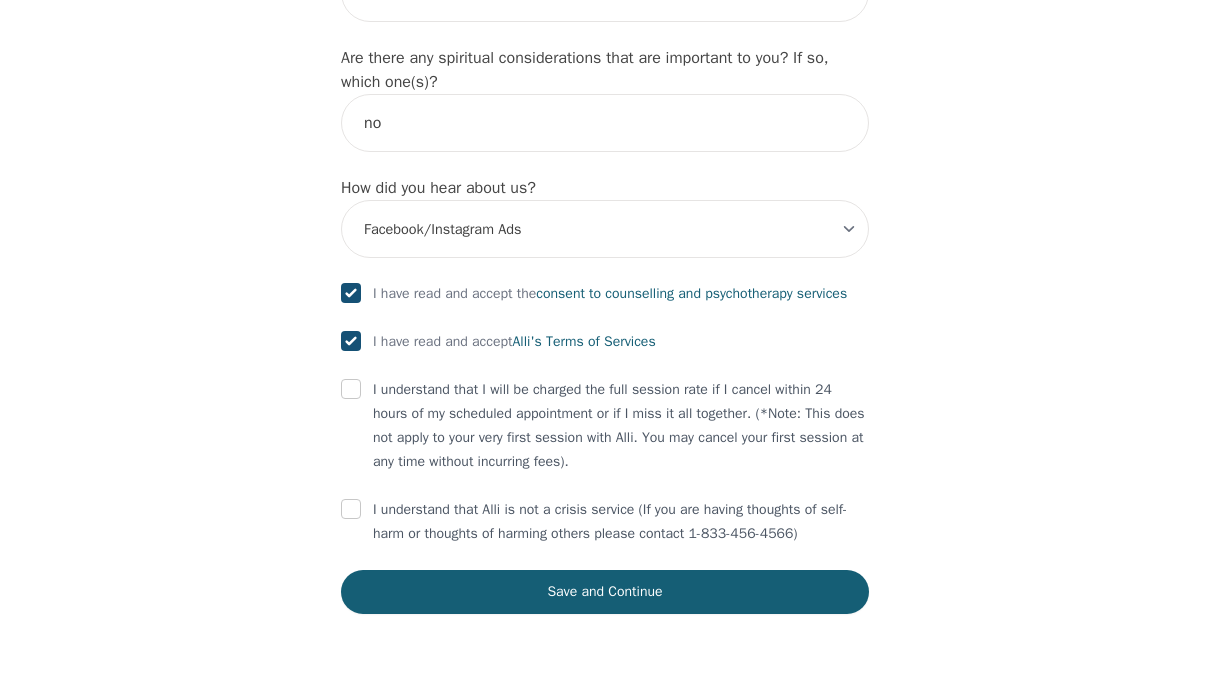 click on "I understand that I will be charged the full session rate if I cancel within 24 hours of my scheduled appointment or if I miss it all together. (*Note: This does not apply to your very first session with Alli. You may cancel your first session at any time without incurring fees)." at bounding box center [605, 426] 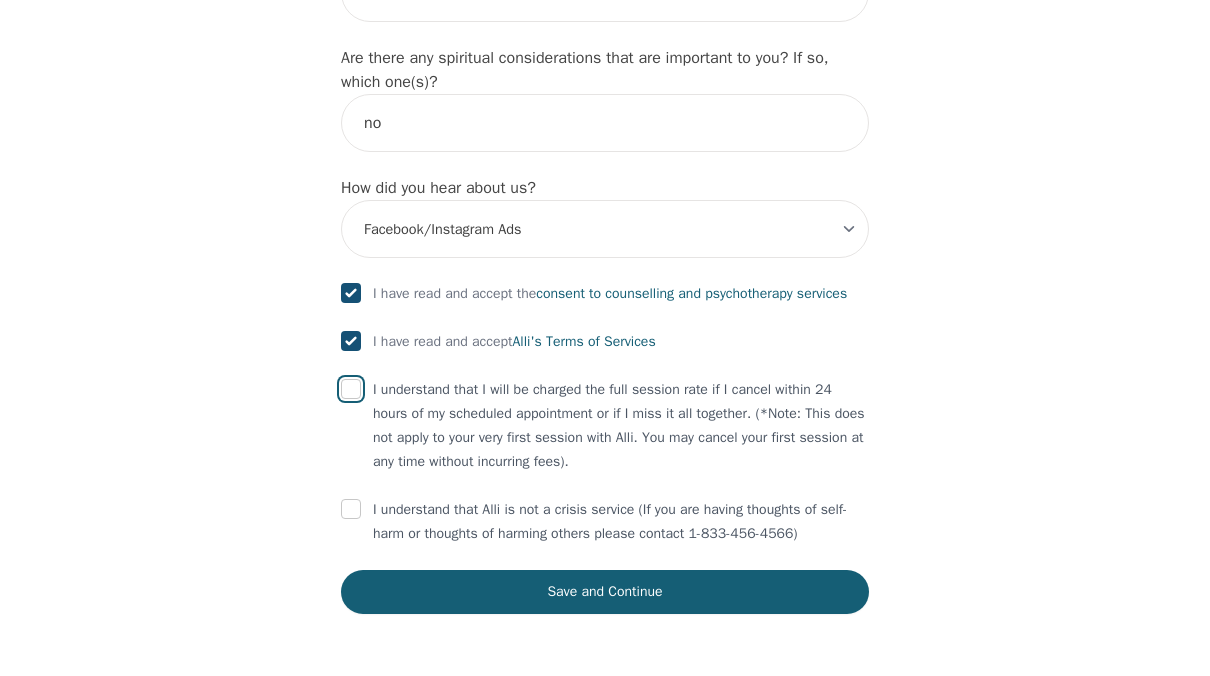 click at bounding box center [351, 389] 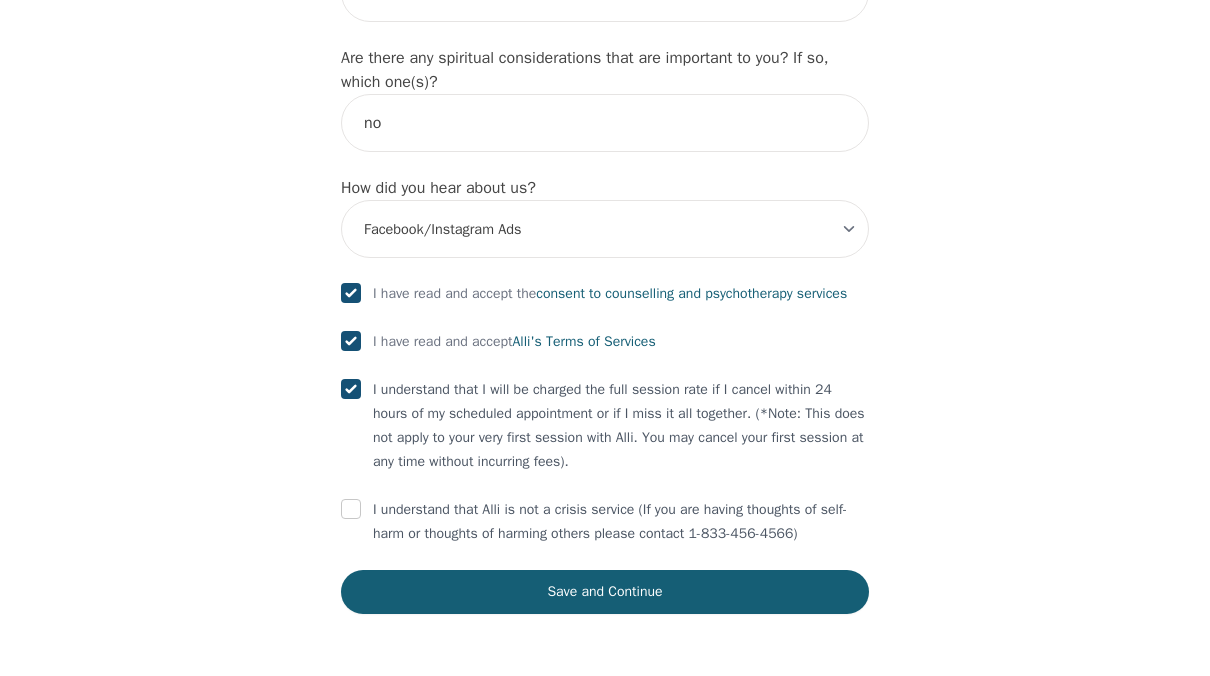 scroll, scrollTop: 2304, scrollLeft: 0, axis: vertical 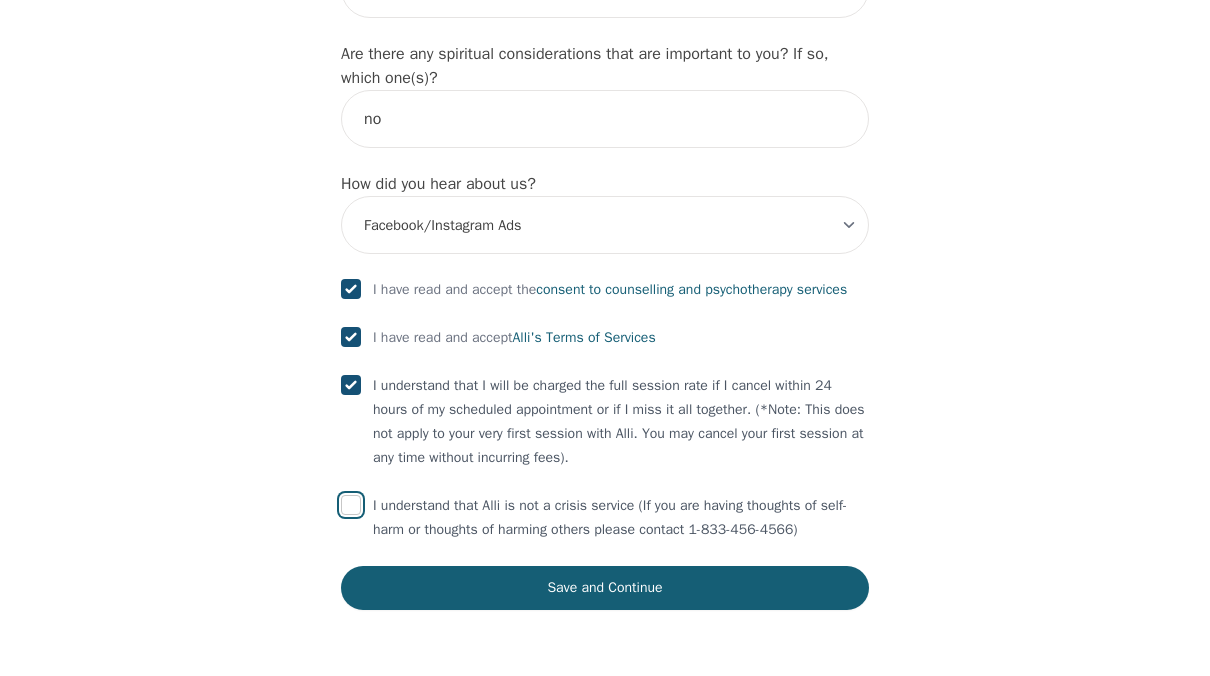 click at bounding box center (351, 505) 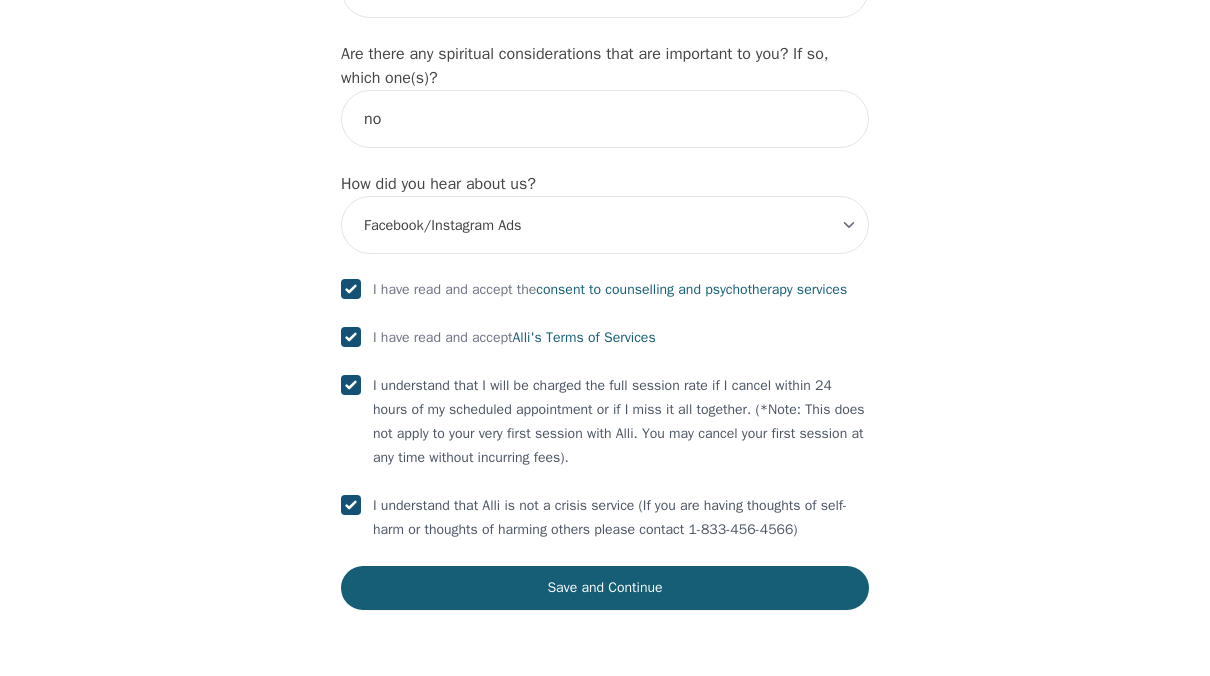 checkbox on "true" 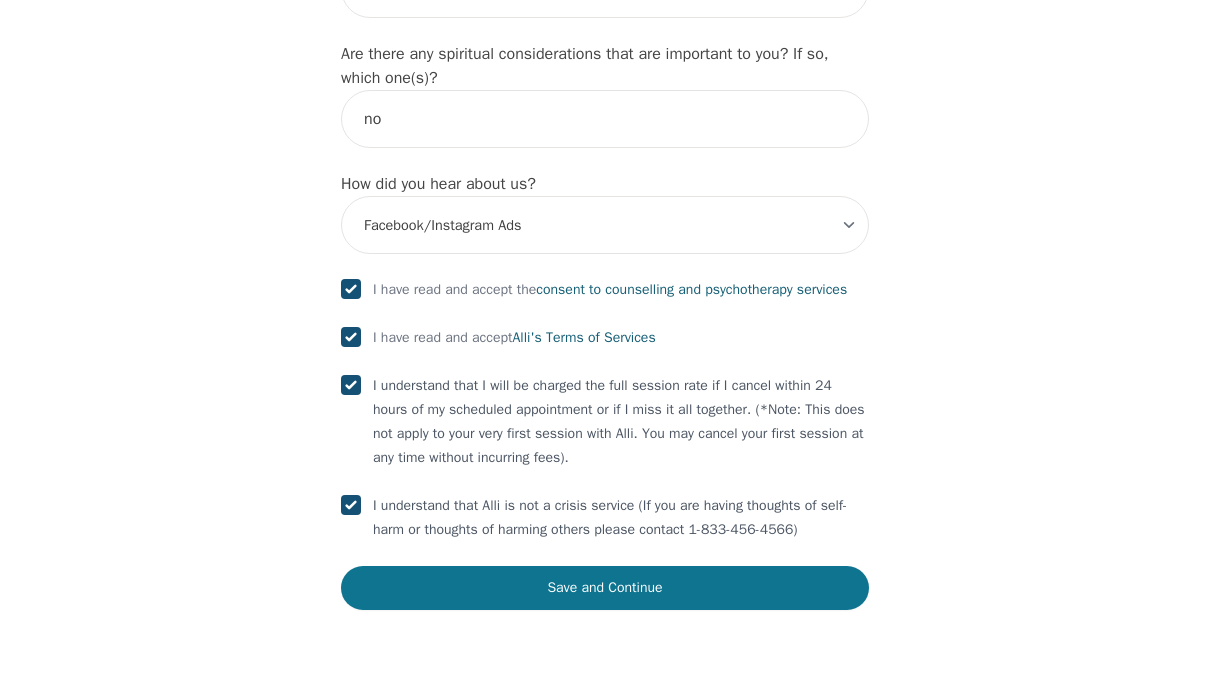 click on "Save and Continue" at bounding box center (605, 588) 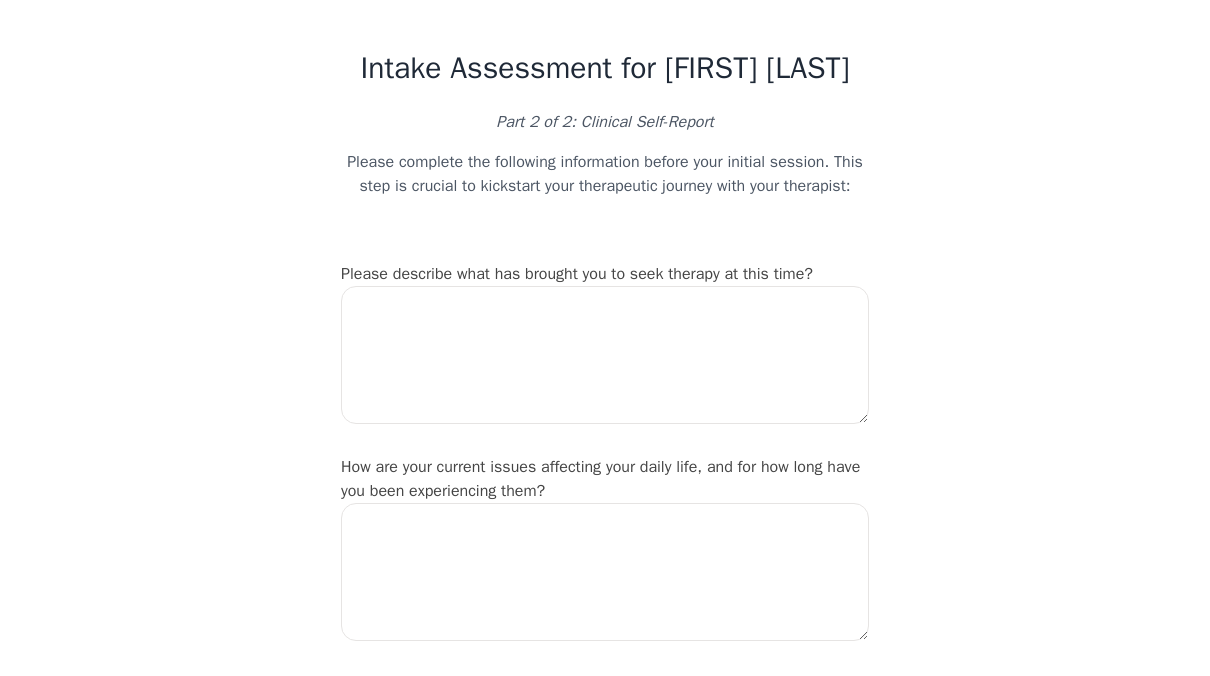 scroll, scrollTop: 0, scrollLeft: 0, axis: both 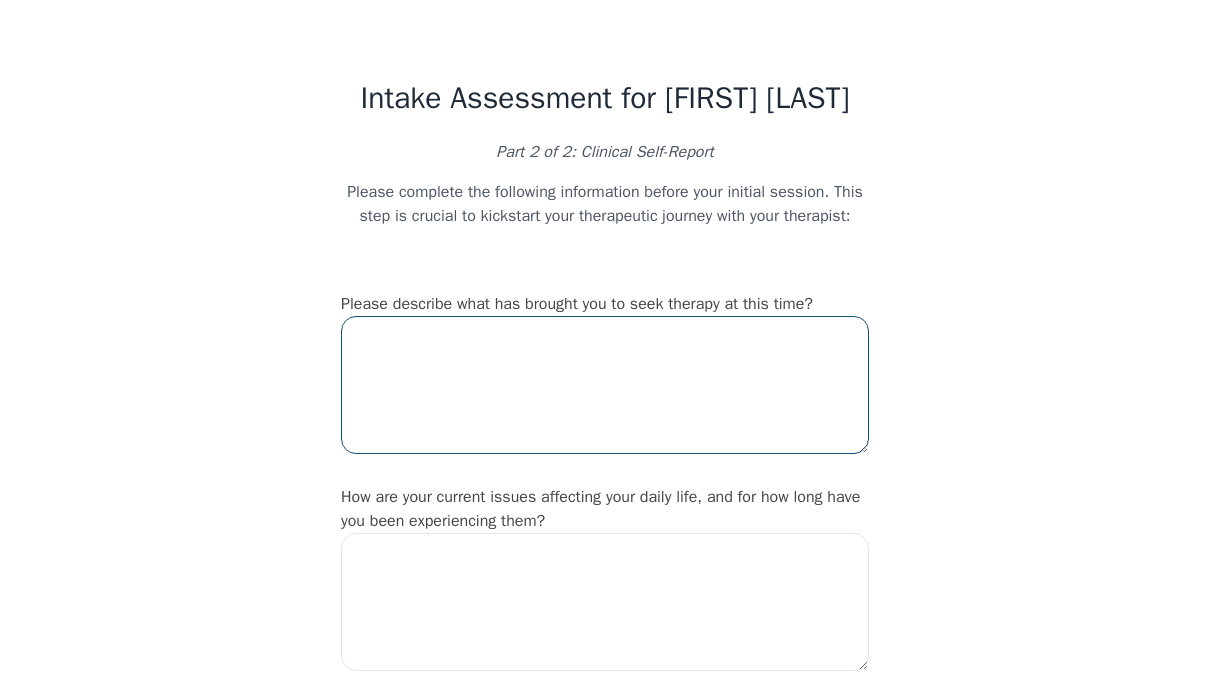 click at bounding box center (605, 385) 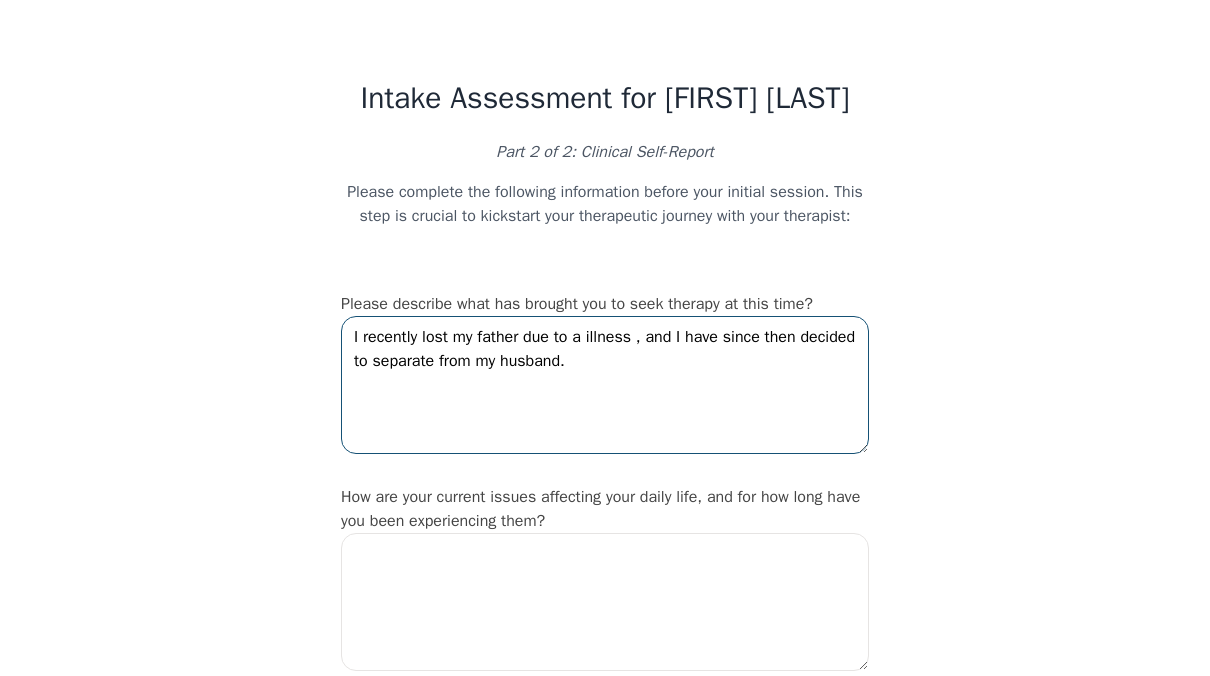 click on "I recently lost my father due to a illness , and I have since then decided to separate from my husband." at bounding box center (605, 385) 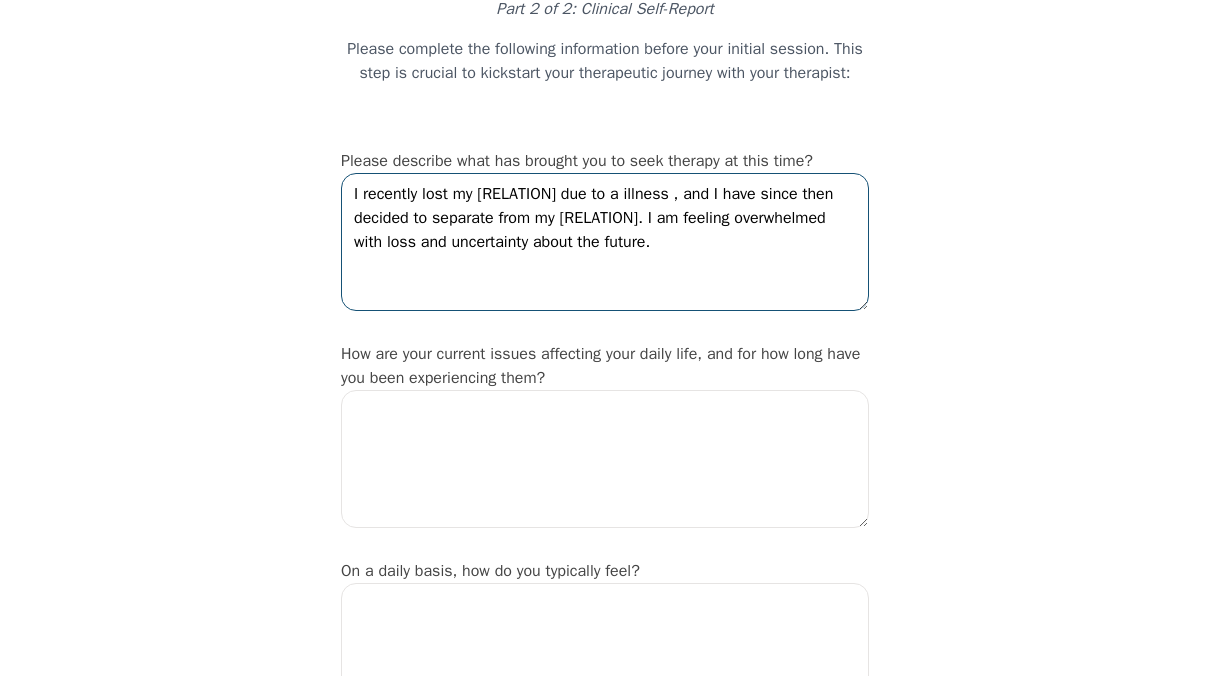 scroll, scrollTop: 100, scrollLeft: 0, axis: vertical 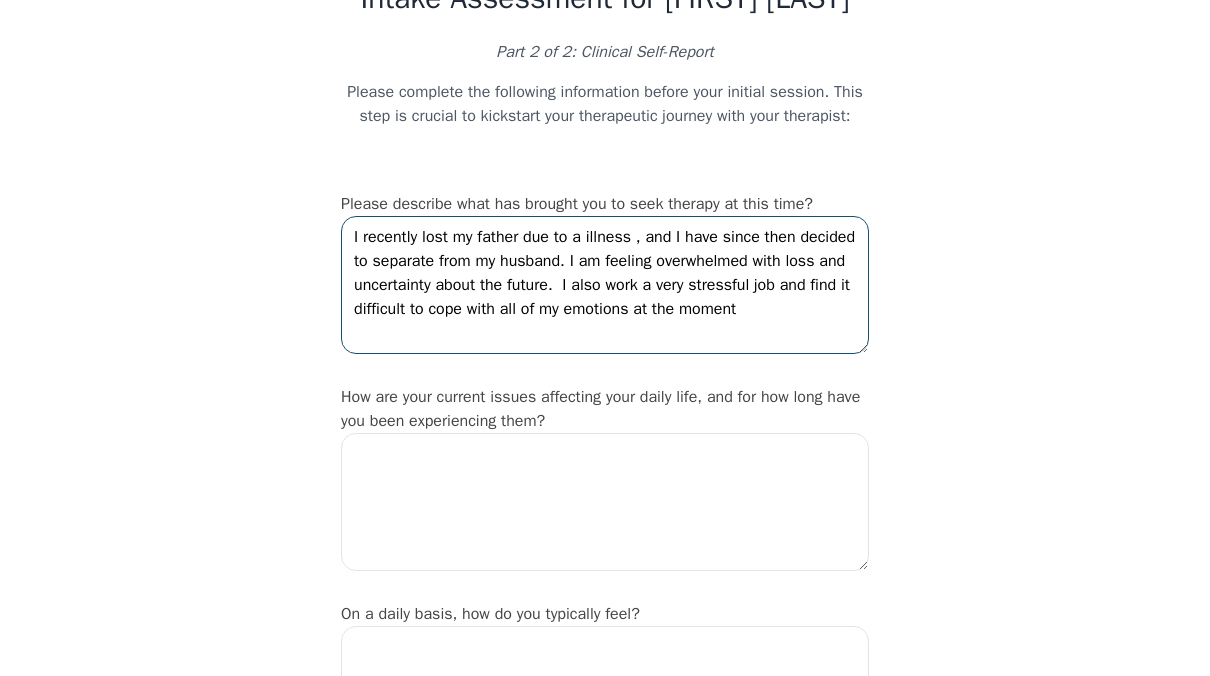 type on "I recently lost my father due to a illness , and I have since then decided to separate from my husband. I am feeling overwhelmed with loss and uncertainty about the future.  I also work a very stressful job and find it difficult to cope with all of my emotions at the moment" 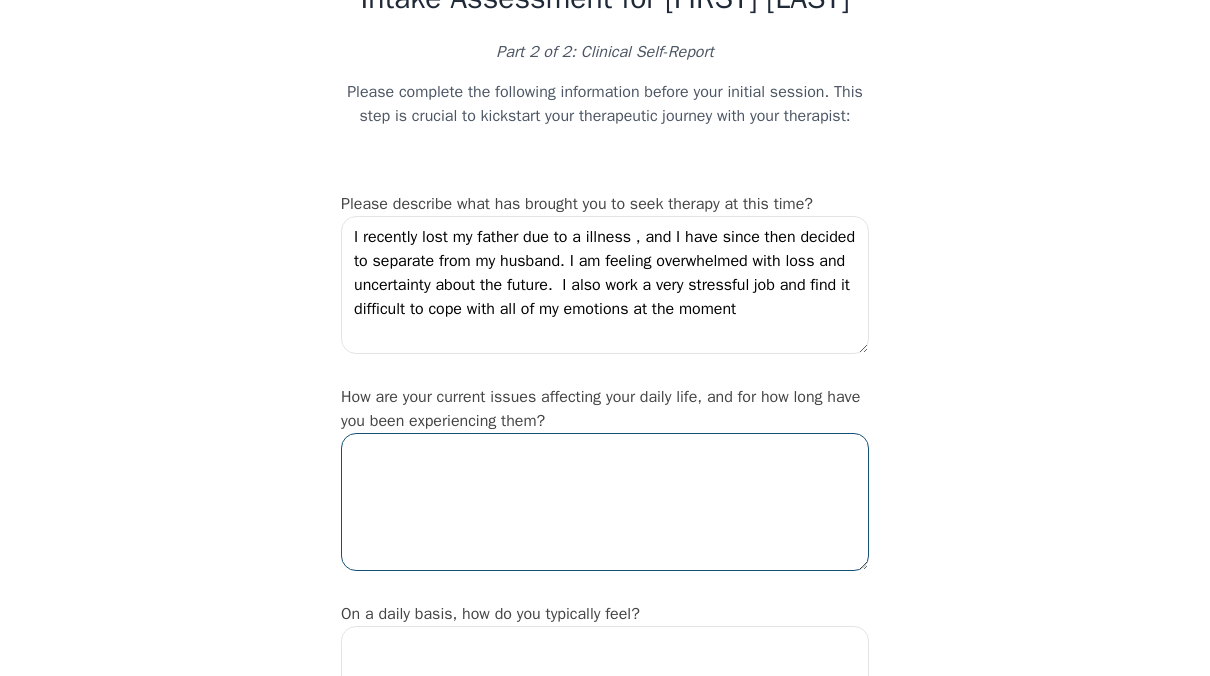 click at bounding box center (605, 502) 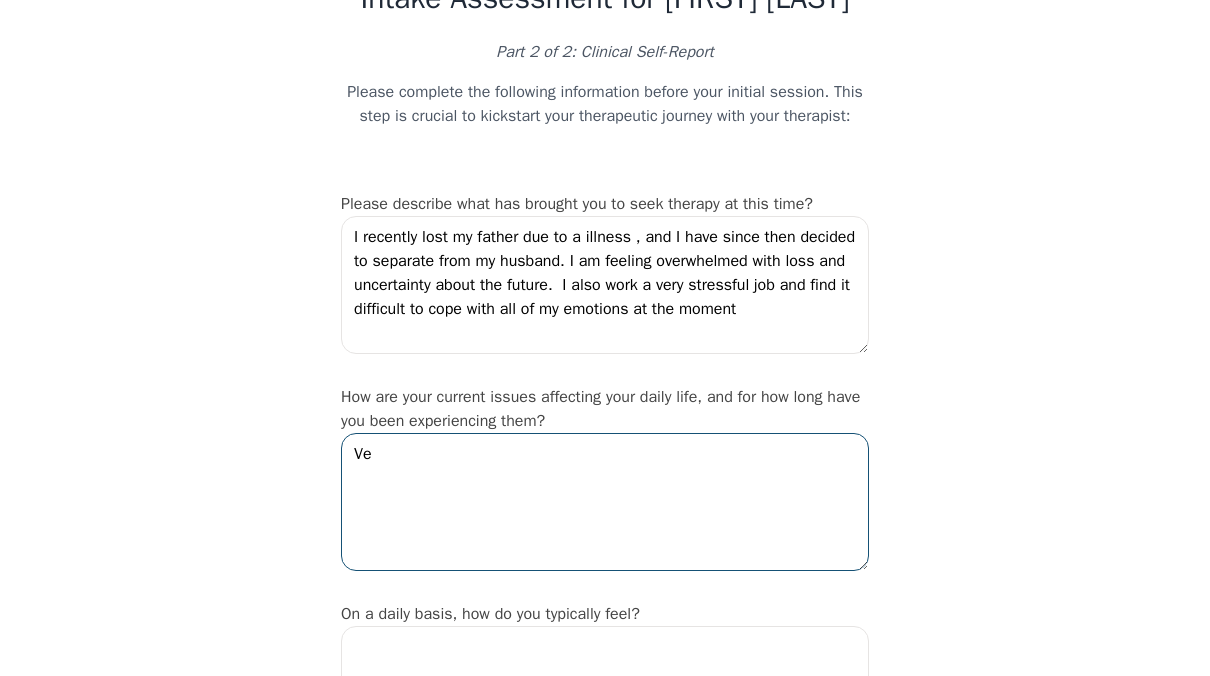 type on "V" 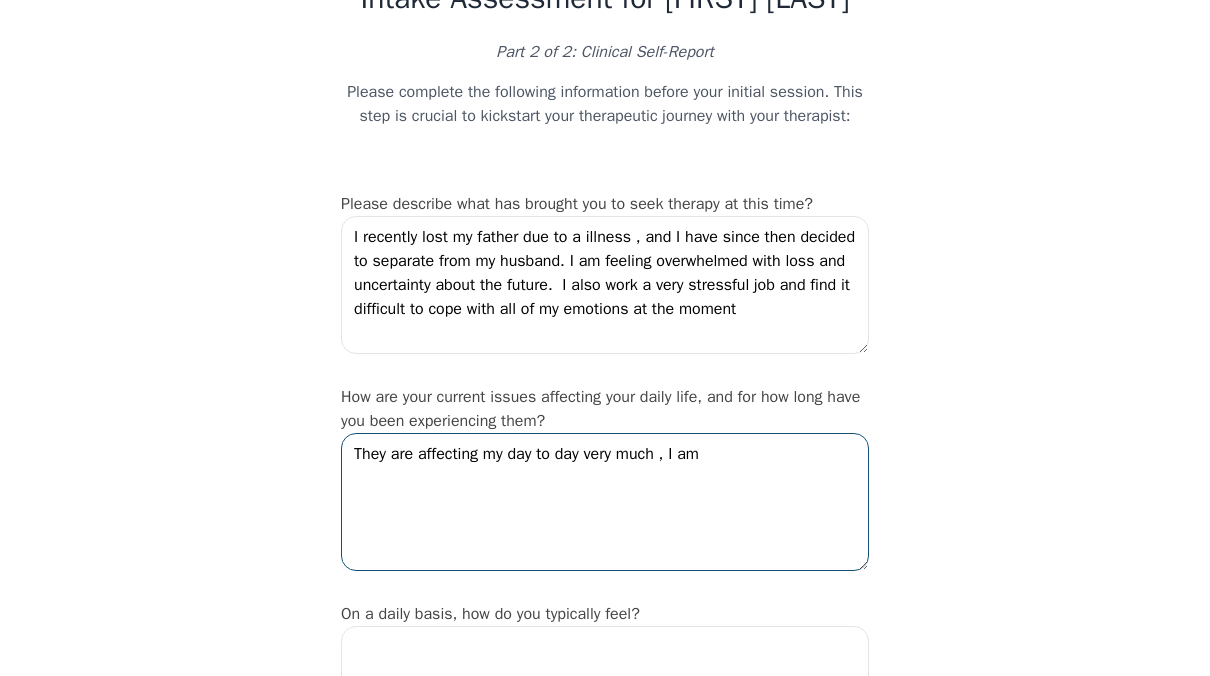 click on "They are affecting my day to day very much , I am" at bounding box center [605, 502] 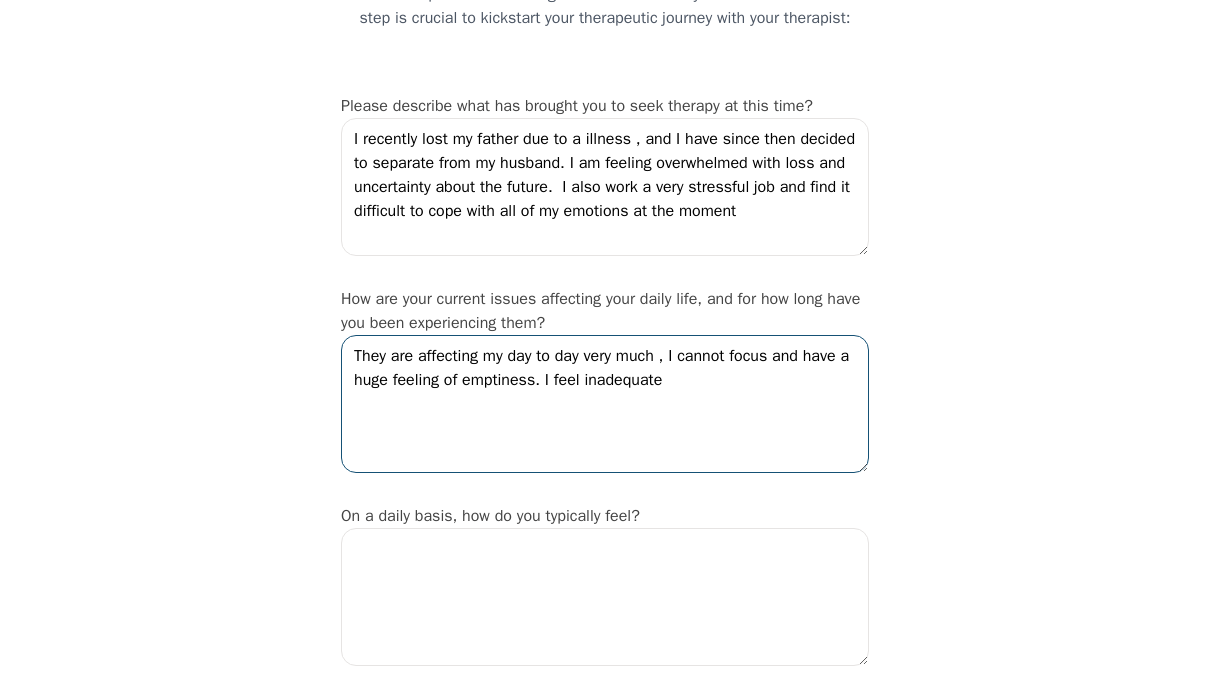 scroll, scrollTop: 200, scrollLeft: 0, axis: vertical 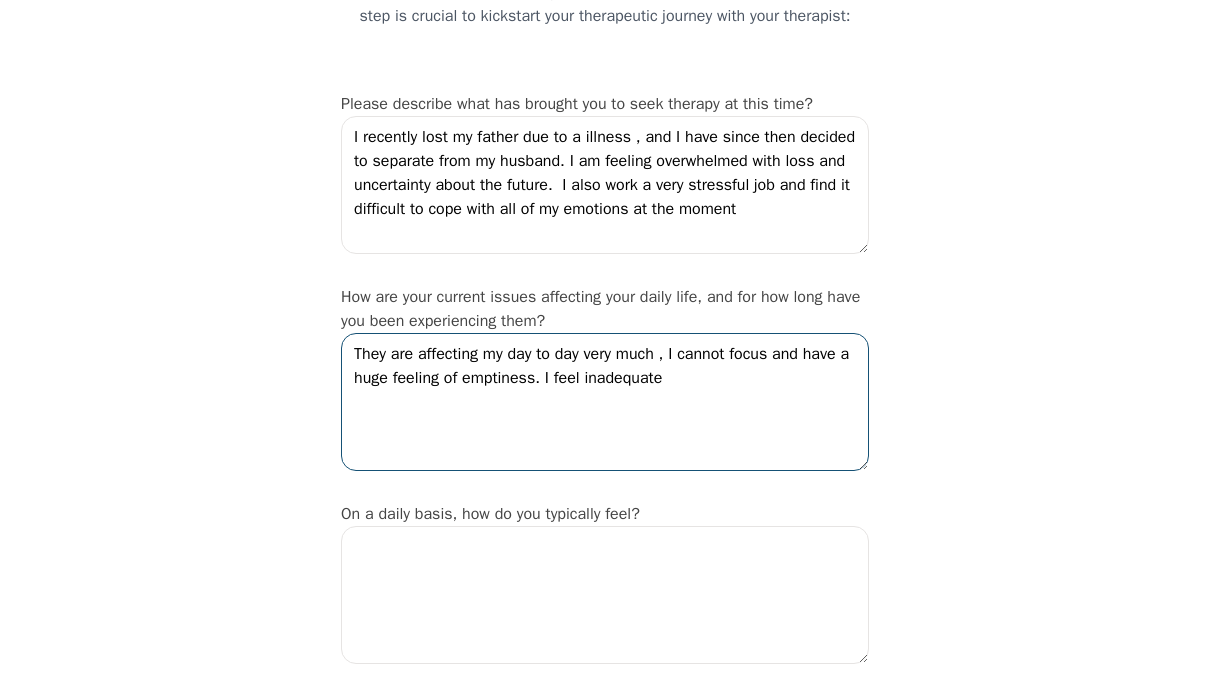 type on "They are affecting my day to day very much , I cannot focus and have a huge feeling of emptiness. I feel inadequate" 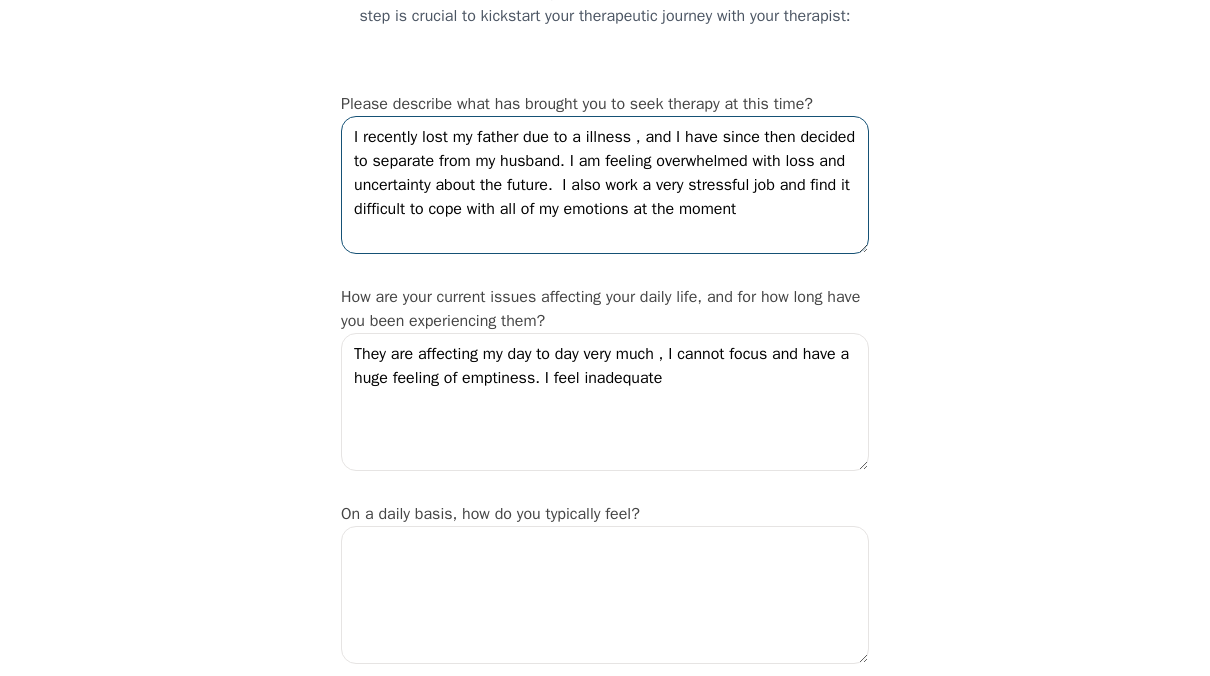 click on "I recently lost my father due to a illness , and I have since then decided to separate from my husband. I am feeling overwhelmed with loss and uncertainty about the future.  I also work a very stressful job and find it difficult to cope with all of my emotions at the moment" at bounding box center (605, 185) 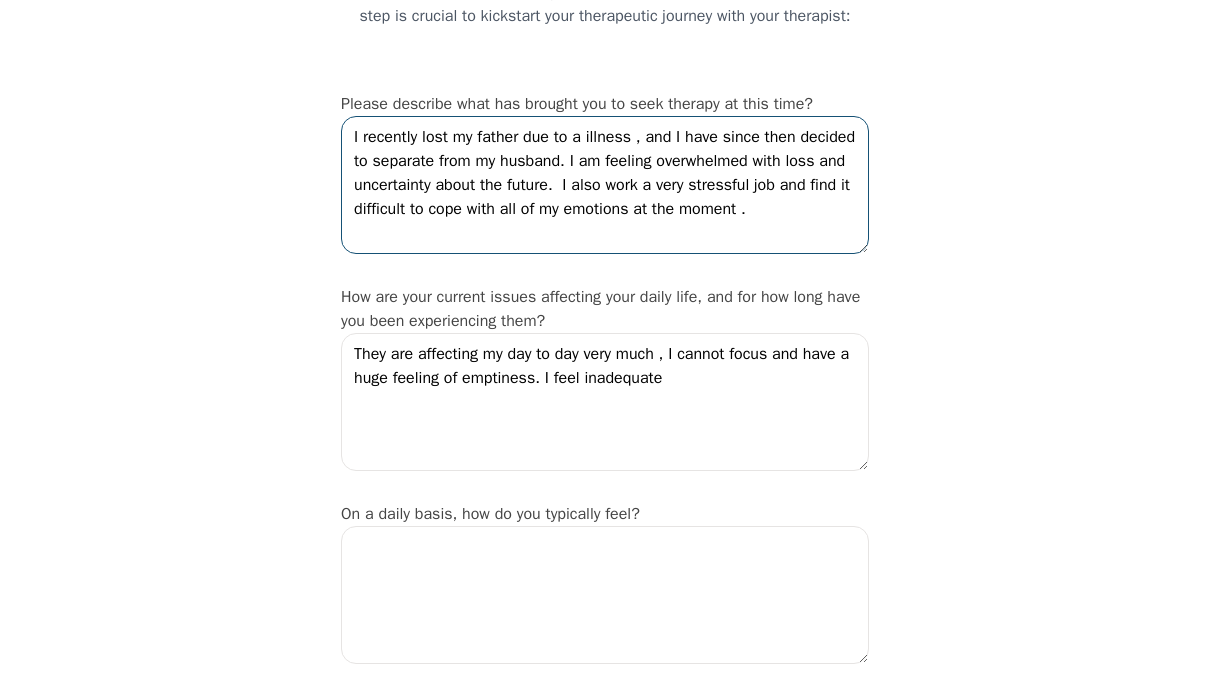 type on "I recently lost my father due to a illness , and I have since then decided to separate from my husband. I am feeling overwhelmed with loss and uncertainty about the future.  I also work a very stressful job and find it difficult to cope with all of my emotions at the moment ." 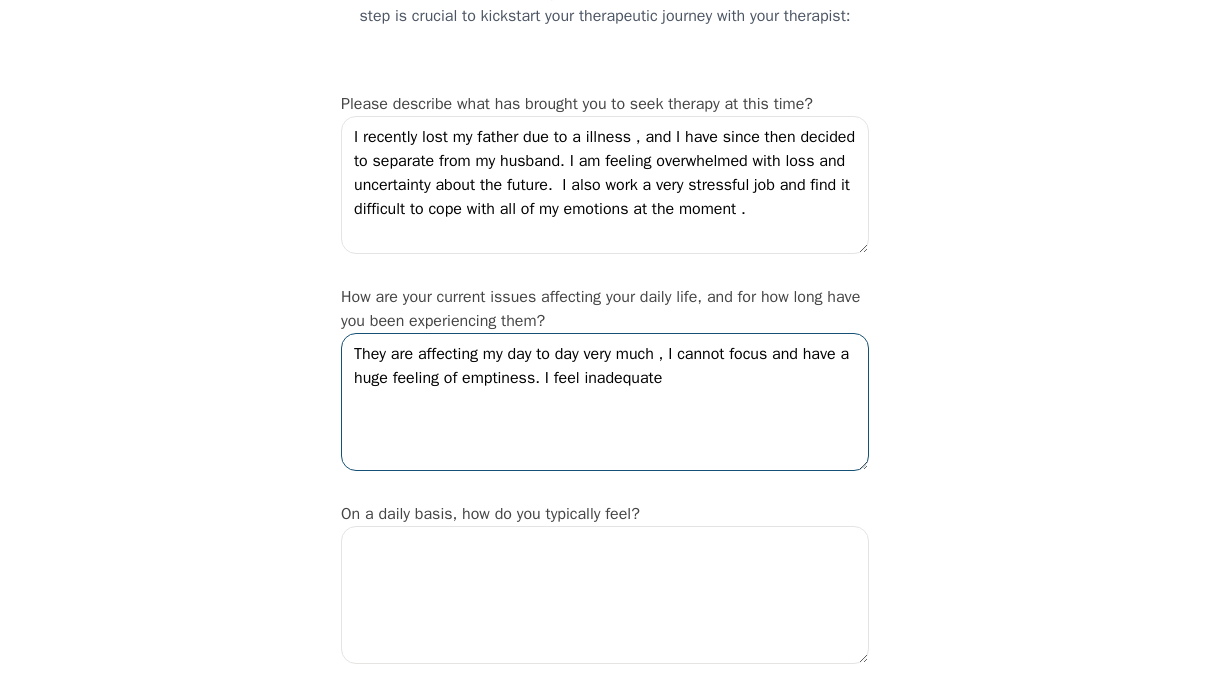 click on "They are affecting my day to day very much , I cannot focus and have a huge feeling of emptiness. I feel inadequate" at bounding box center (605, 402) 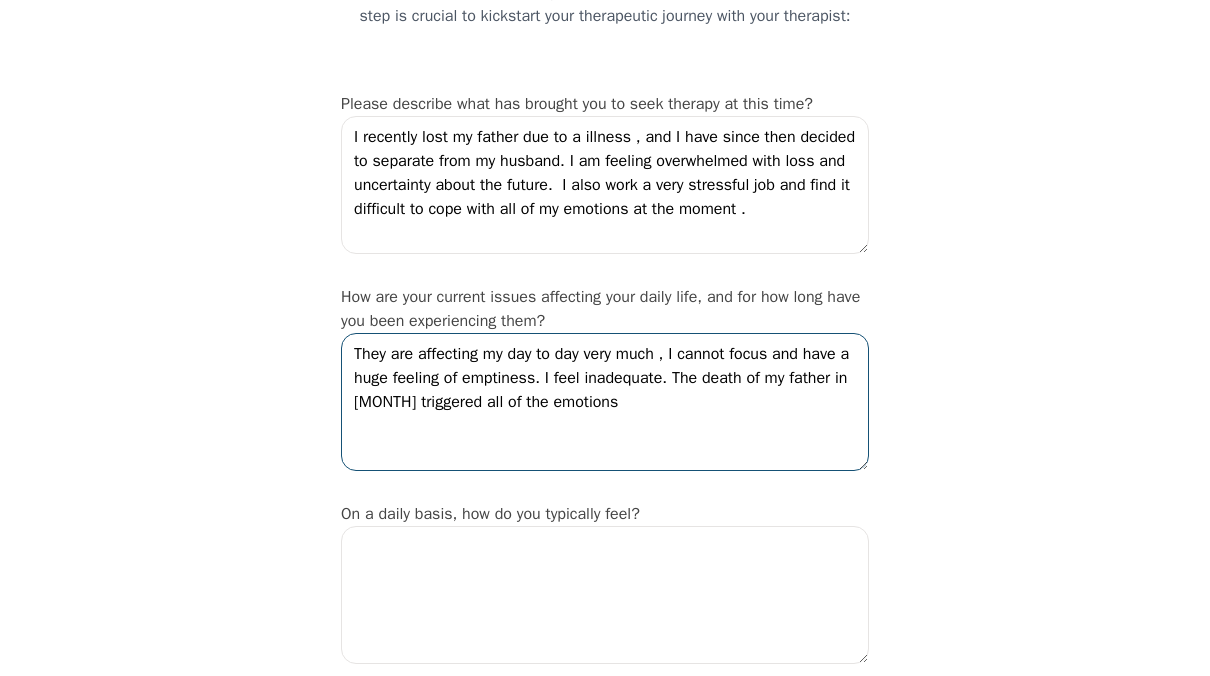 click on "They are affecting my day to day very much , I cannot focus and have a huge feeling of emptiness. I feel inadequate. The death of my father in [MONTH] triggered all of the emotions" at bounding box center (605, 402) 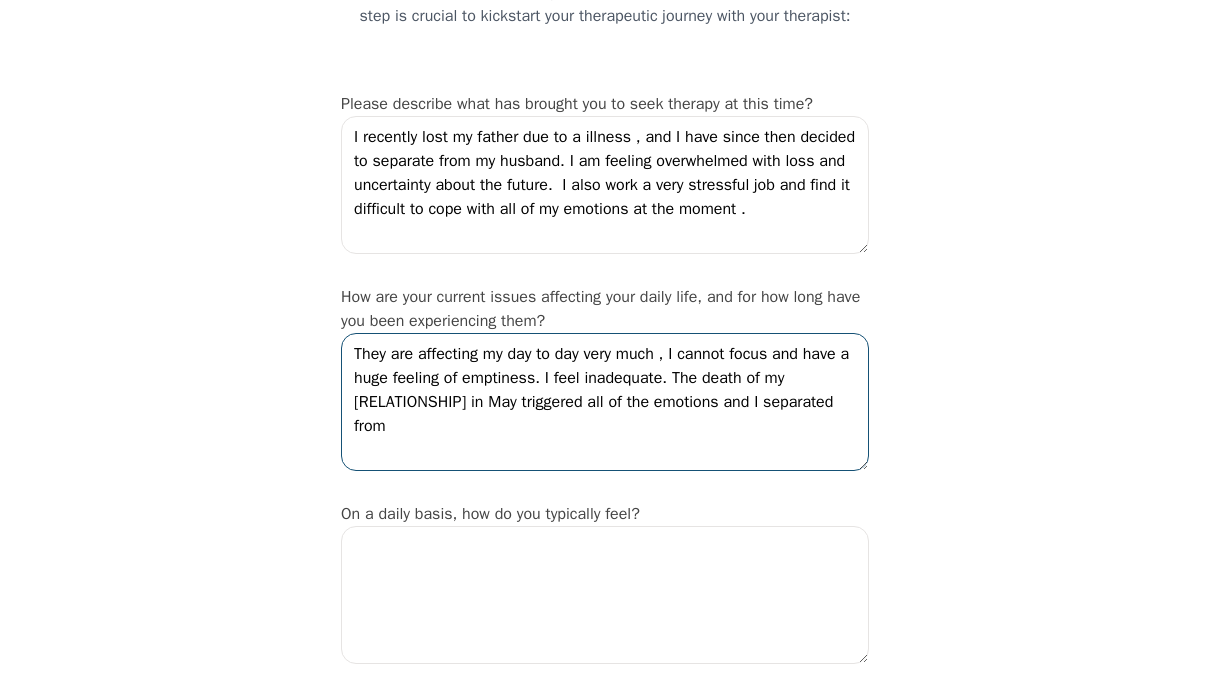 click on "They are affecting my day to day very much , I cannot focus and have a huge feeling of emptiness. I feel inadequate. The death of my [RELATIONSHIP] in May triggered all of the emotions and I separated from" at bounding box center (605, 402) 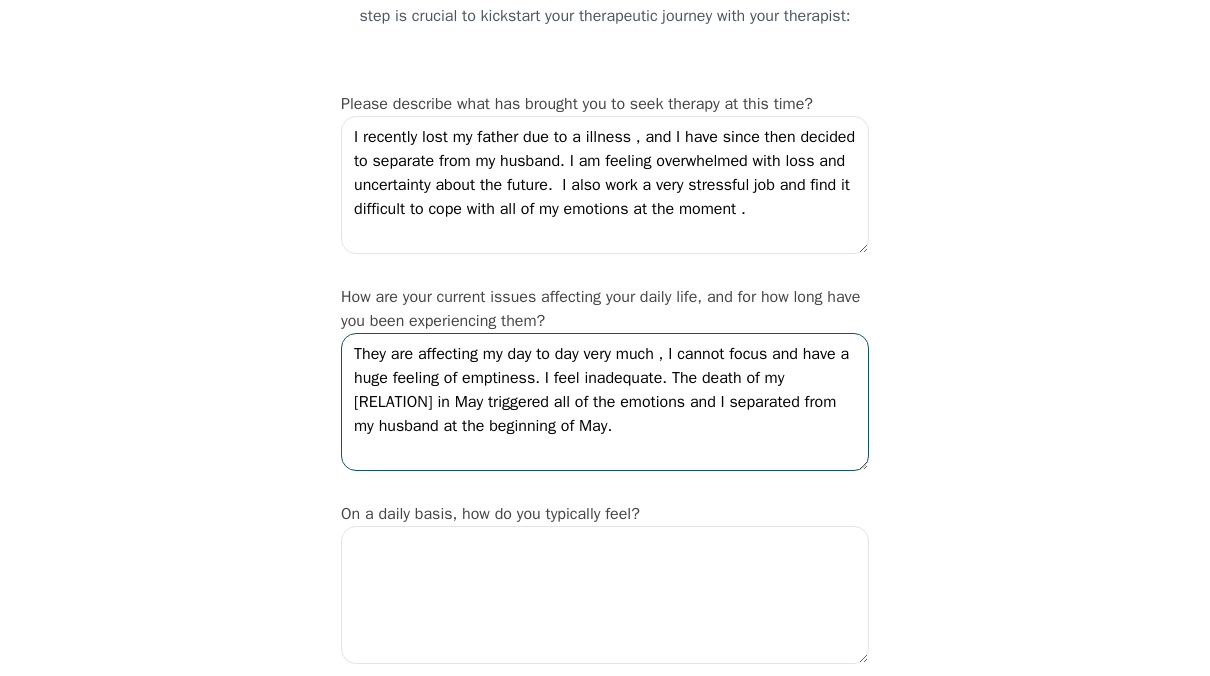 scroll, scrollTop: 100, scrollLeft: 0, axis: vertical 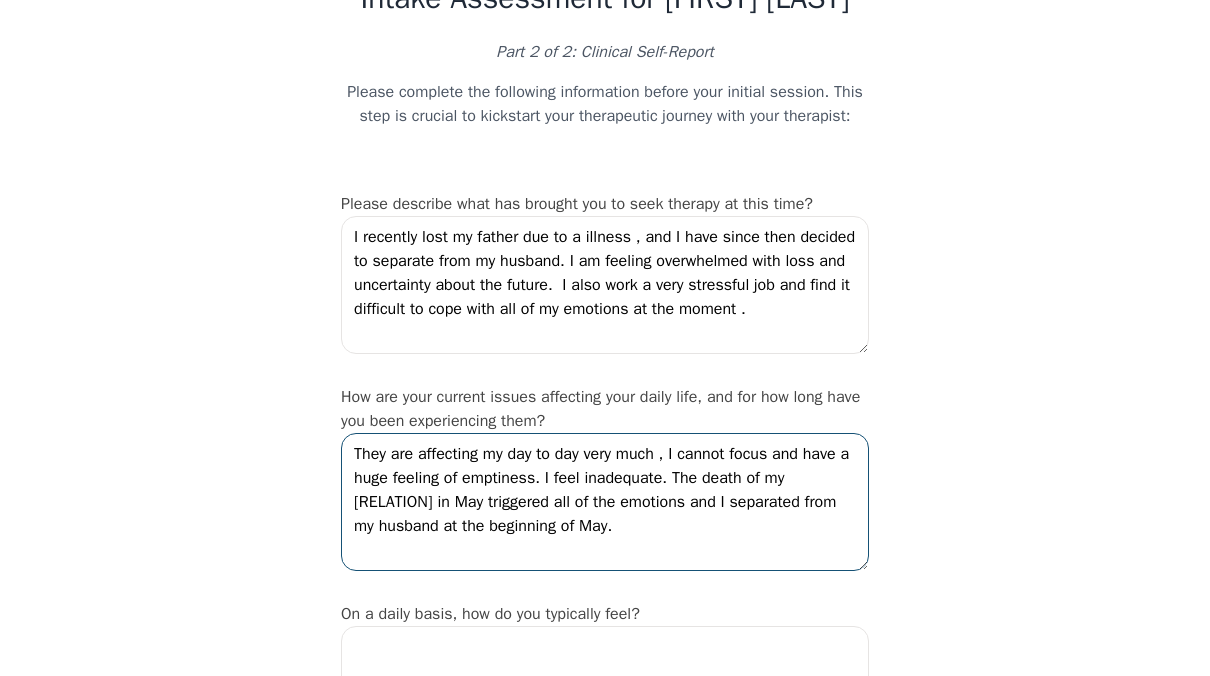 type on "They are affecting my day to day very much , I cannot focus and have a huge feeling of emptiness. I feel inadequate. The death of my [RELATION] in May triggered all of the emotions and I separated from my husband at the beginning of May." 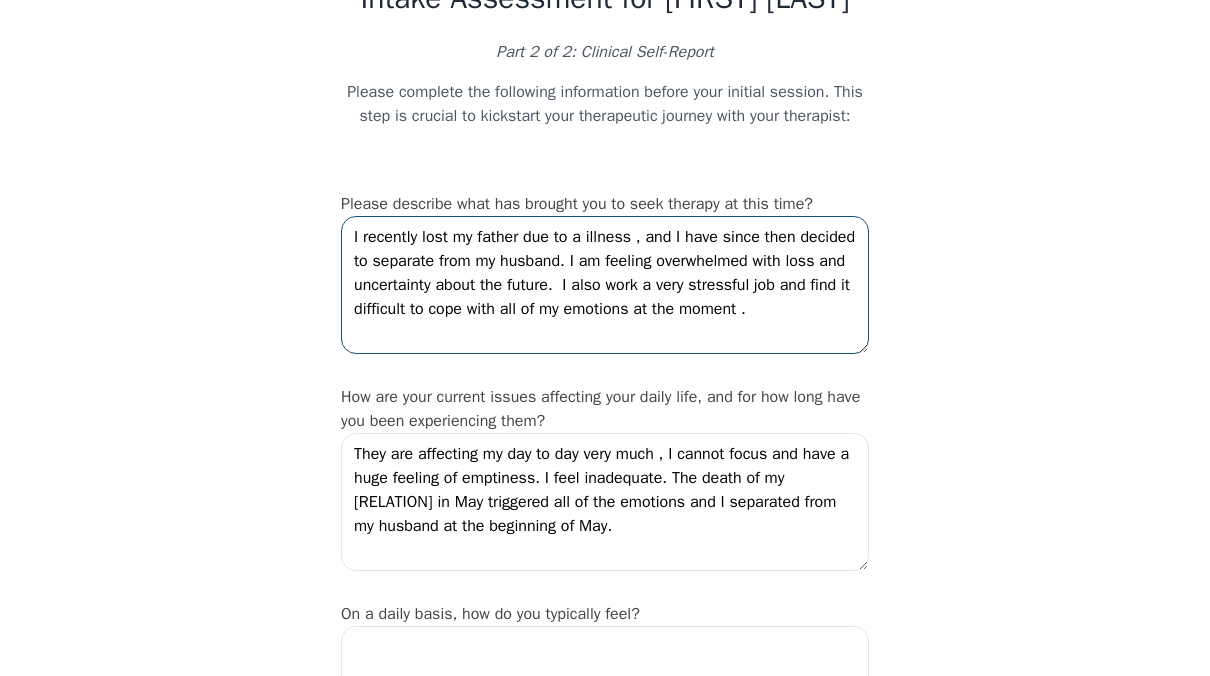 click on "I recently lost my father due to a illness , and I have since then decided to separate from my husband. I am feeling overwhelmed with loss and uncertainty about the future.  I also work a very stressful job and find it difficult to cope with all of my emotions at the moment ." at bounding box center [605, 285] 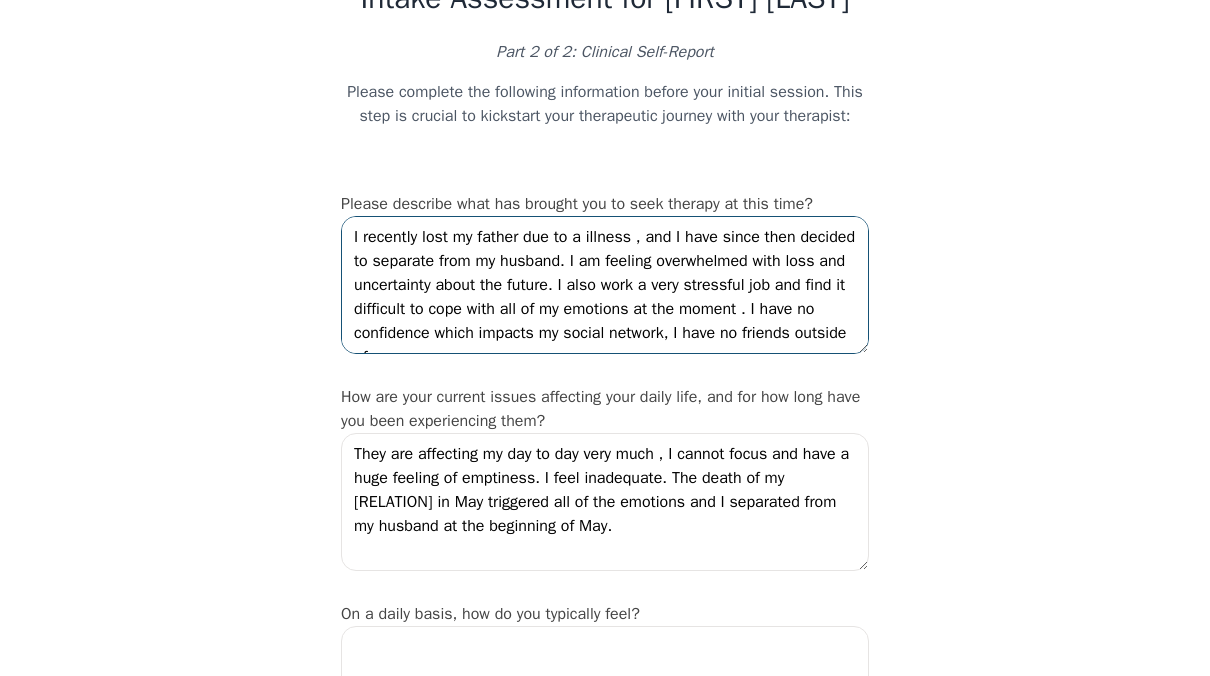 scroll, scrollTop: 14, scrollLeft: 0, axis: vertical 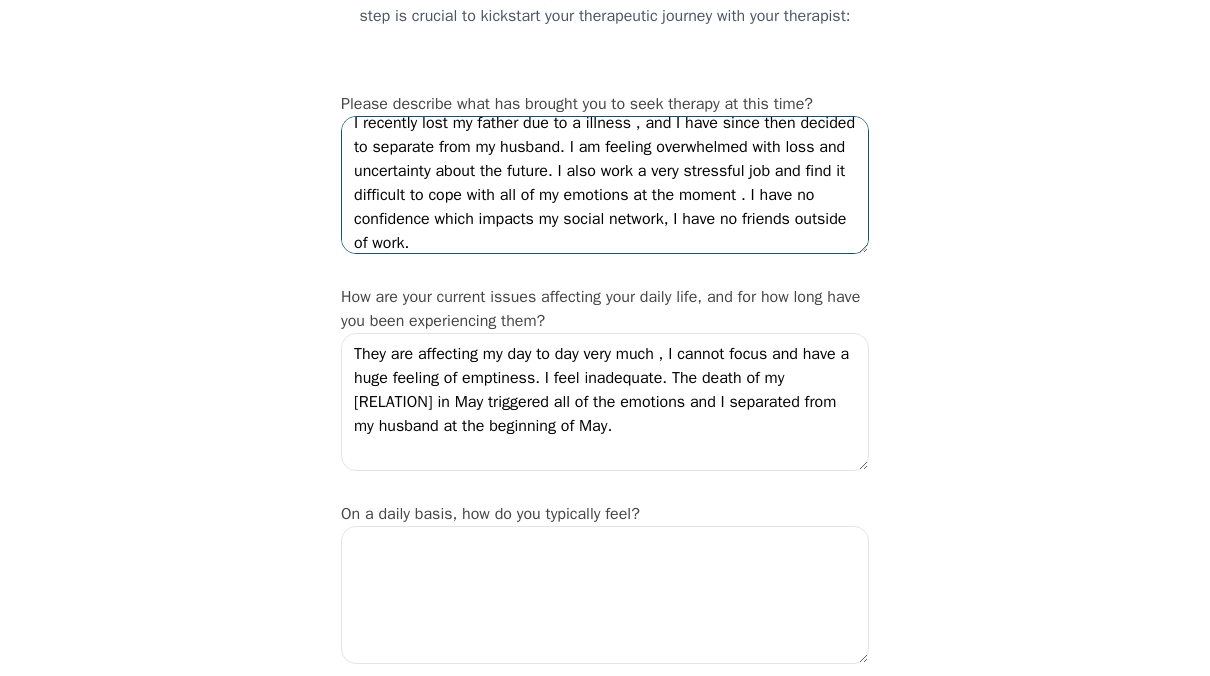 type on "I recently lost my father due to a illness , and I have since then decided to separate from my husband. I am feeling overwhelmed with loss and uncertainty about the future. I also work a very stressful job and find it difficult to cope with all of my emotions at the moment . I have no confidence which impacts my social network, I have no friends outside of work." 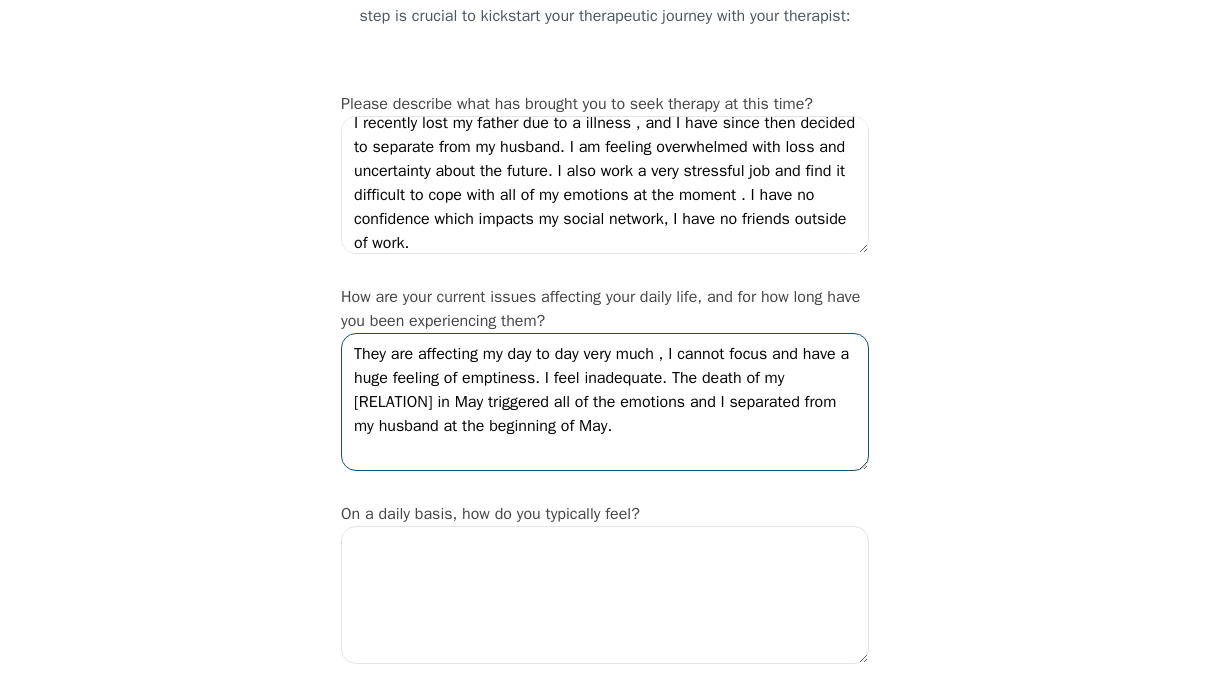 click on "They are affecting my day to day very much , I cannot focus and have a huge feeling of emptiness. I feel inadequate. The death of my [RELATION] in May triggered all of the emotions and I separated from my husband at the beginning of May." at bounding box center [605, 402] 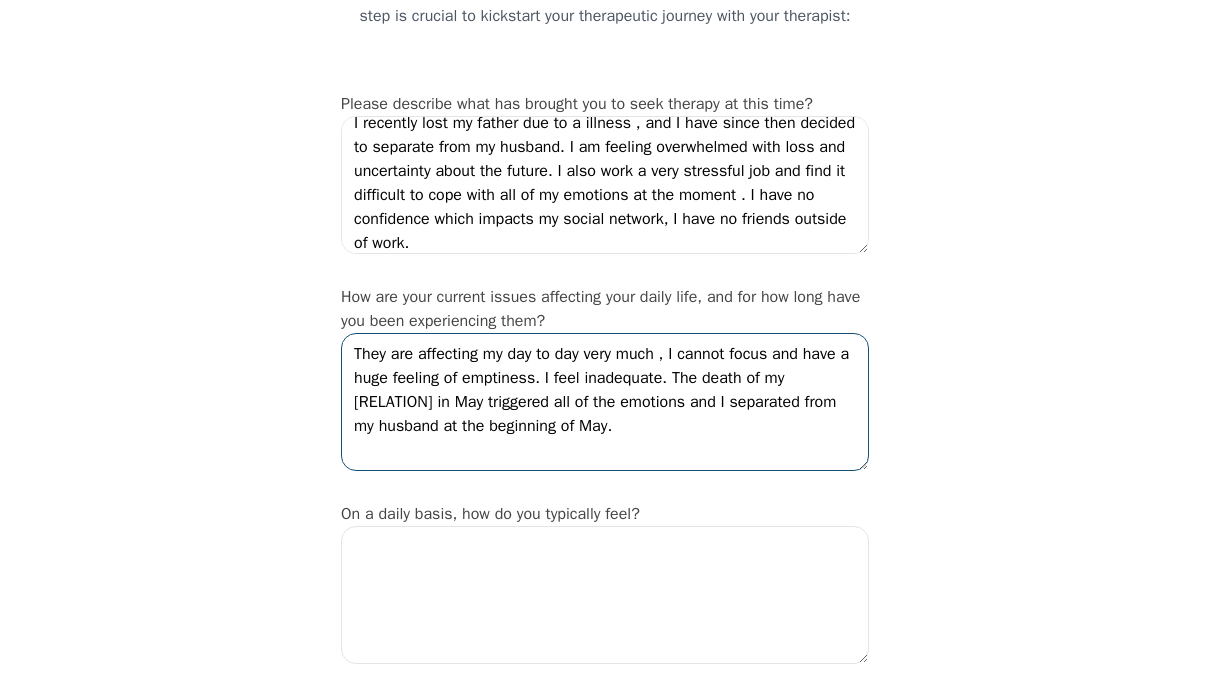 click on "They are affecting my day to day very much , I cannot focus and have a huge feeling of emptiness. I feel inadequate. The death of my [RELATION] in May triggered all of the emotions and I separated from my husband at the beginning of May." at bounding box center [605, 402] 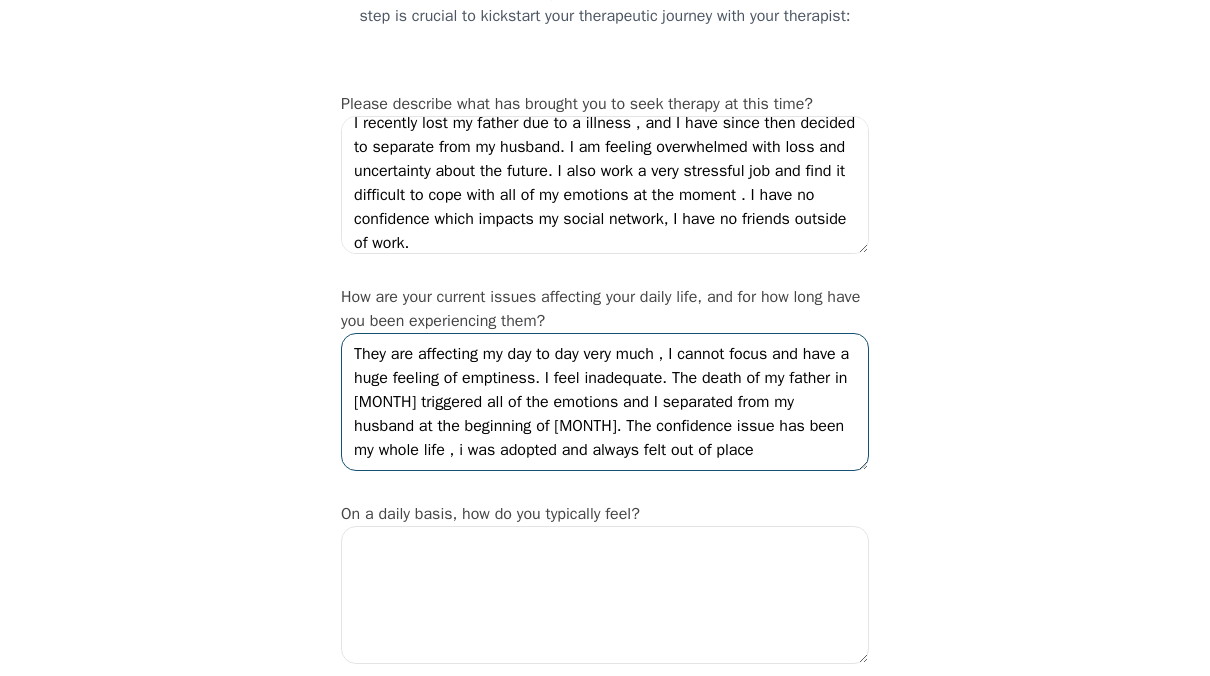 scroll, scrollTop: 300, scrollLeft: 0, axis: vertical 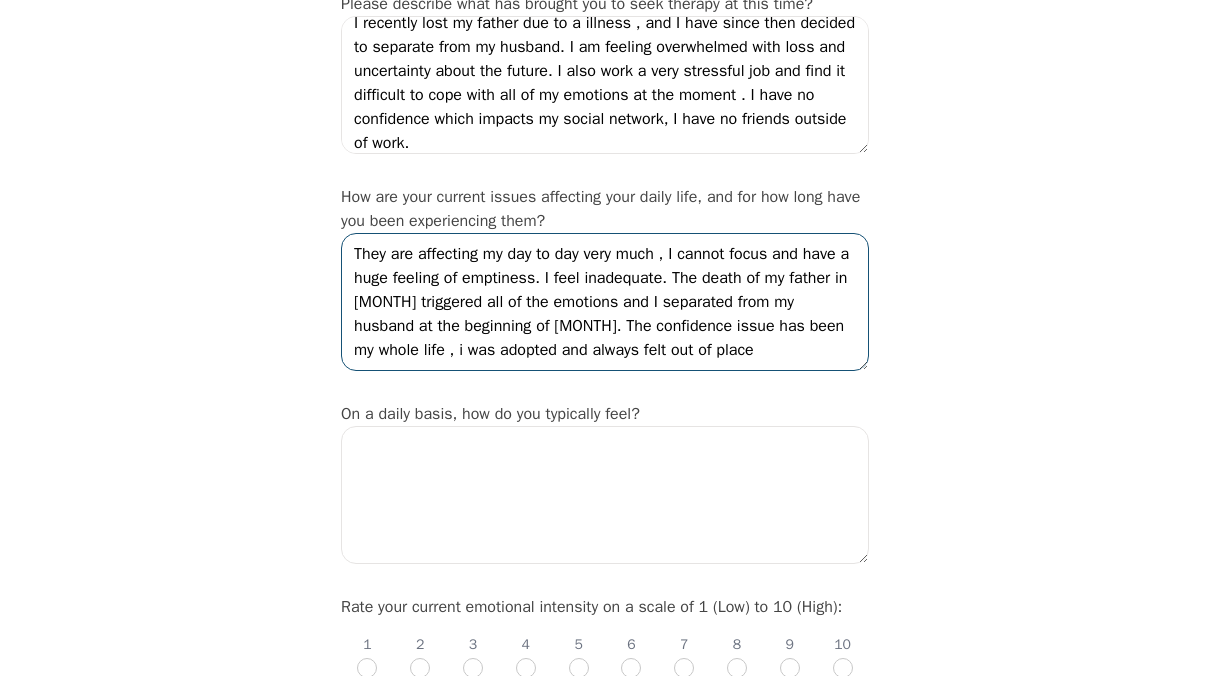 type on "They are affecting my day to day very much , I cannot focus and have a huge feeling of emptiness. I feel inadequate. The death of my father in [MONTH] triggered all of the emotions and I separated from my husband at the beginning of [MONTH]. The confidence issue has been my whole life , i was adopted and always felt out of place" 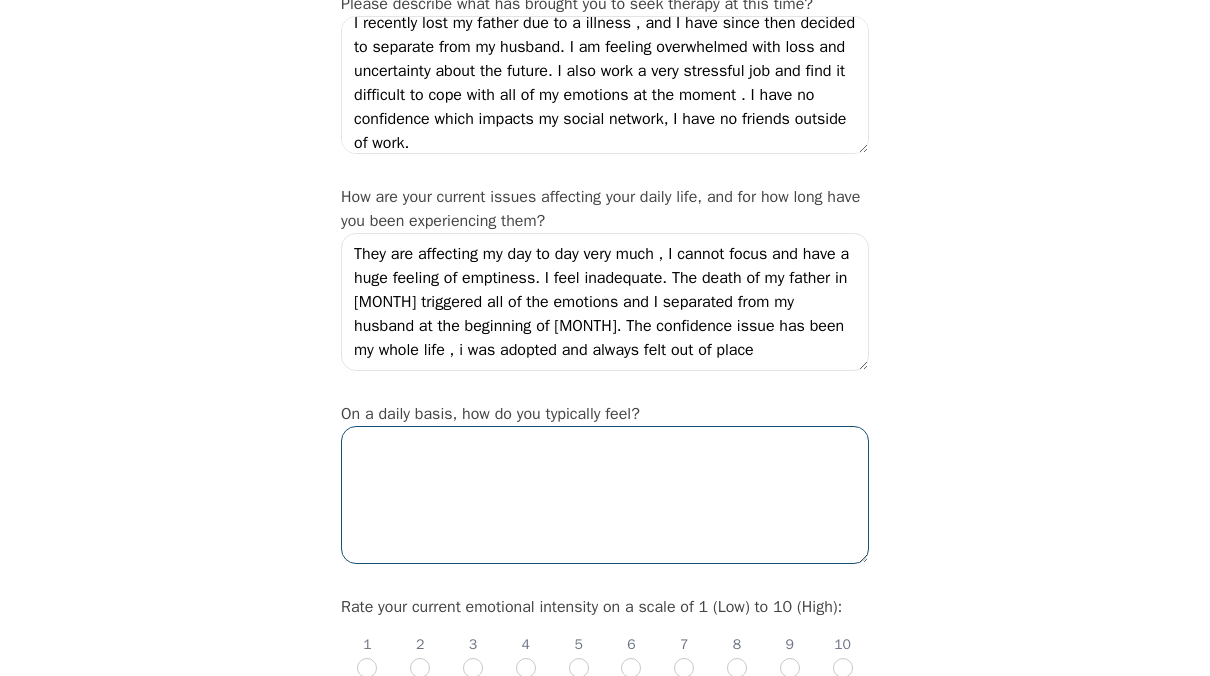 click at bounding box center [605, 495] 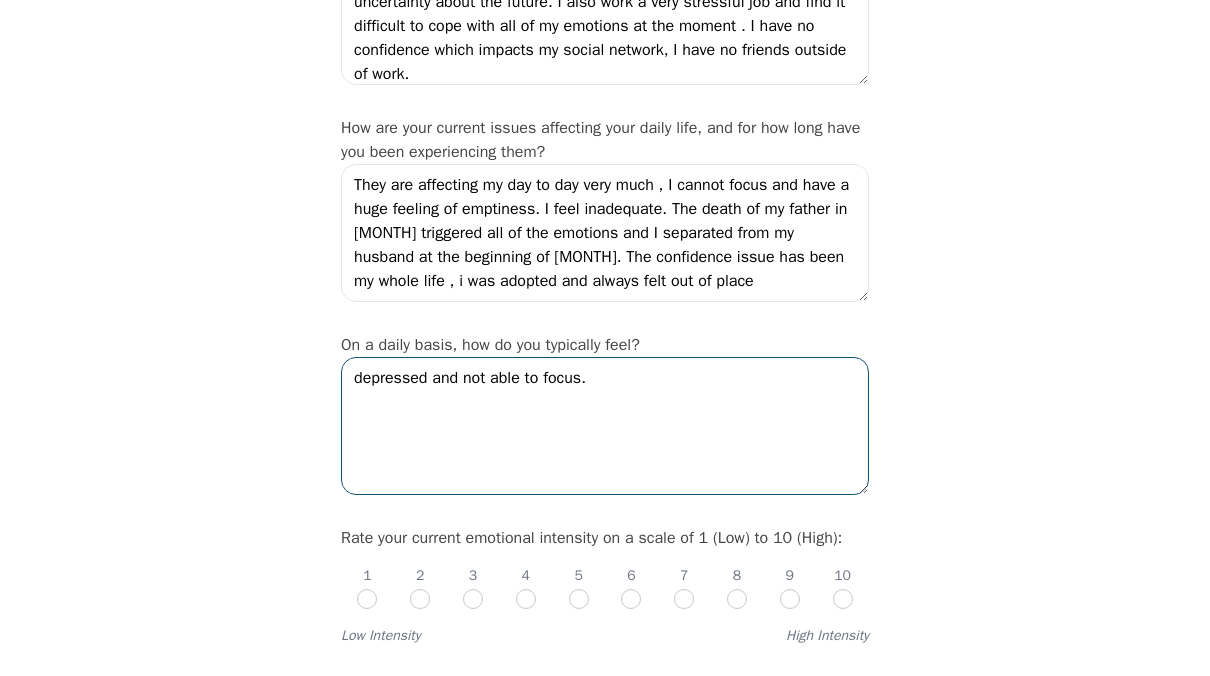 scroll, scrollTop: 400, scrollLeft: 0, axis: vertical 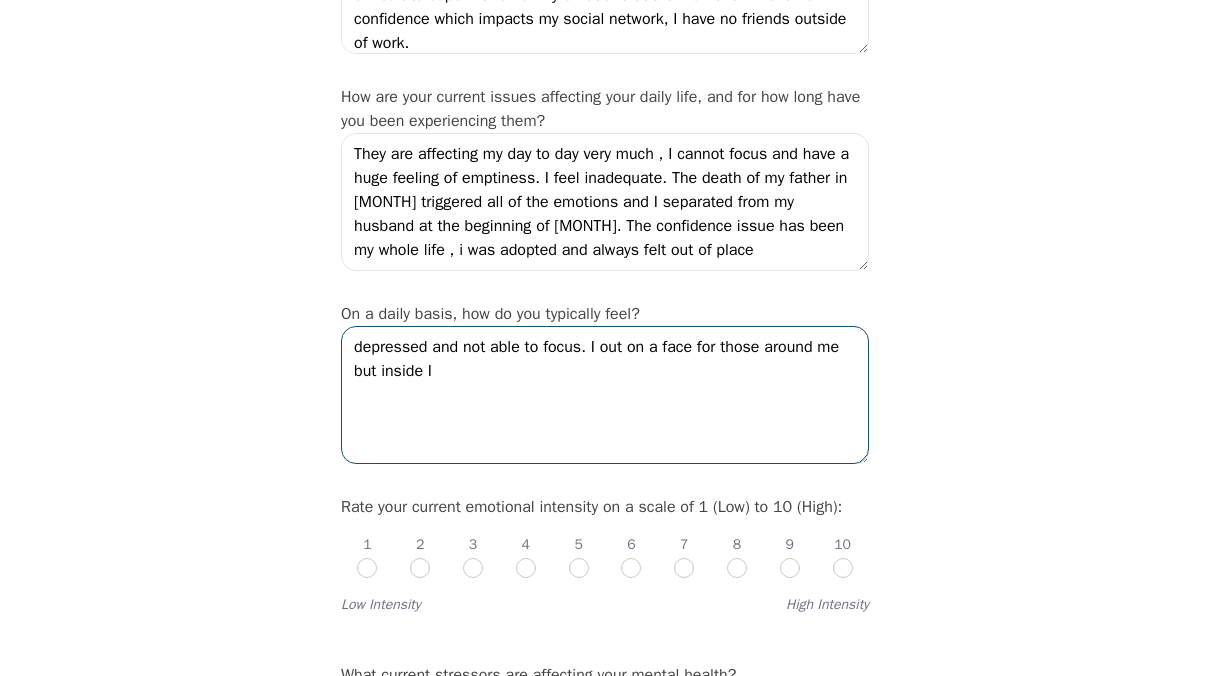 click on "depressed and not able to focus. I out on a face for those around me but inside I" at bounding box center [605, 395] 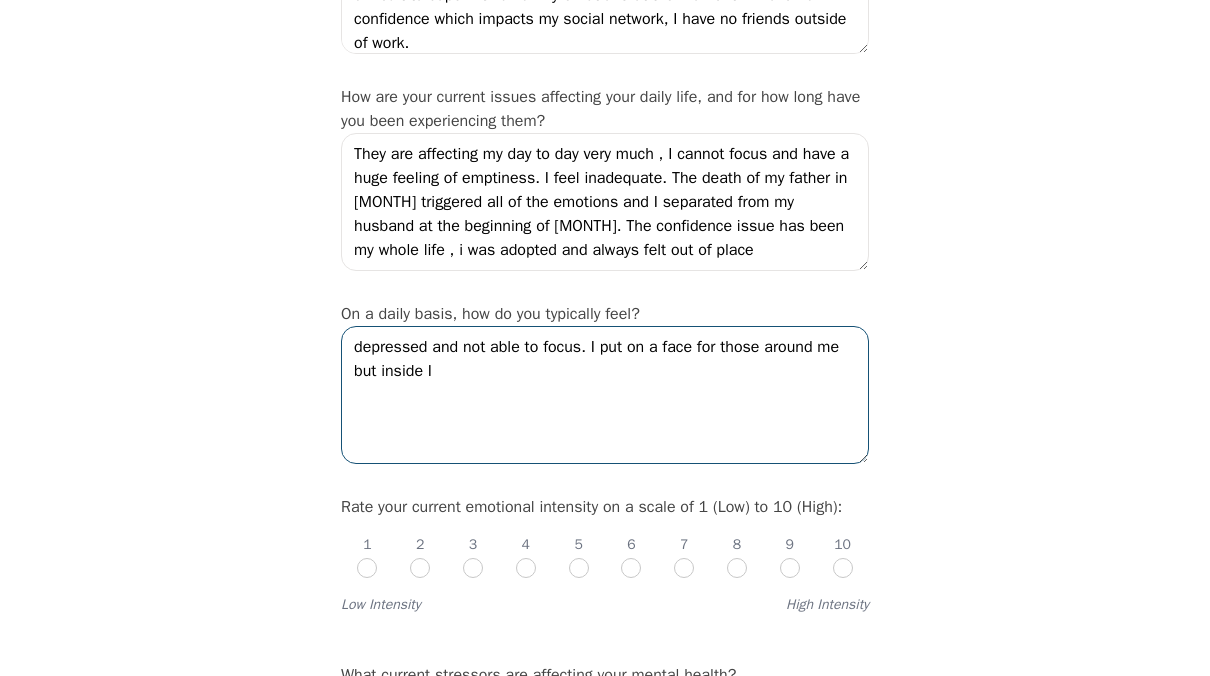 click on "depressed and not able to focus. I put on a face for those around me but inside I" at bounding box center [605, 395] 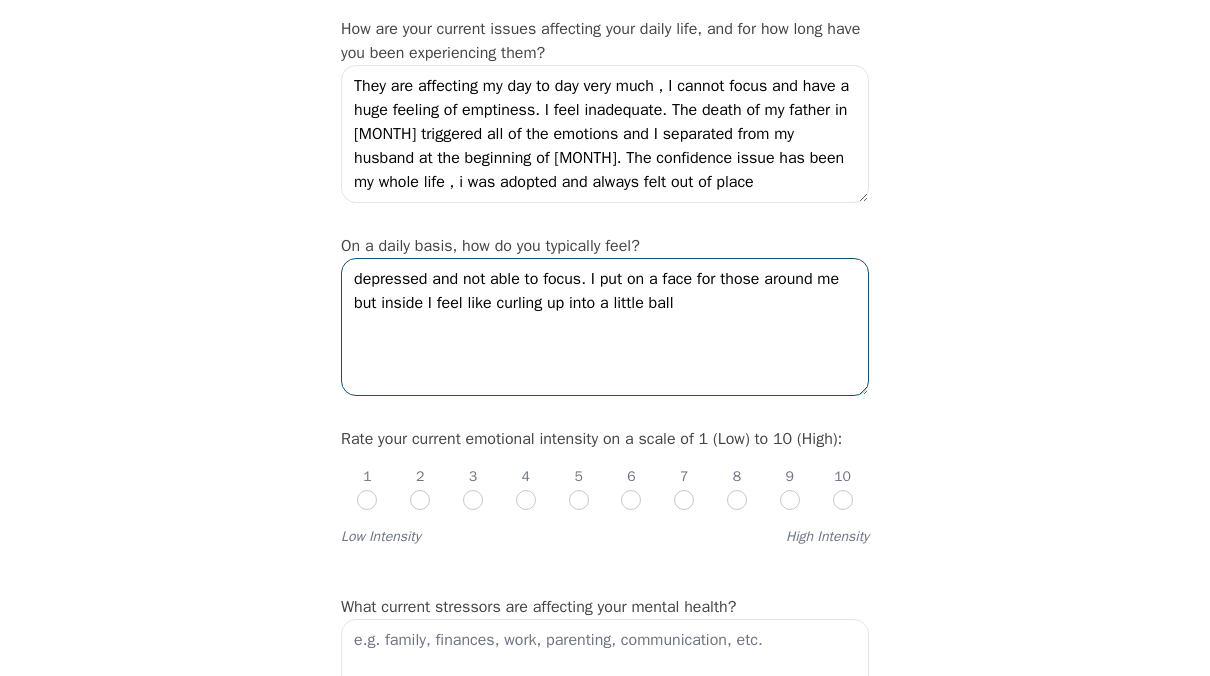 scroll, scrollTop: 500, scrollLeft: 0, axis: vertical 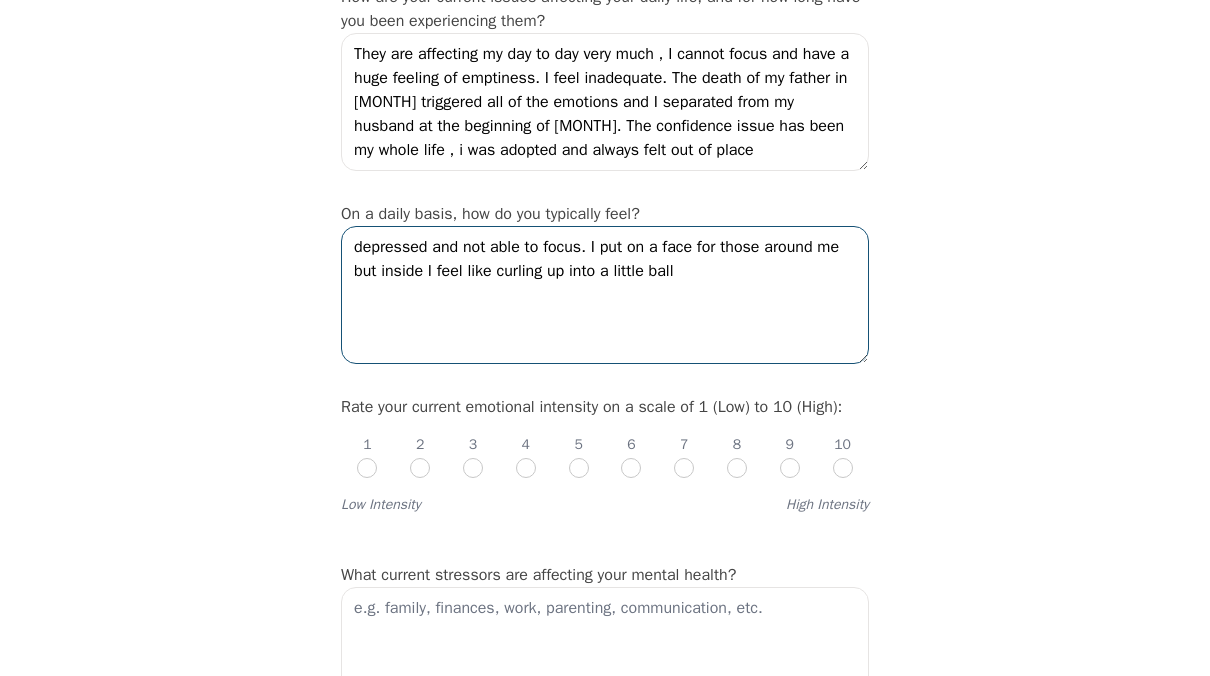 type on "depressed and not able to focus. I put on a face for those around me but inside I feel like curling up into a little ball" 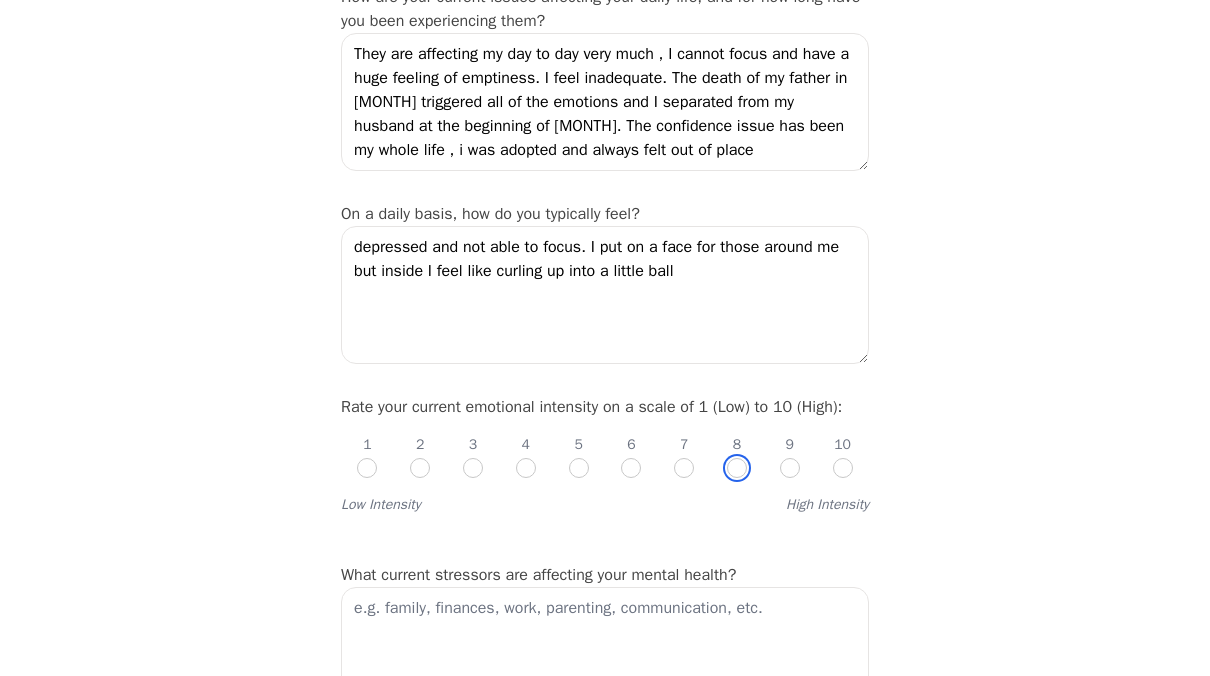 click at bounding box center [737, 468] 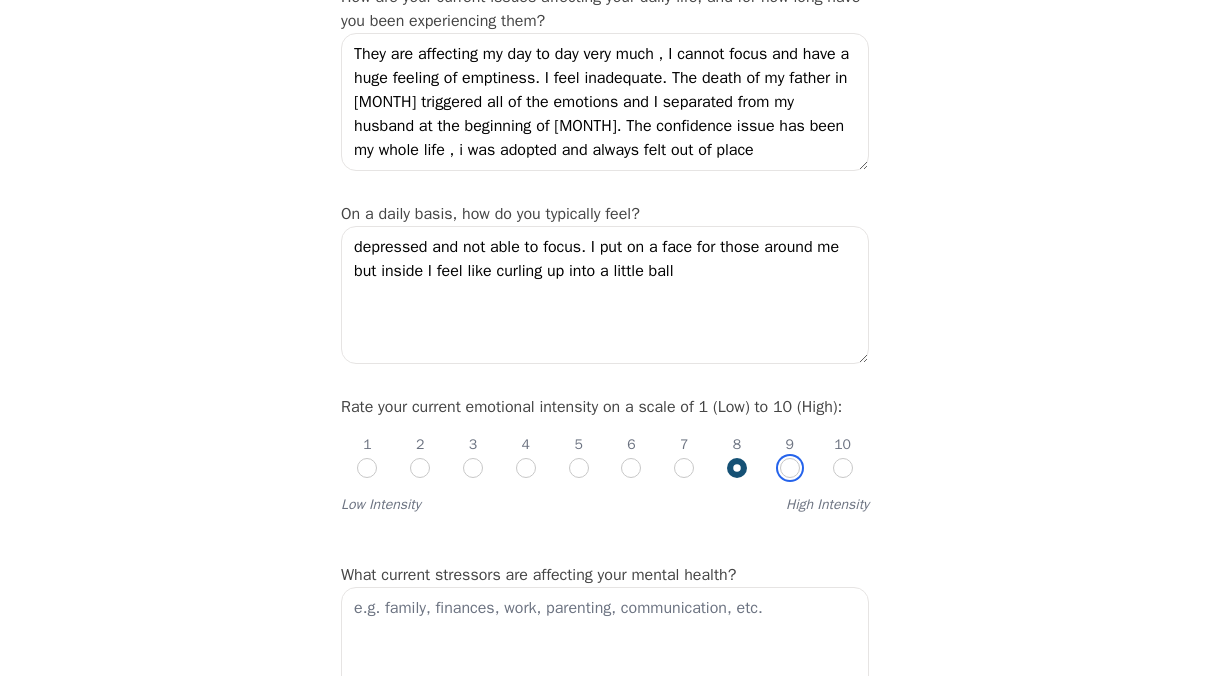 click at bounding box center (790, 468) 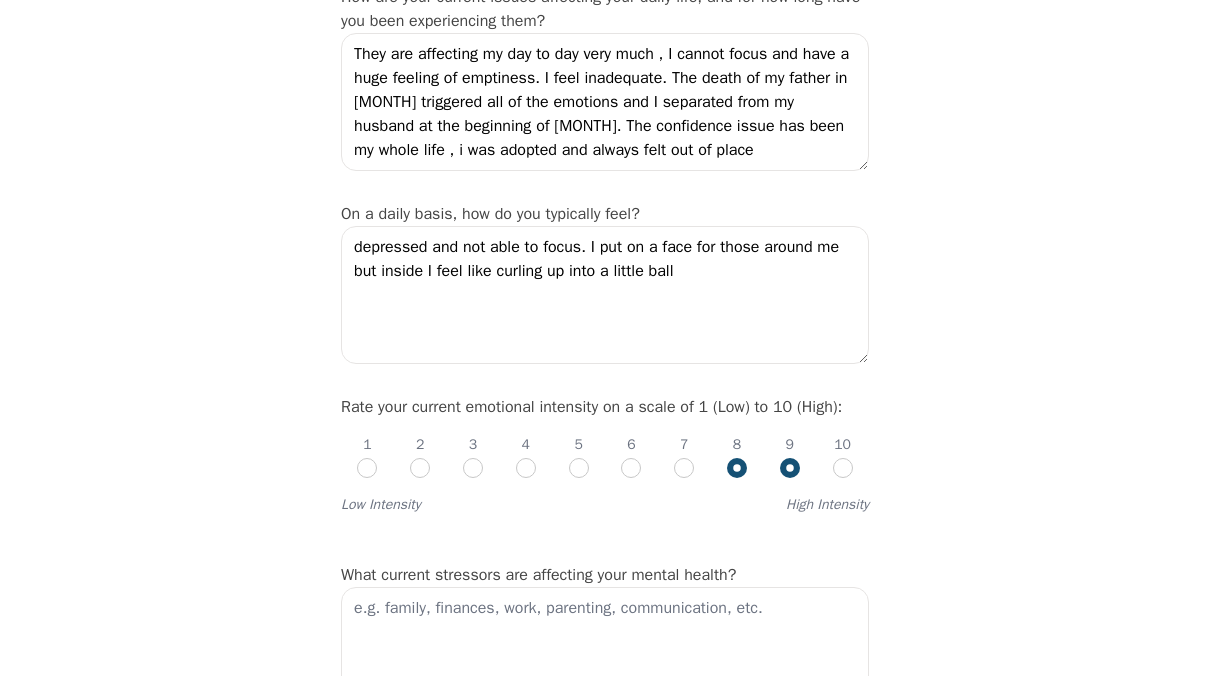 radio on "false" 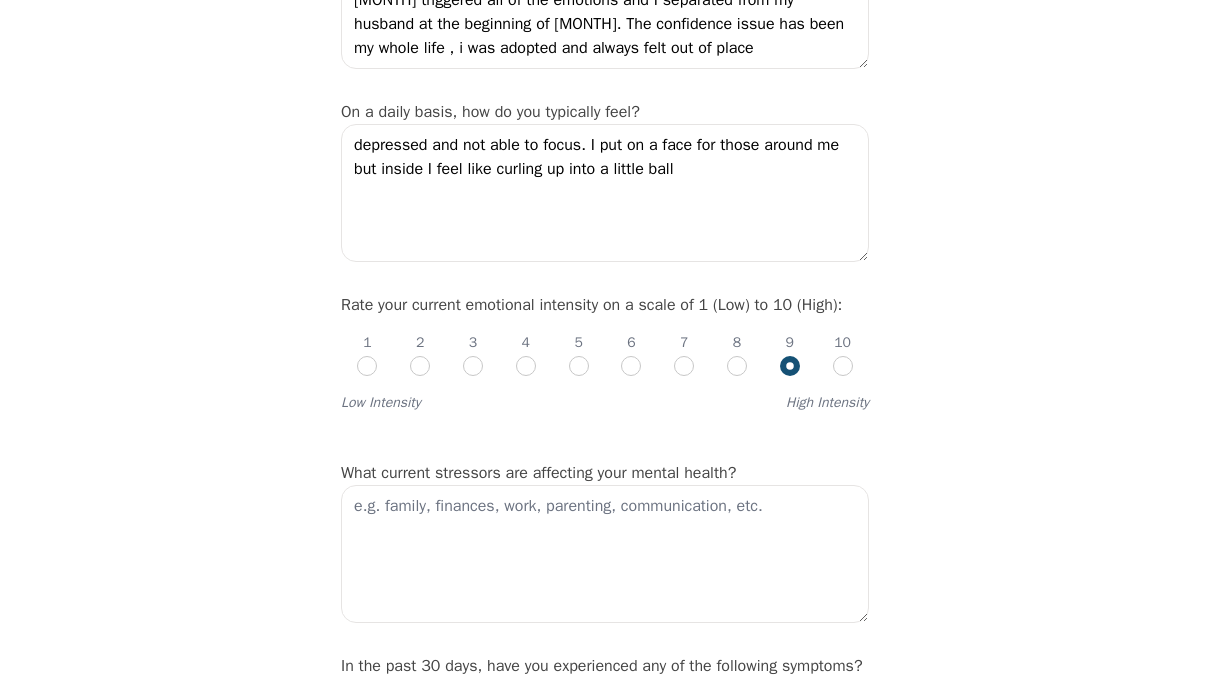 scroll, scrollTop: 700, scrollLeft: 0, axis: vertical 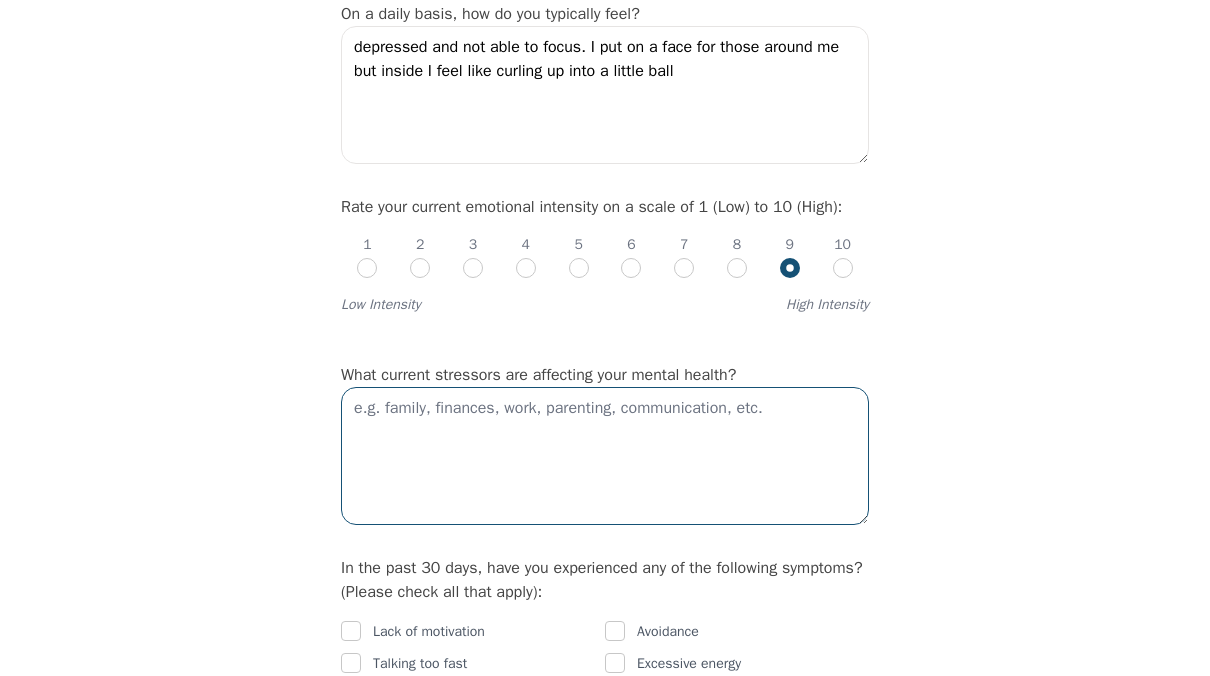 click at bounding box center (605, 456) 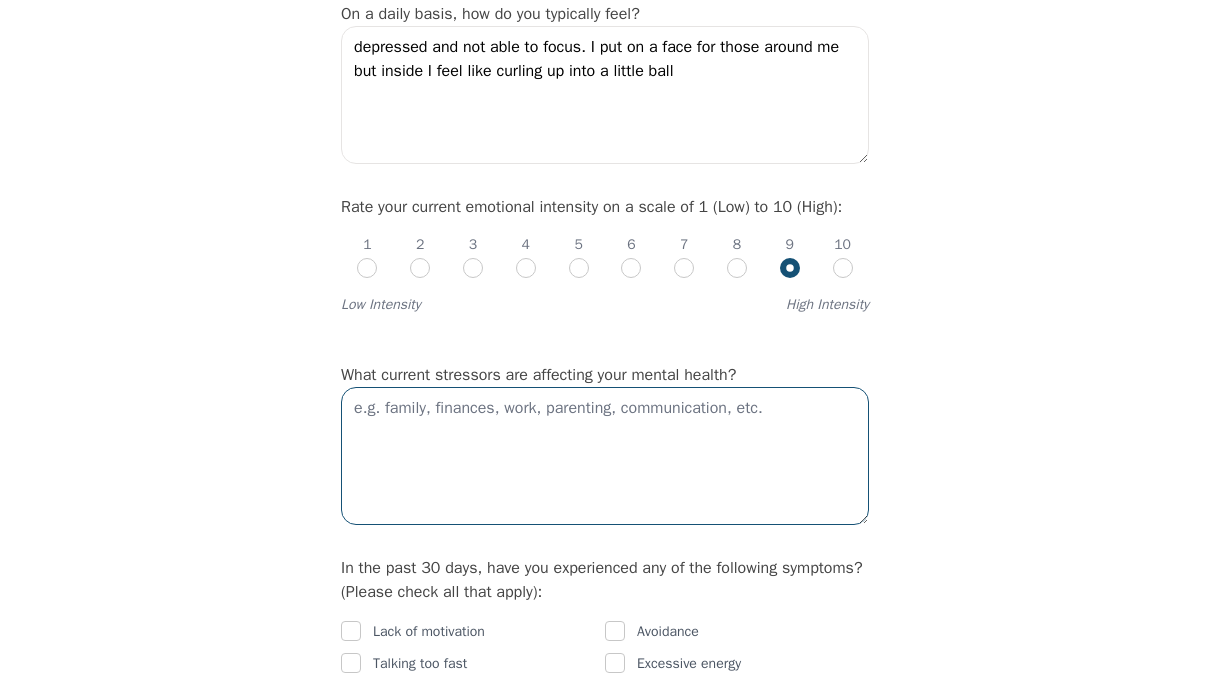 click at bounding box center [605, 456] 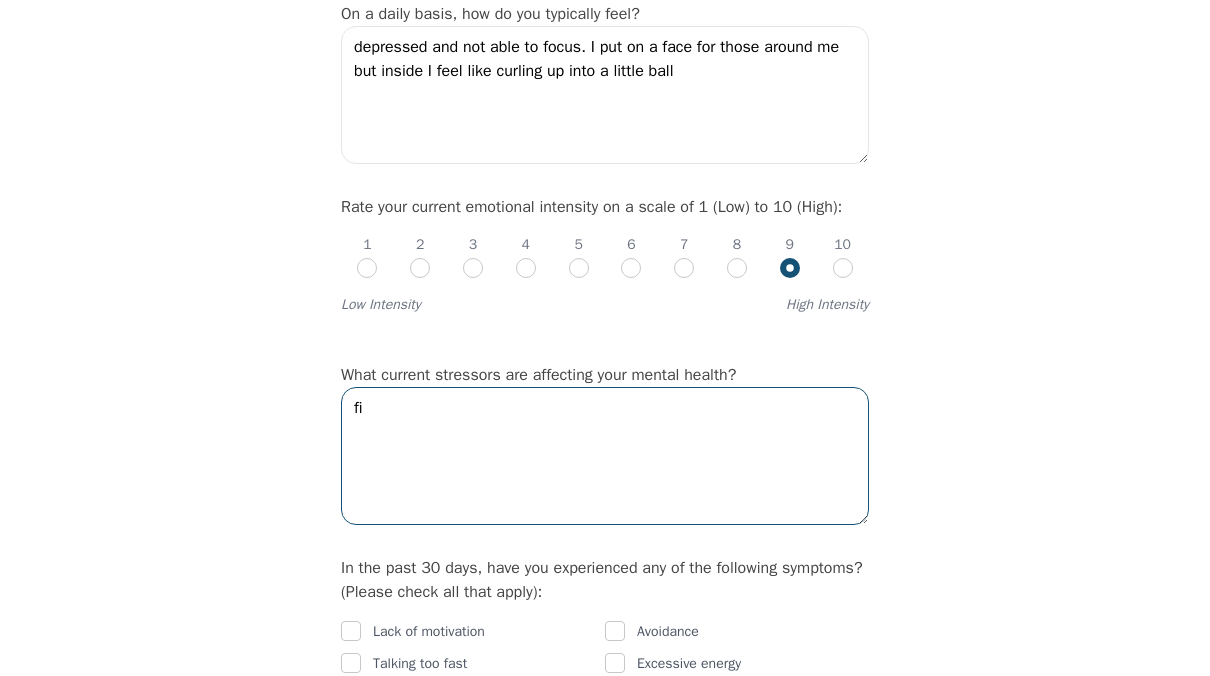 type on "f" 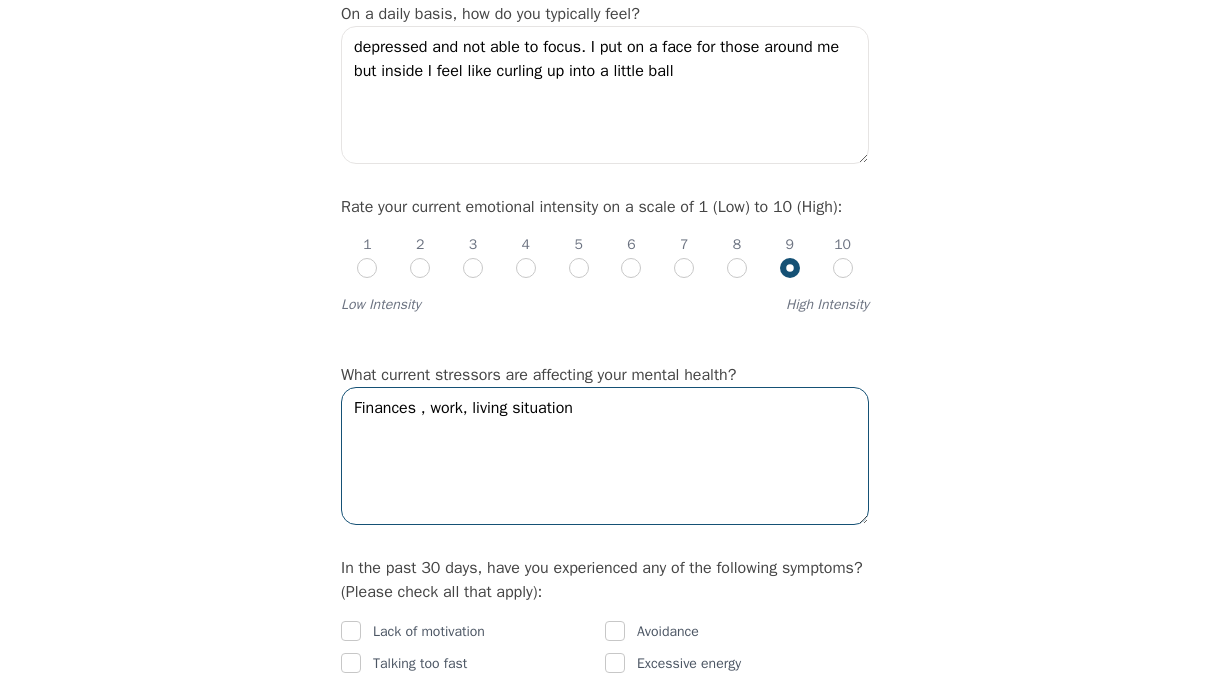 type on "Finances , work, living situation" 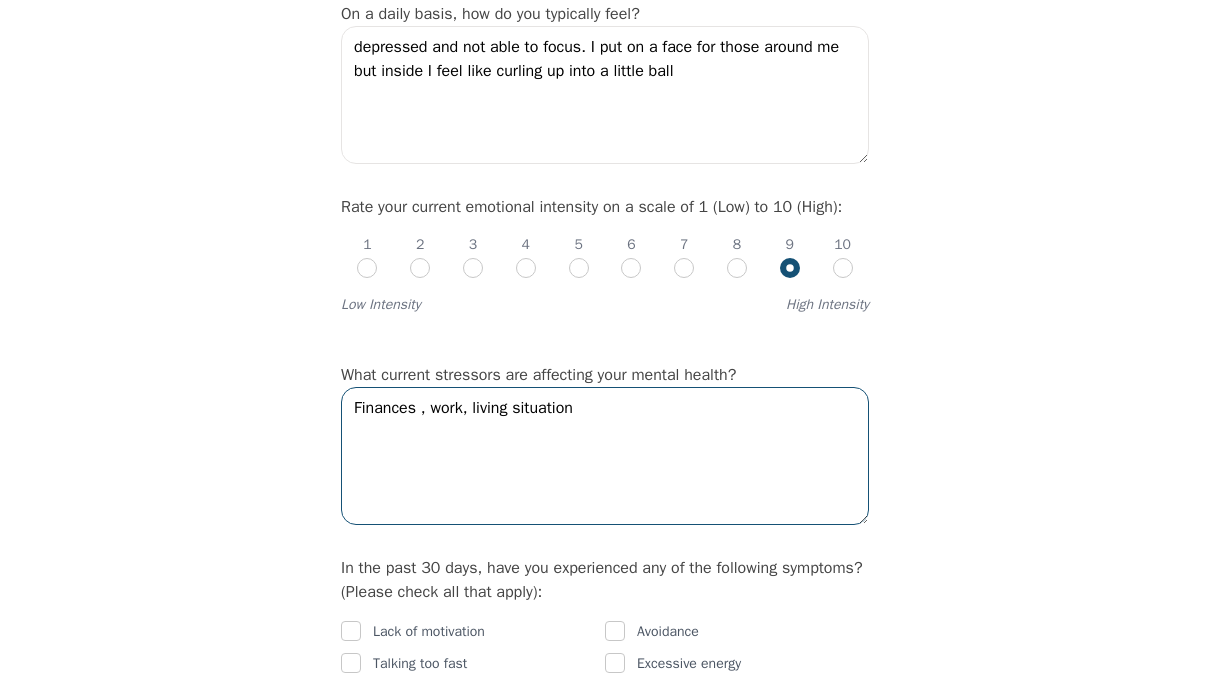 click on "Finances , work, living situation" at bounding box center (605, 456) 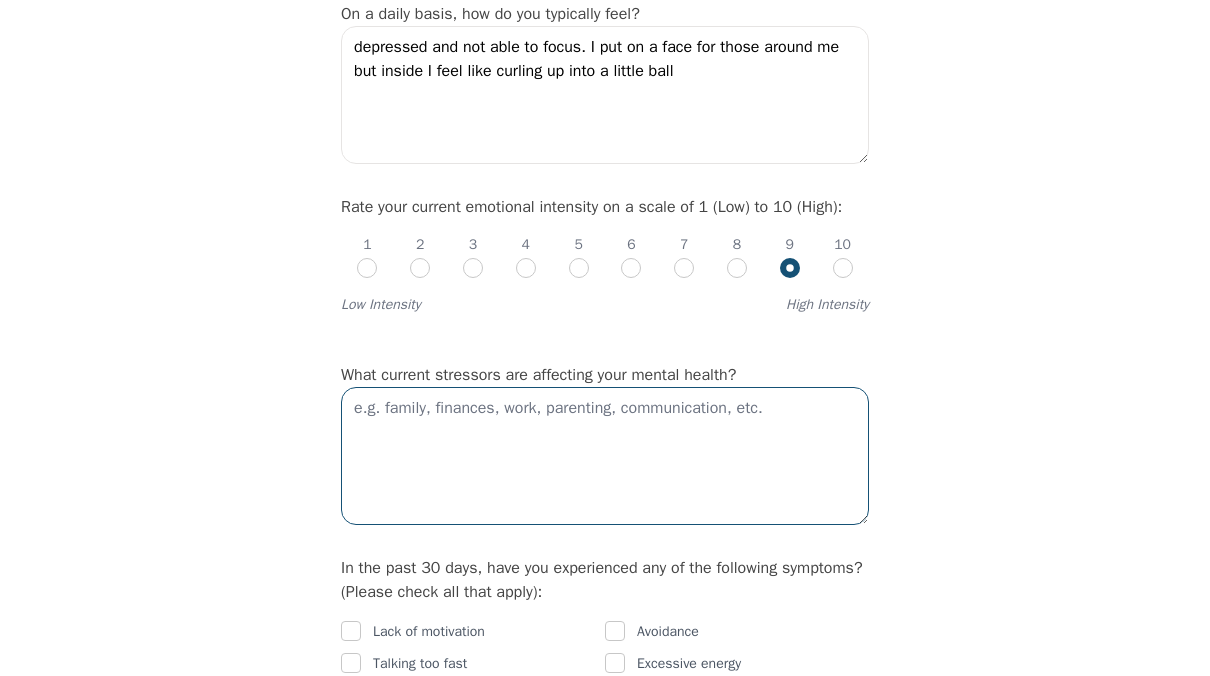 click at bounding box center [605, 456] 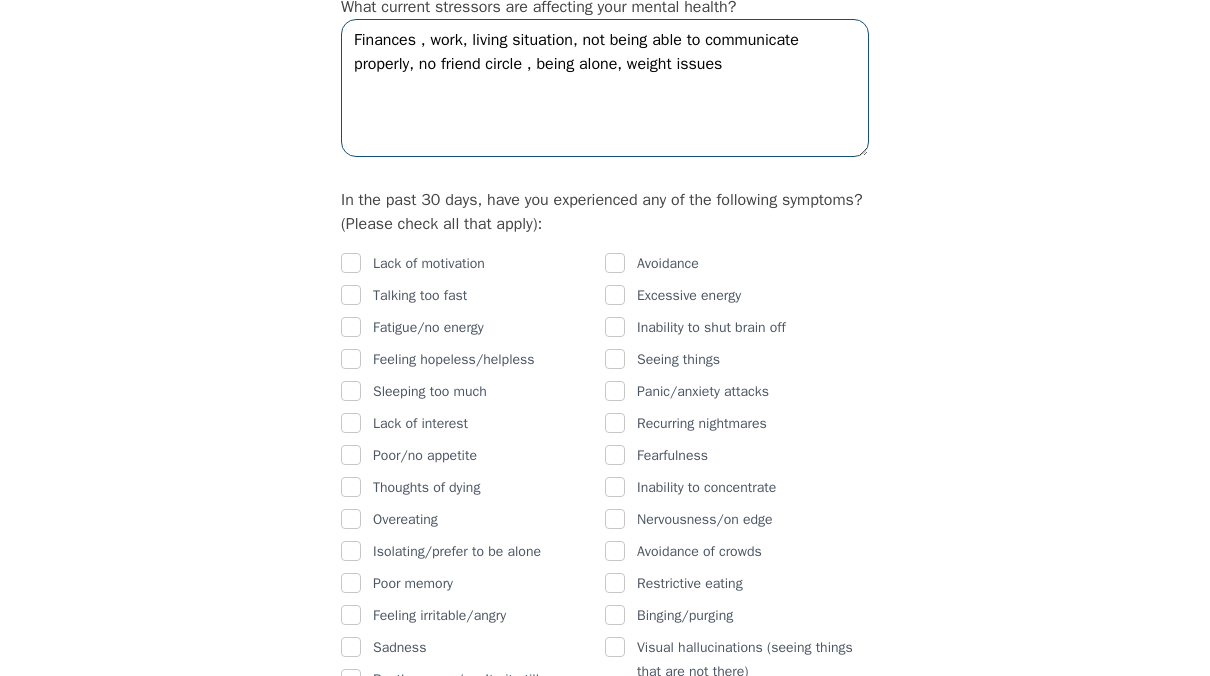 scroll, scrollTop: 1100, scrollLeft: 0, axis: vertical 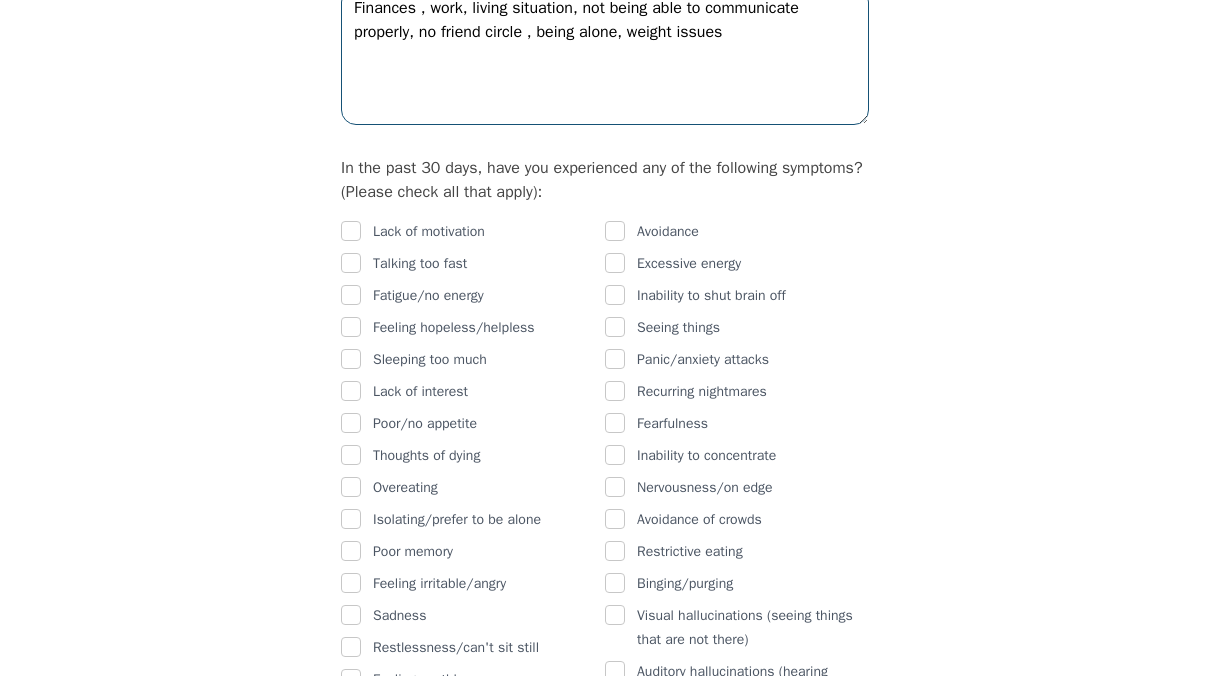 type on "Finances , work, living situation, not being able to communicate properly, no friend circle , being alone, weight issues" 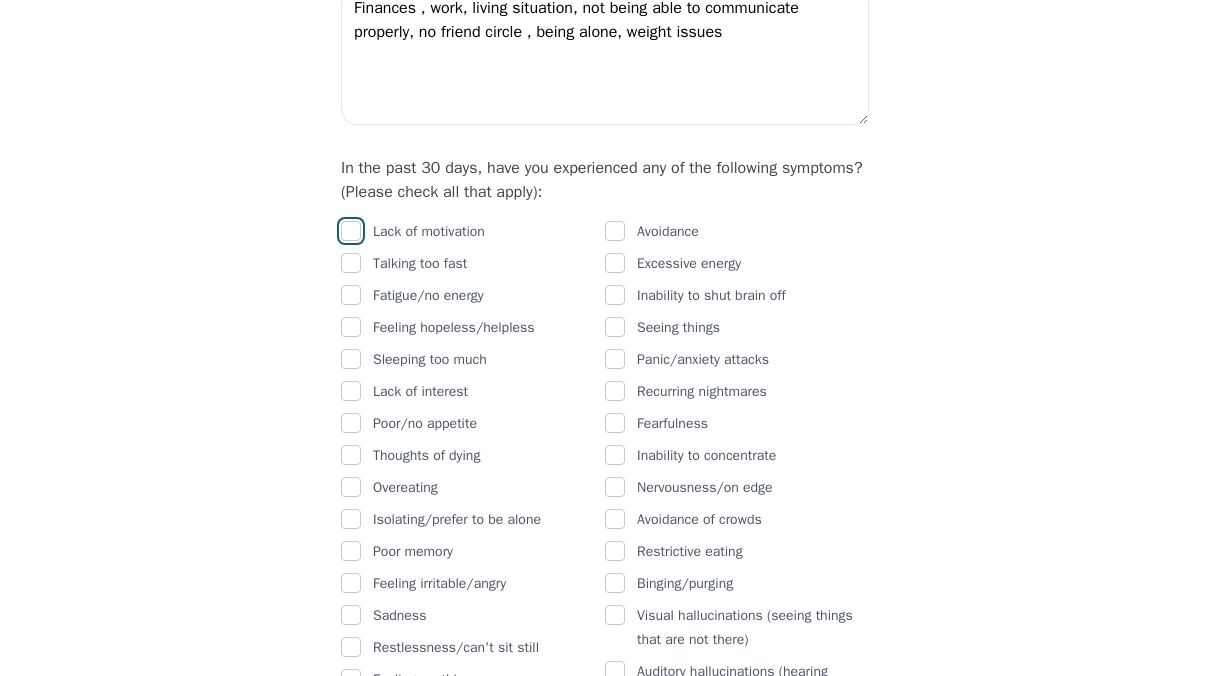 click at bounding box center [351, 231] 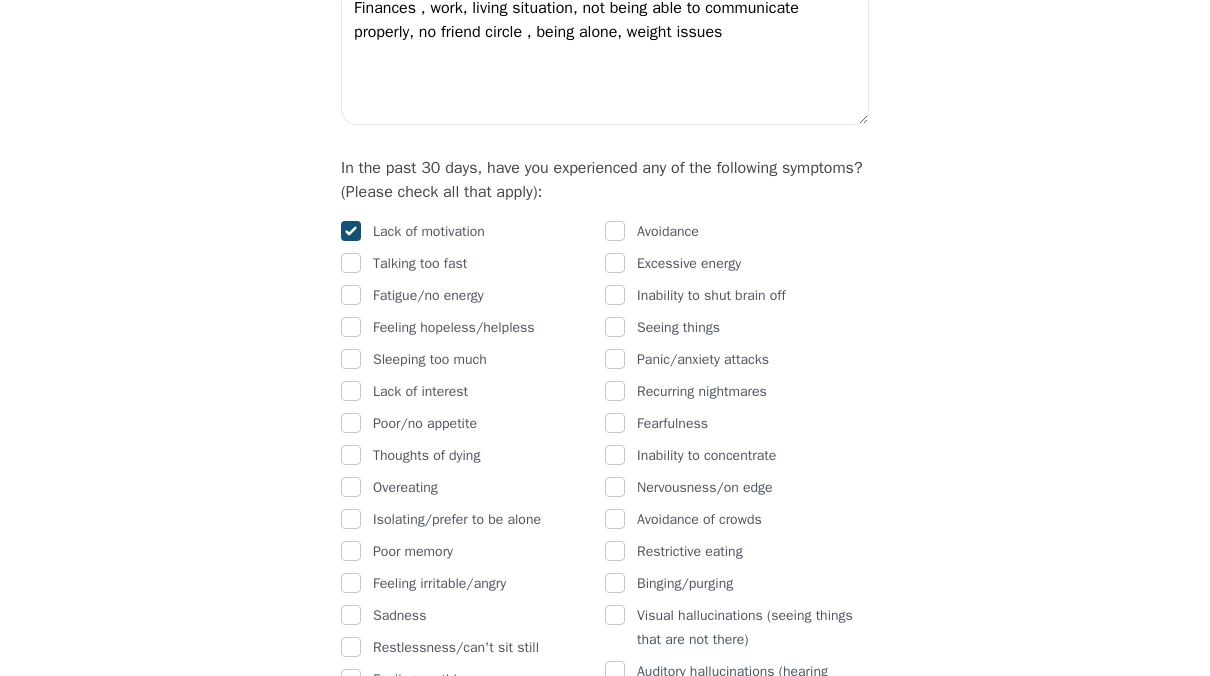 checkbox on "true" 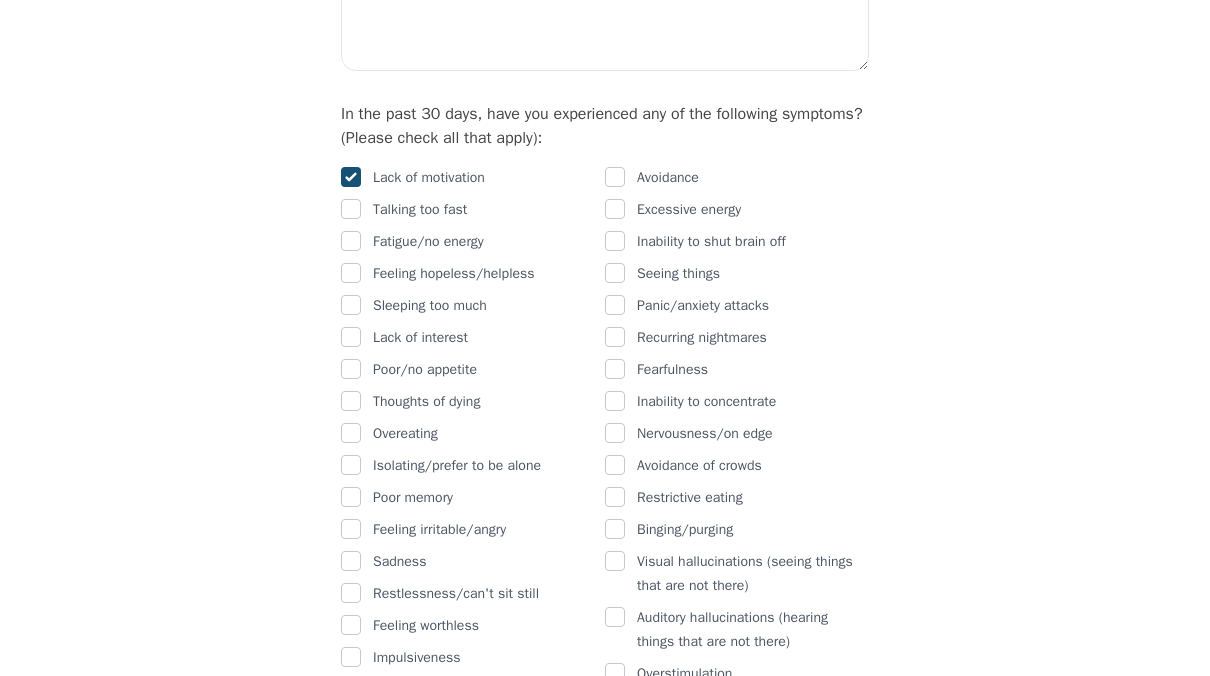 scroll, scrollTop: 1200, scrollLeft: 0, axis: vertical 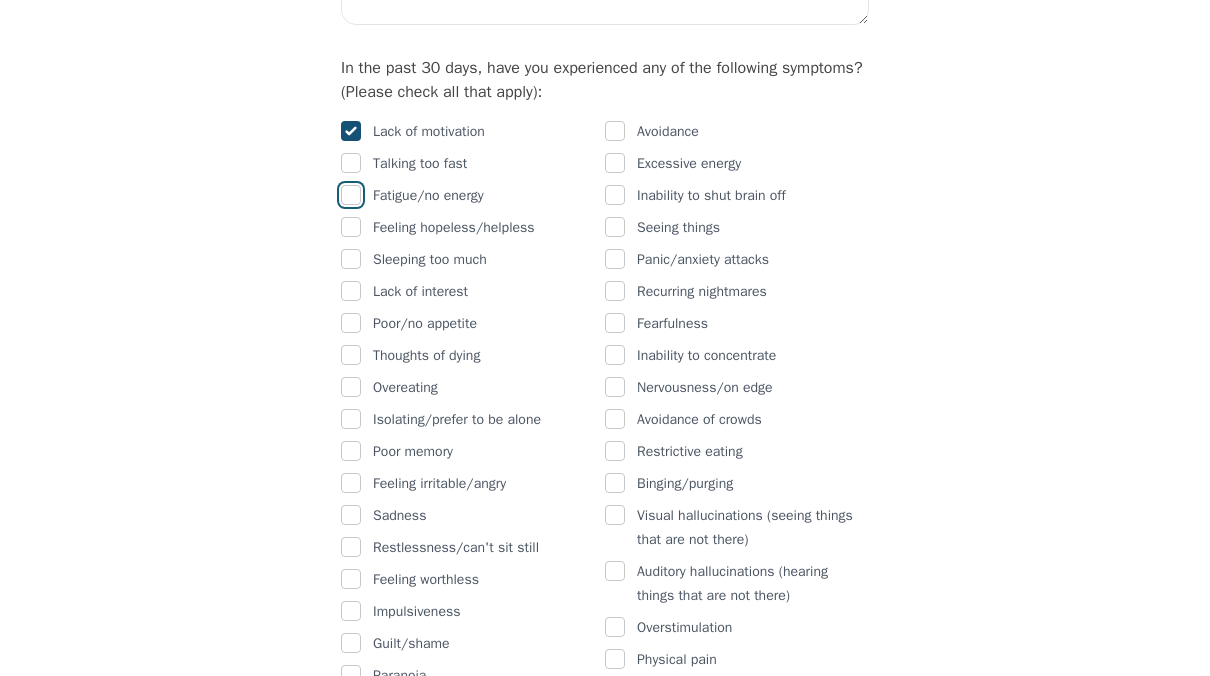 click at bounding box center (351, 195) 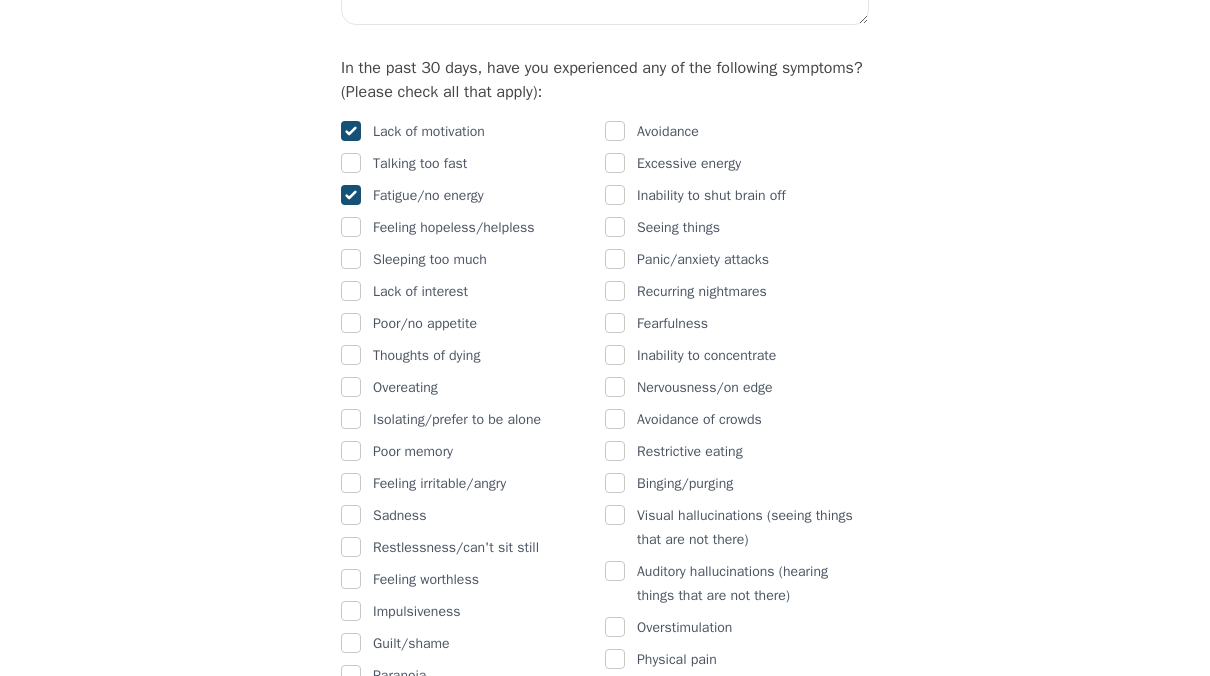 click on "Feeling hopeless/helpless" at bounding box center [473, 228] 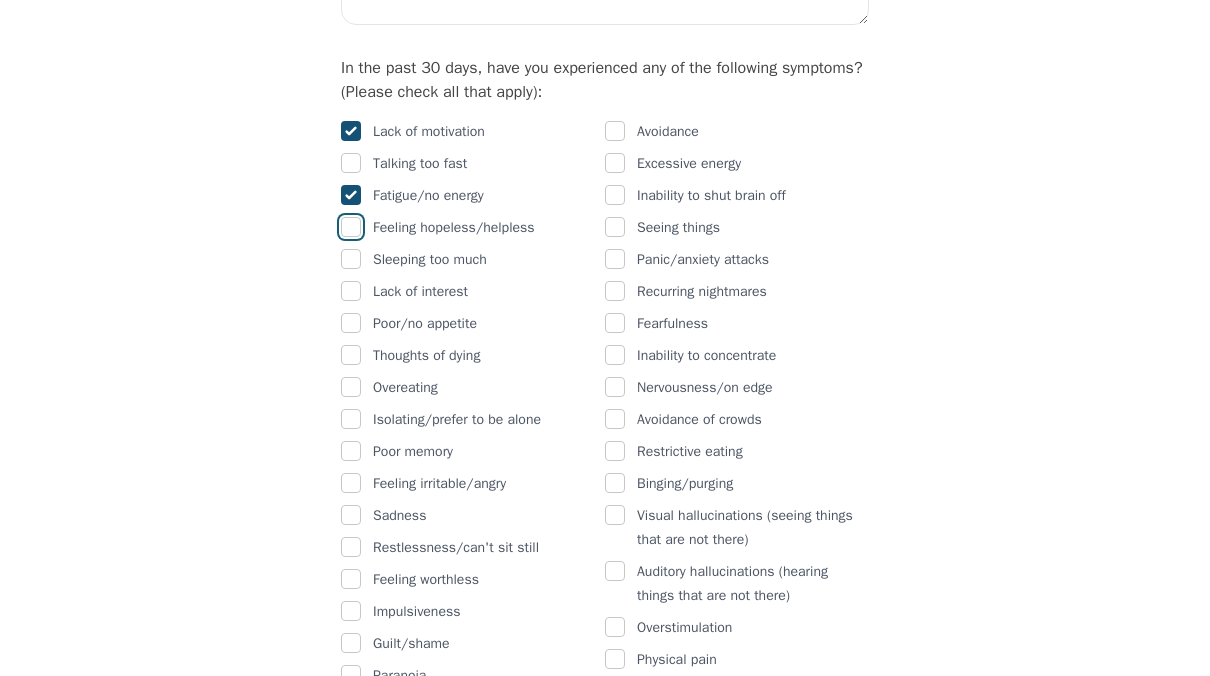 click at bounding box center (351, 227) 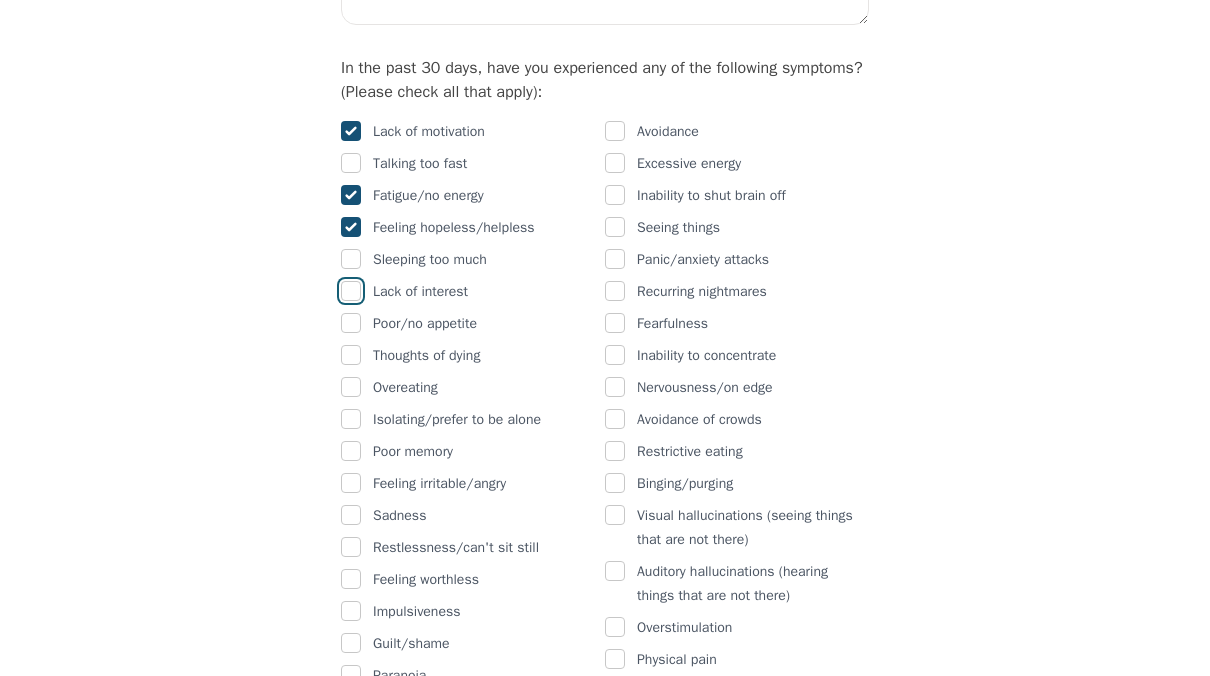 click at bounding box center [351, 291] 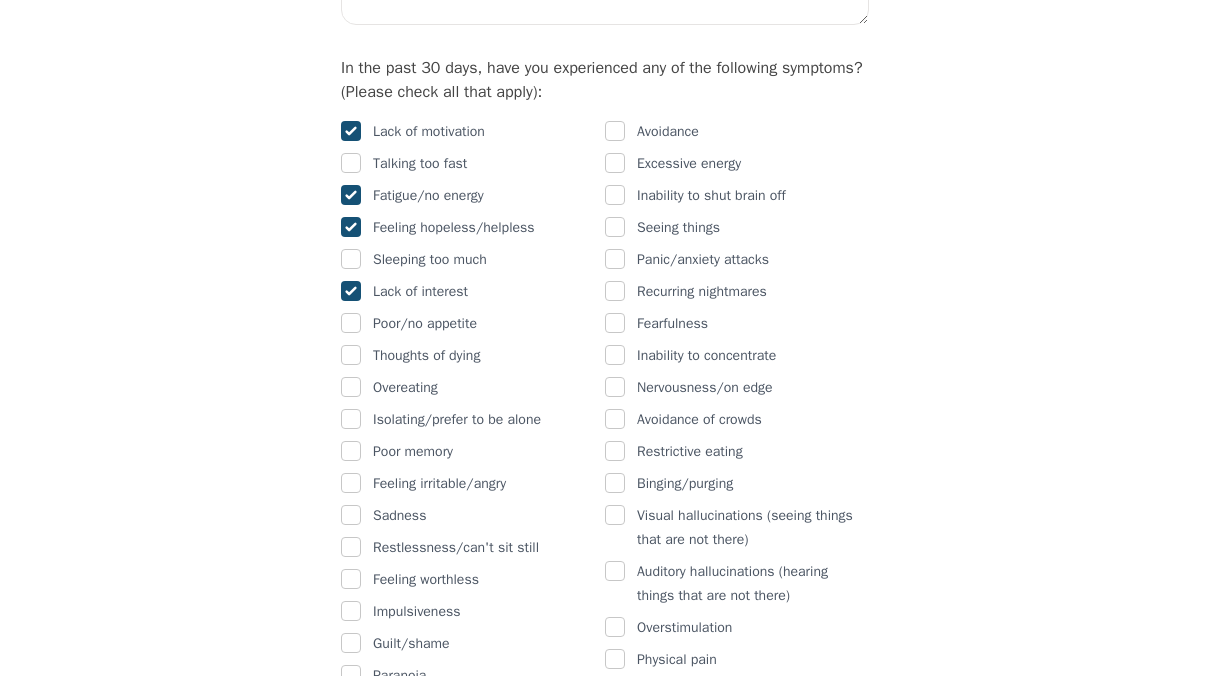 checkbox on "true" 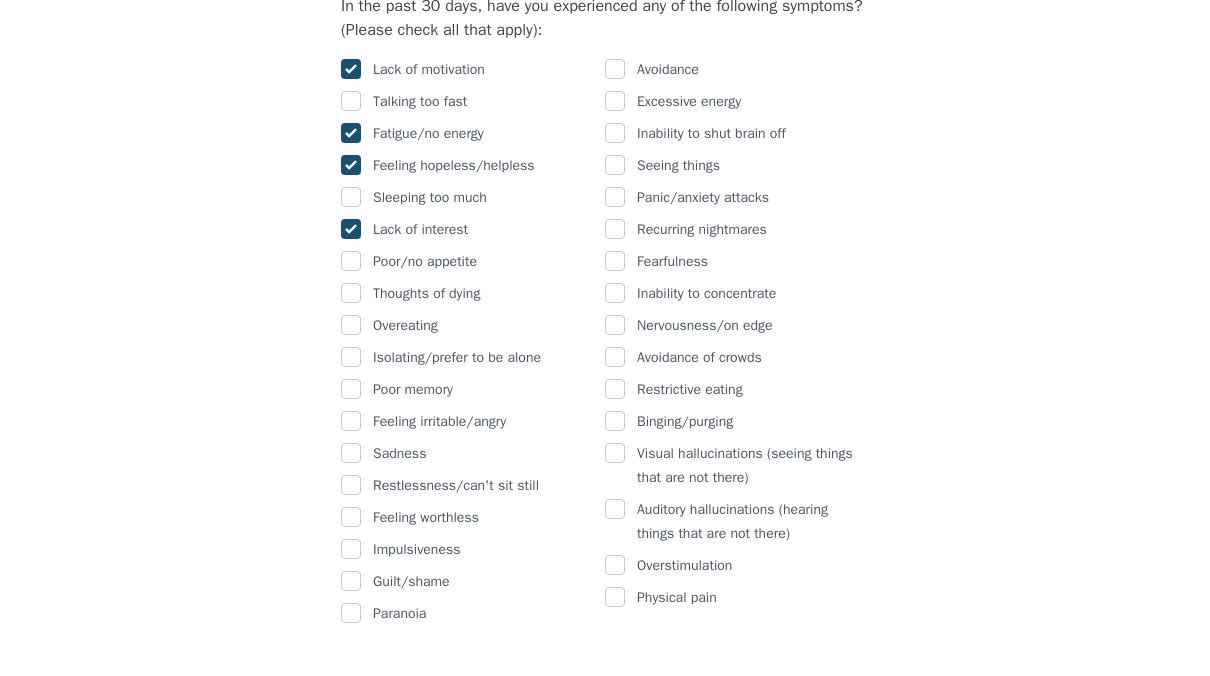 scroll, scrollTop: 1300, scrollLeft: 0, axis: vertical 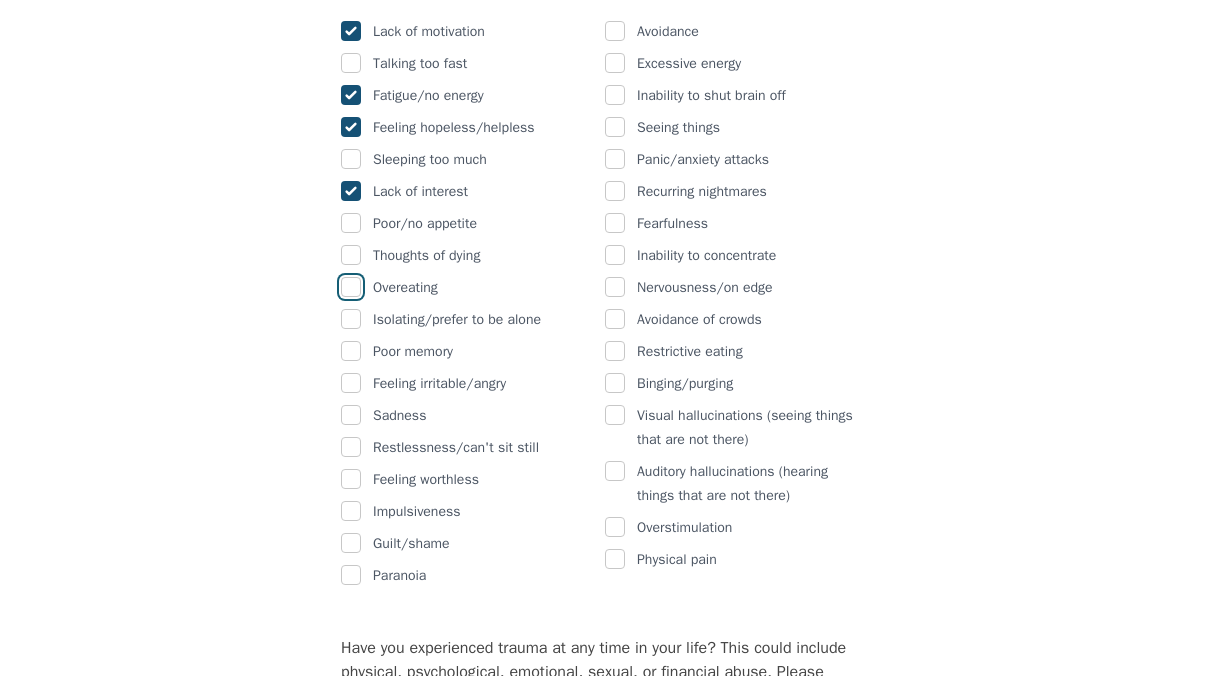 click at bounding box center (351, 287) 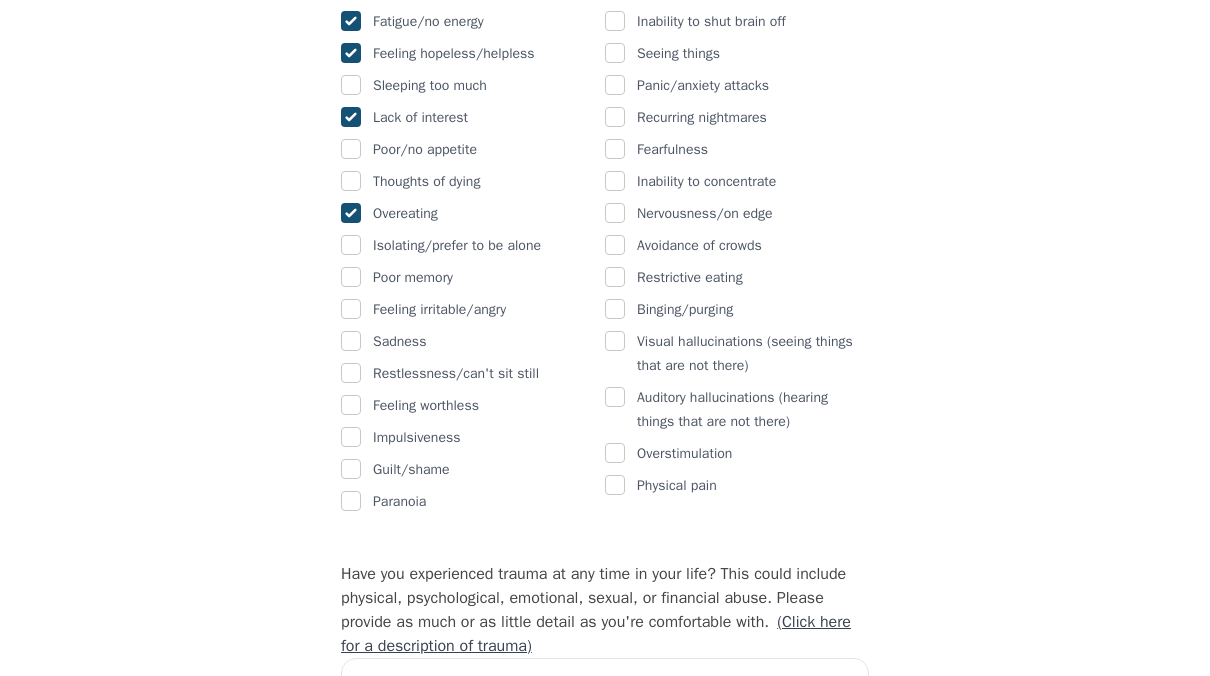 scroll, scrollTop: 1400, scrollLeft: 0, axis: vertical 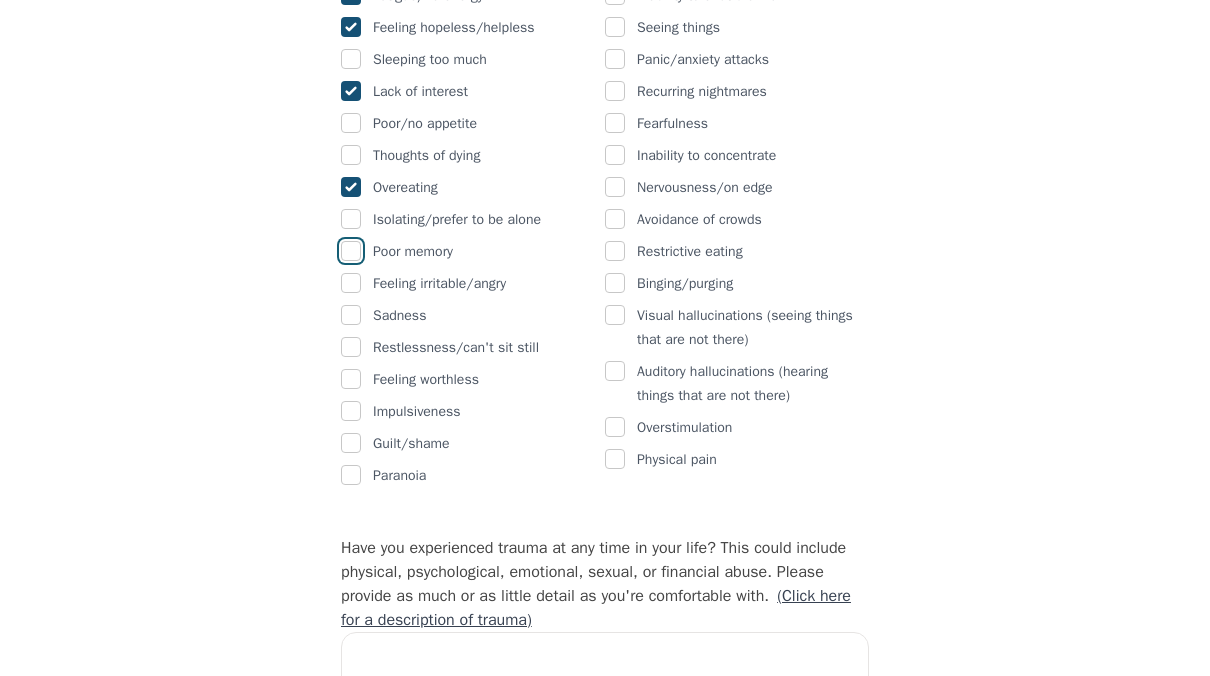 click at bounding box center (351, 251) 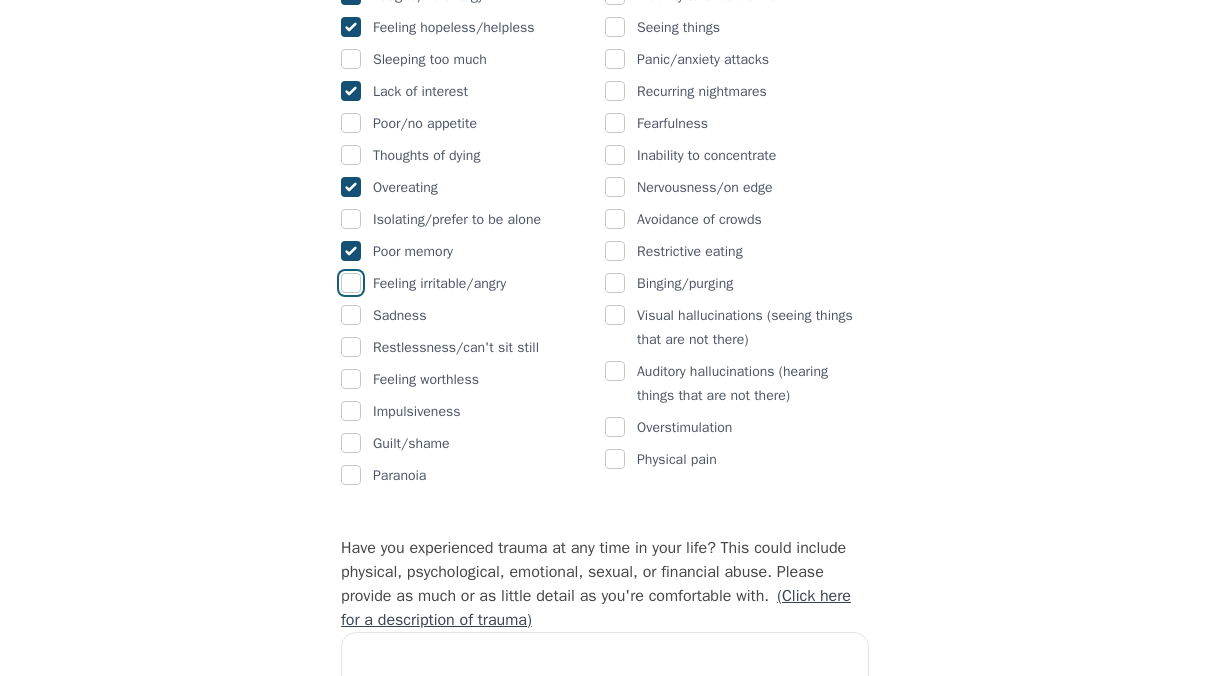 drag, startPoint x: 355, startPoint y: 278, endPoint x: 381, endPoint y: 291, distance: 29.068884 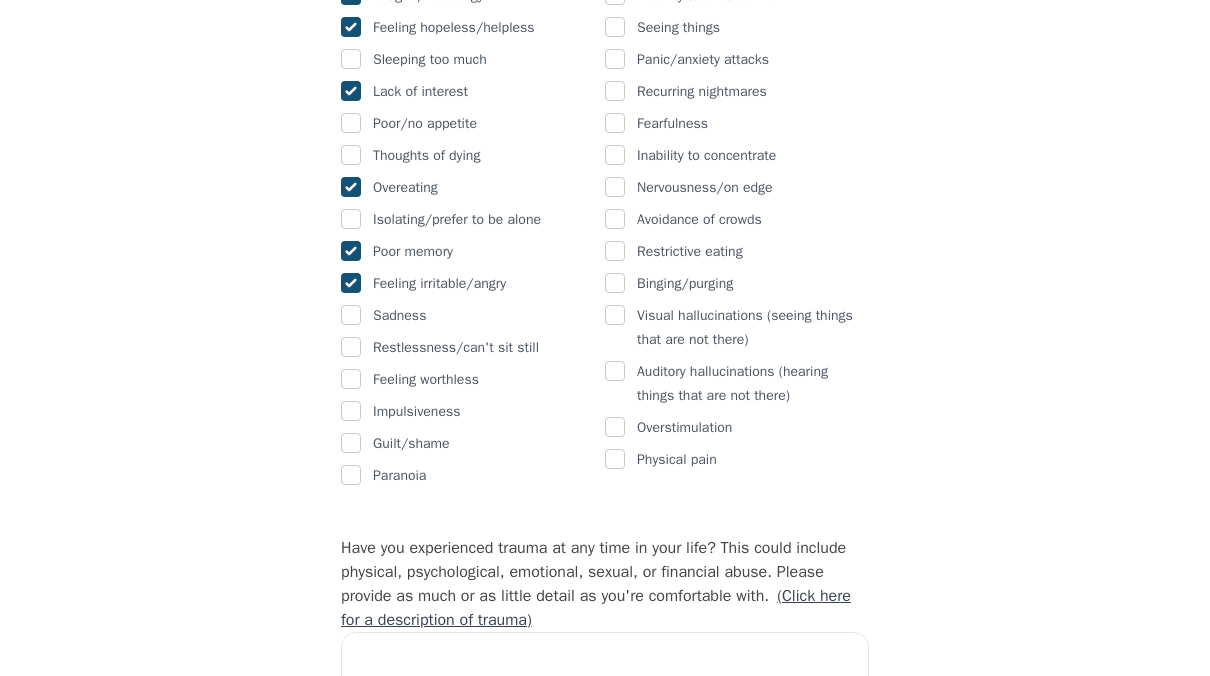 checkbox on "true" 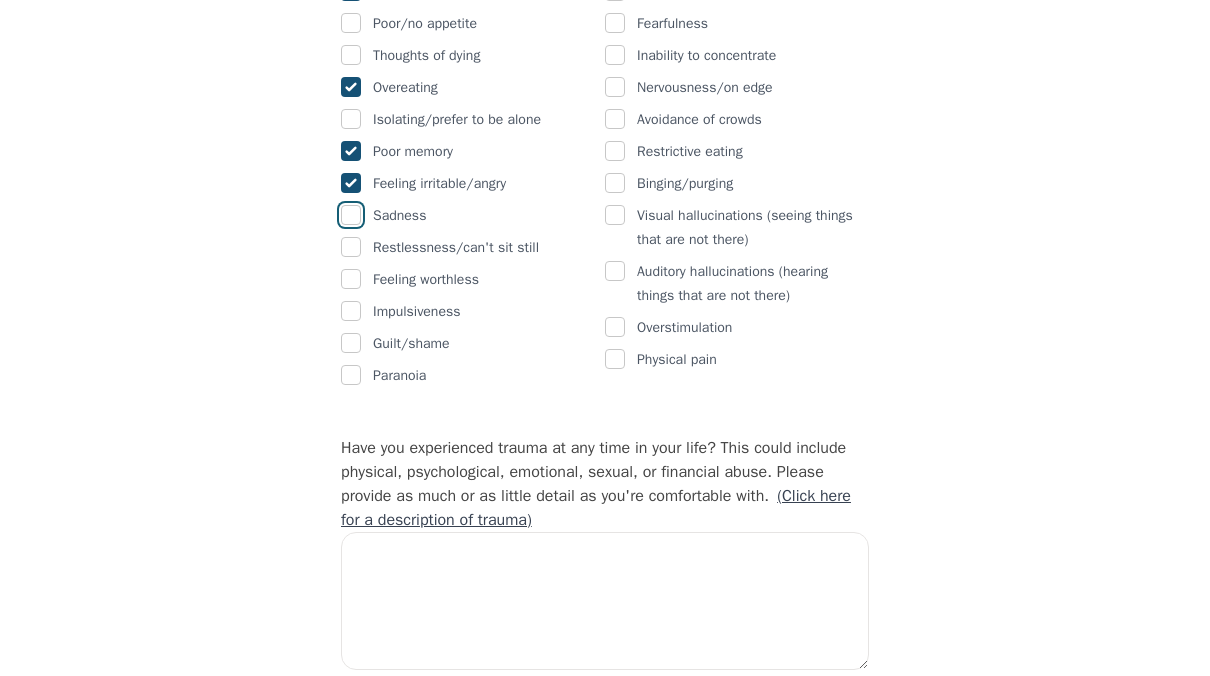 click at bounding box center (351, 215) 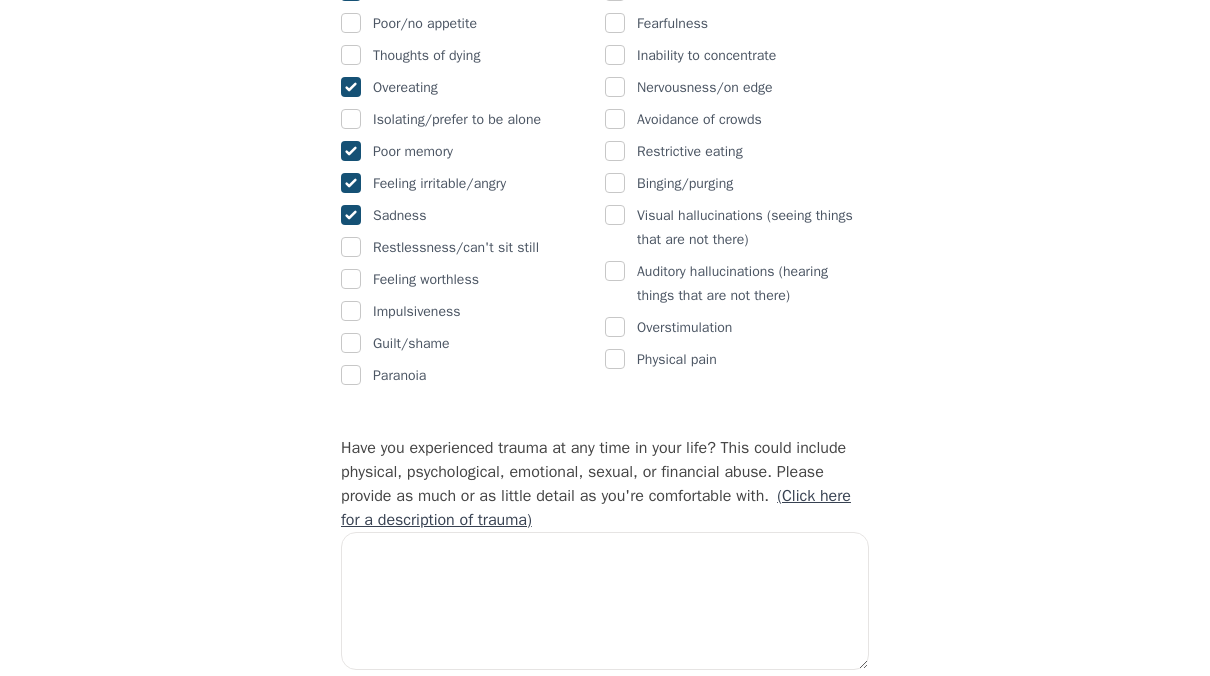 checkbox on "true" 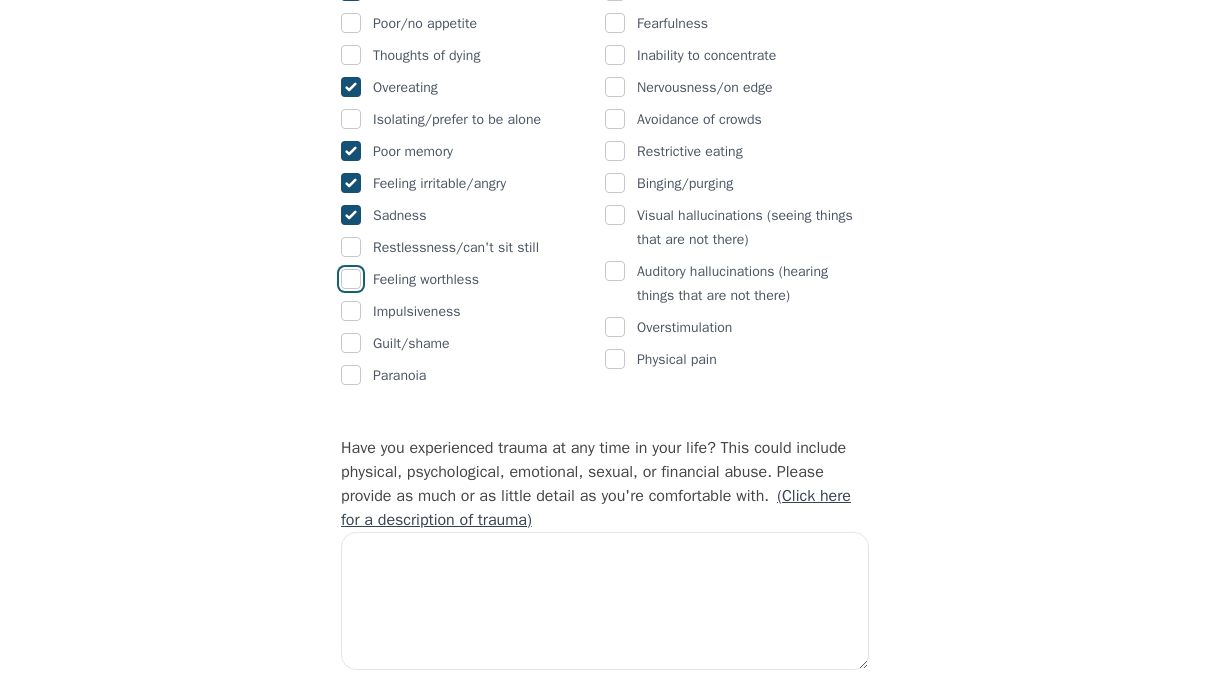 click at bounding box center (351, 279) 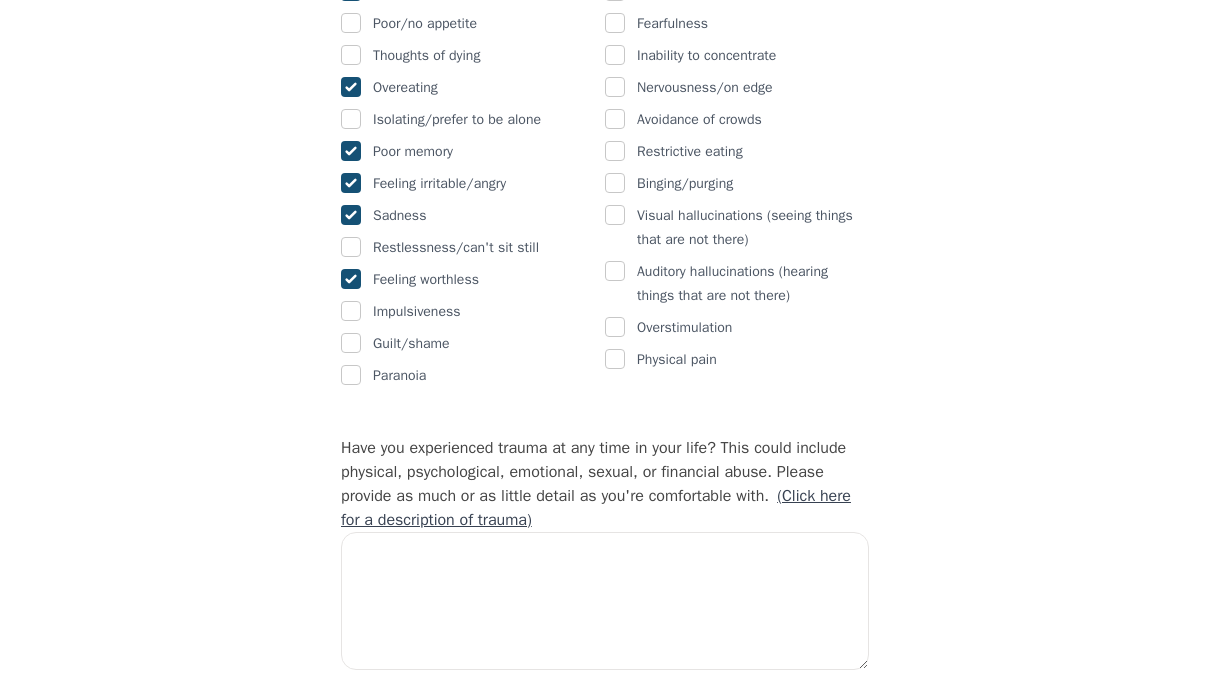 checkbox on "true" 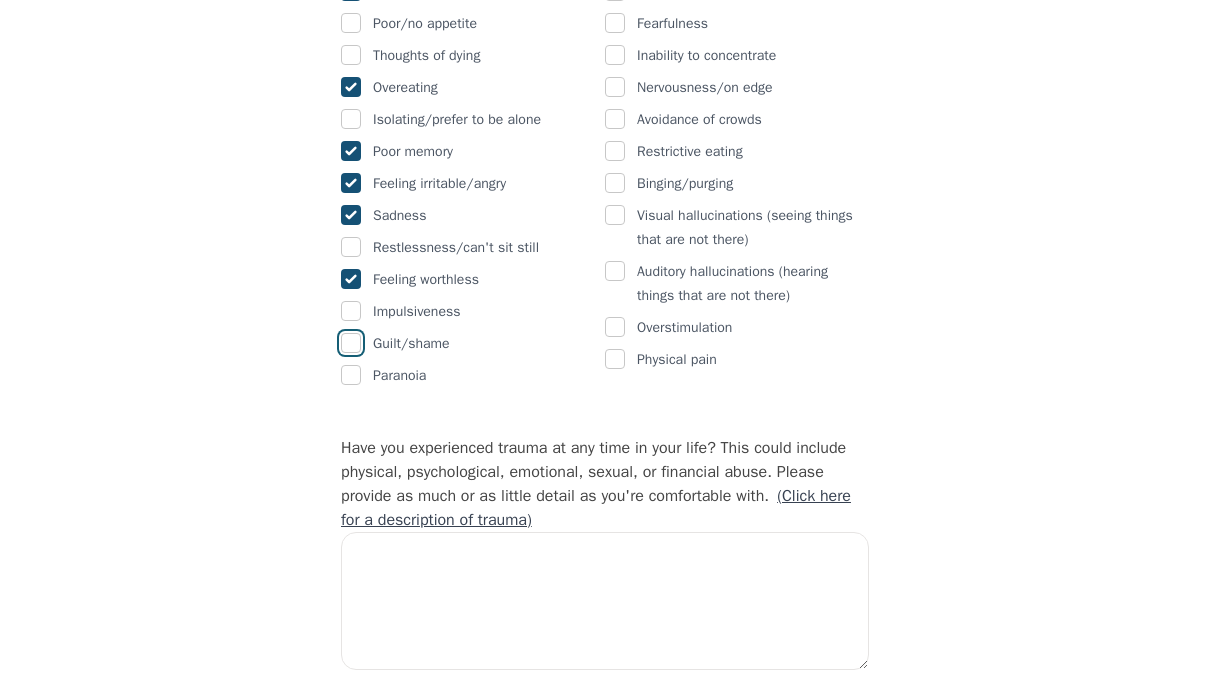 click at bounding box center [351, 343] 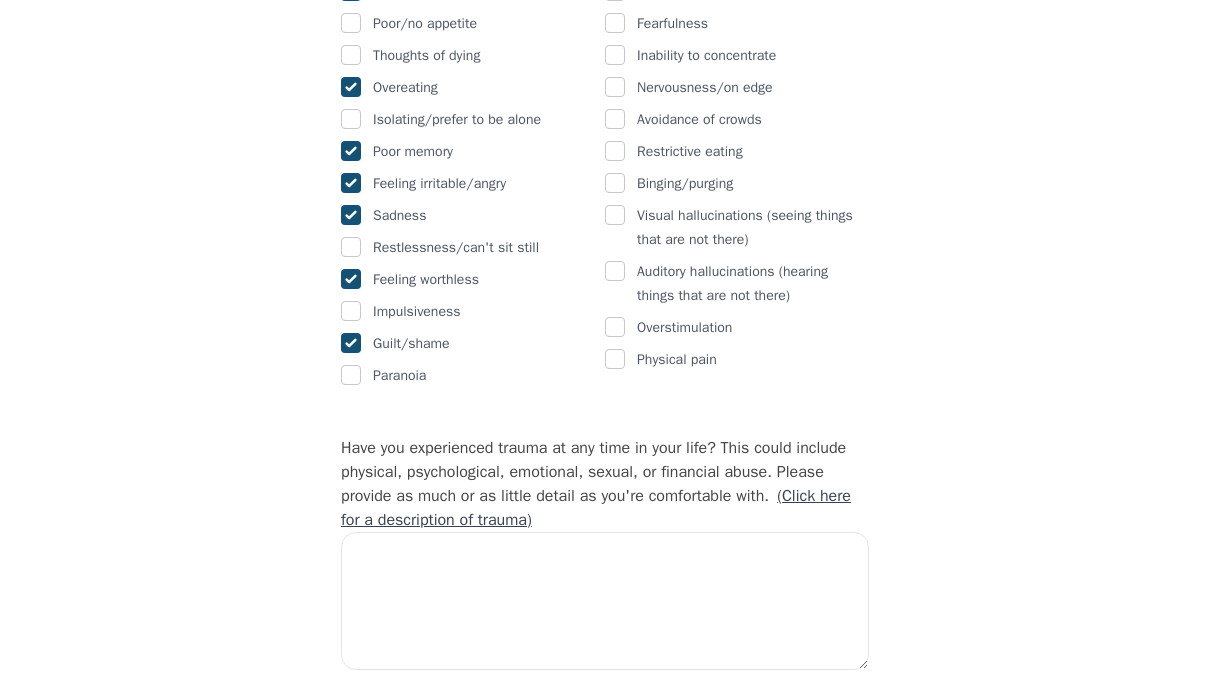checkbox on "true" 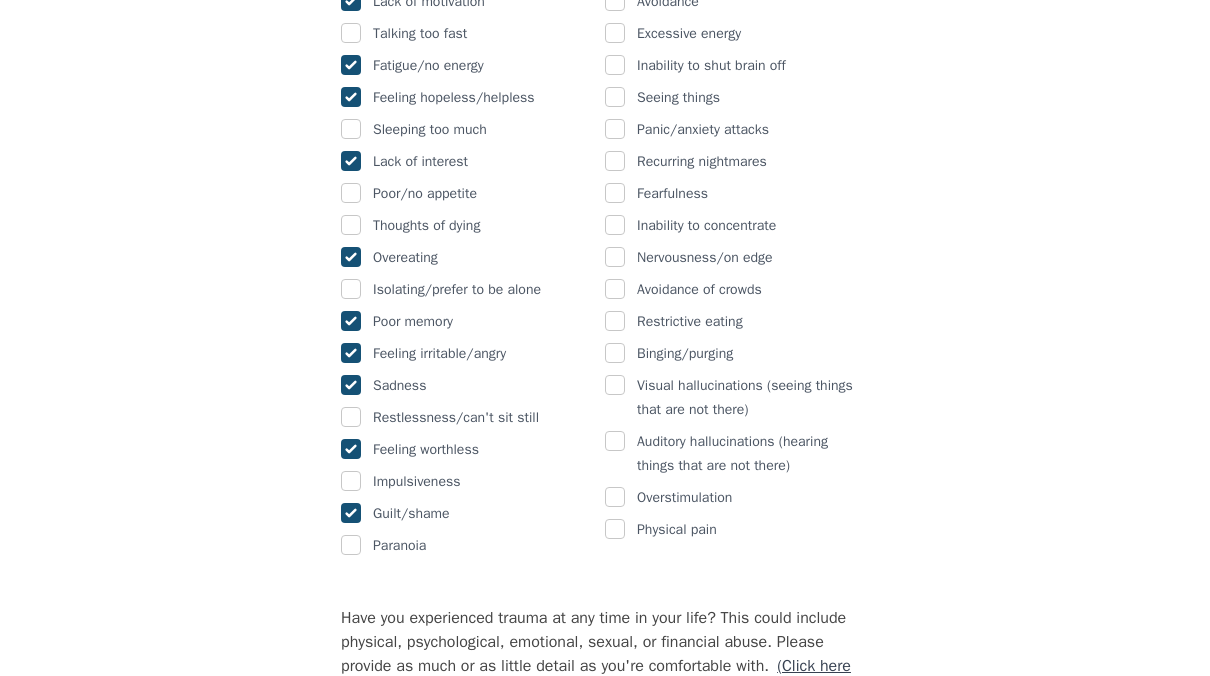 scroll, scrollTop: 1300, scrollLeft: 0, axis: vertical 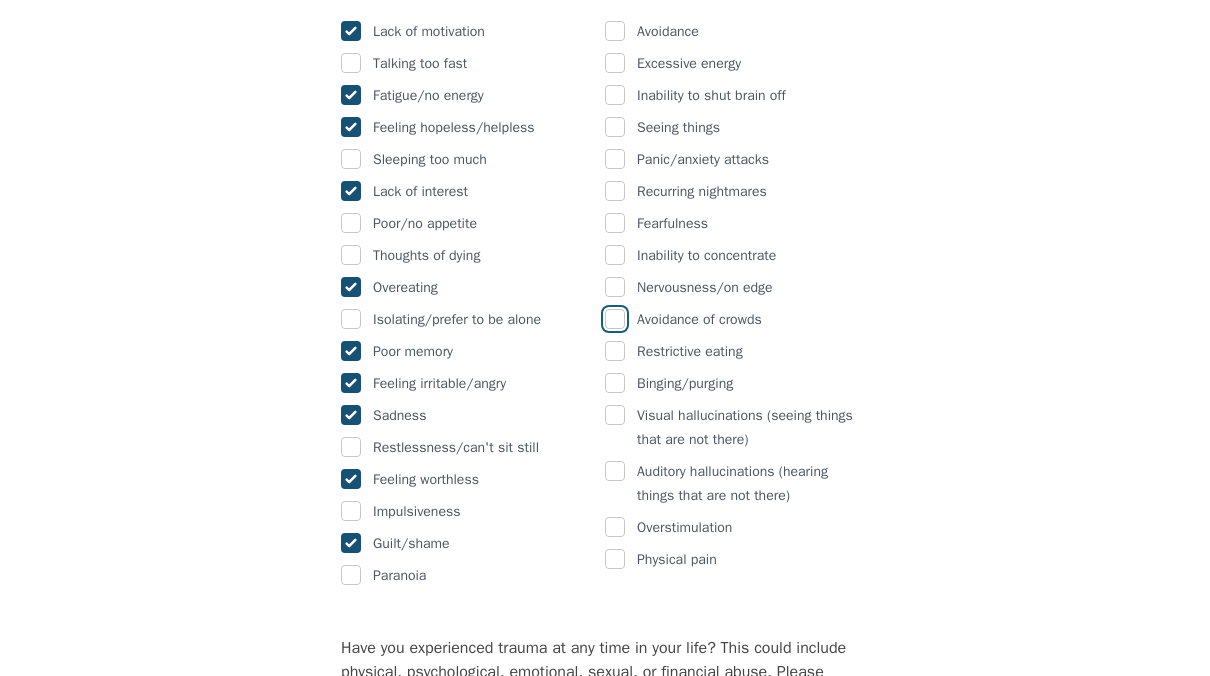 click at bounding box center [615, 319] 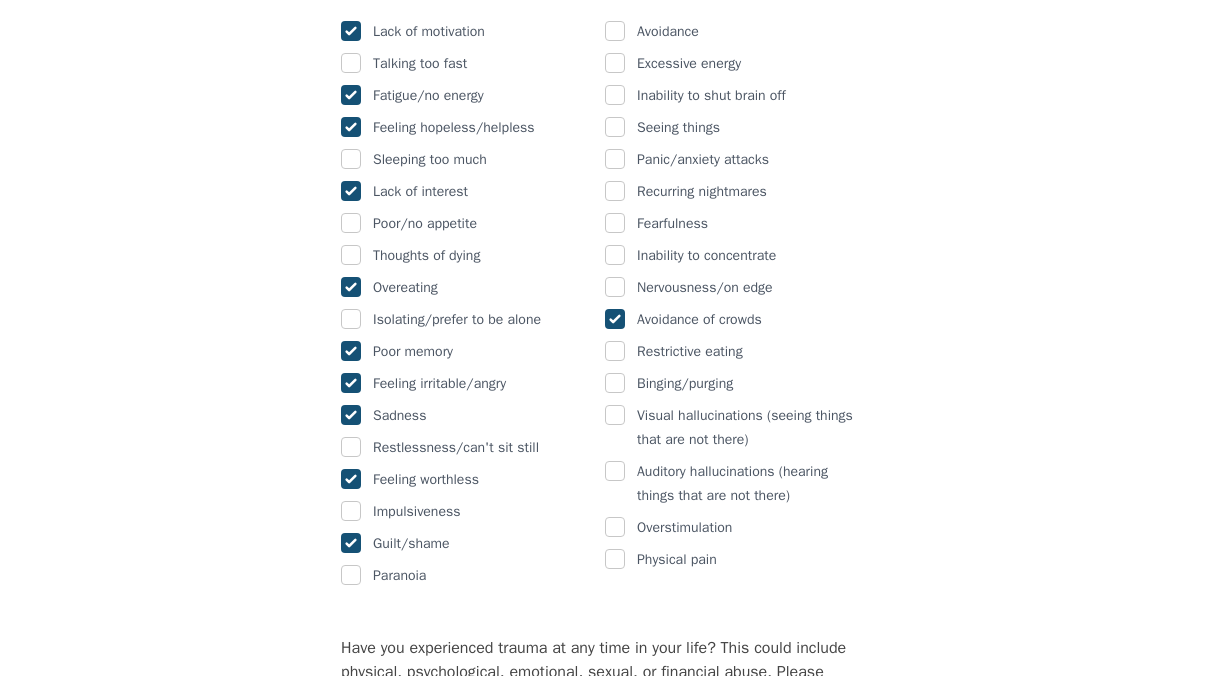 scroll, scrollTop: 1200, scrollLeft: 0, axis: vertical 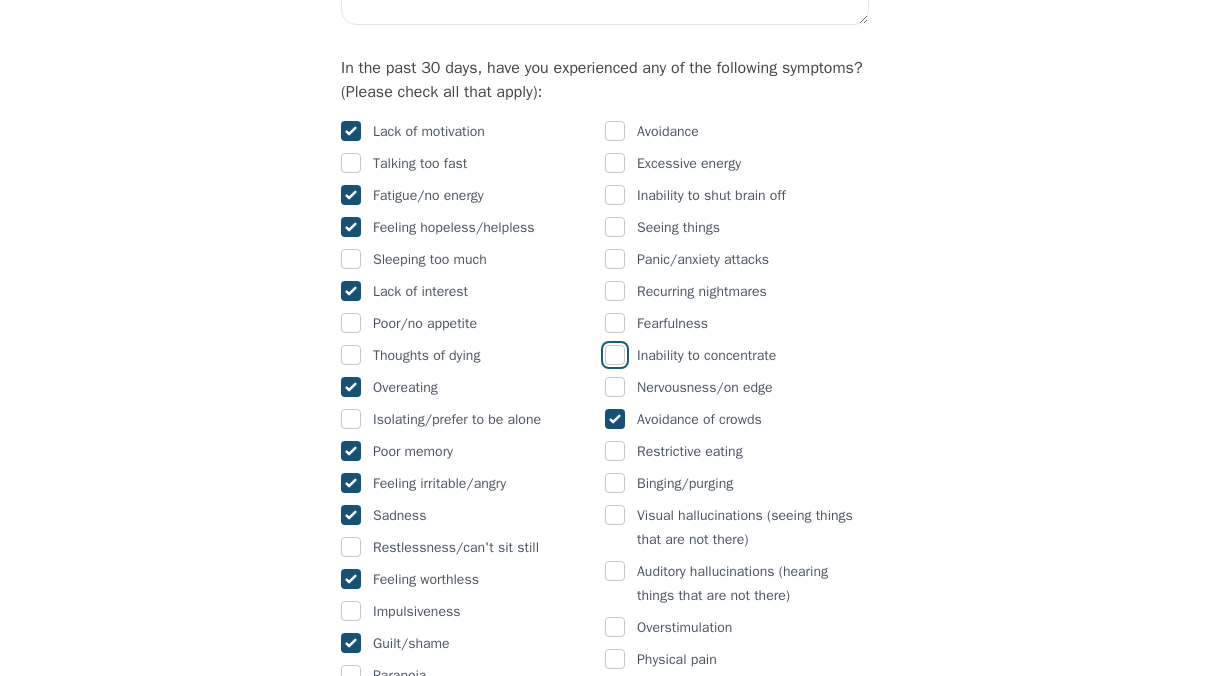 click at bounding box center (615, 355) 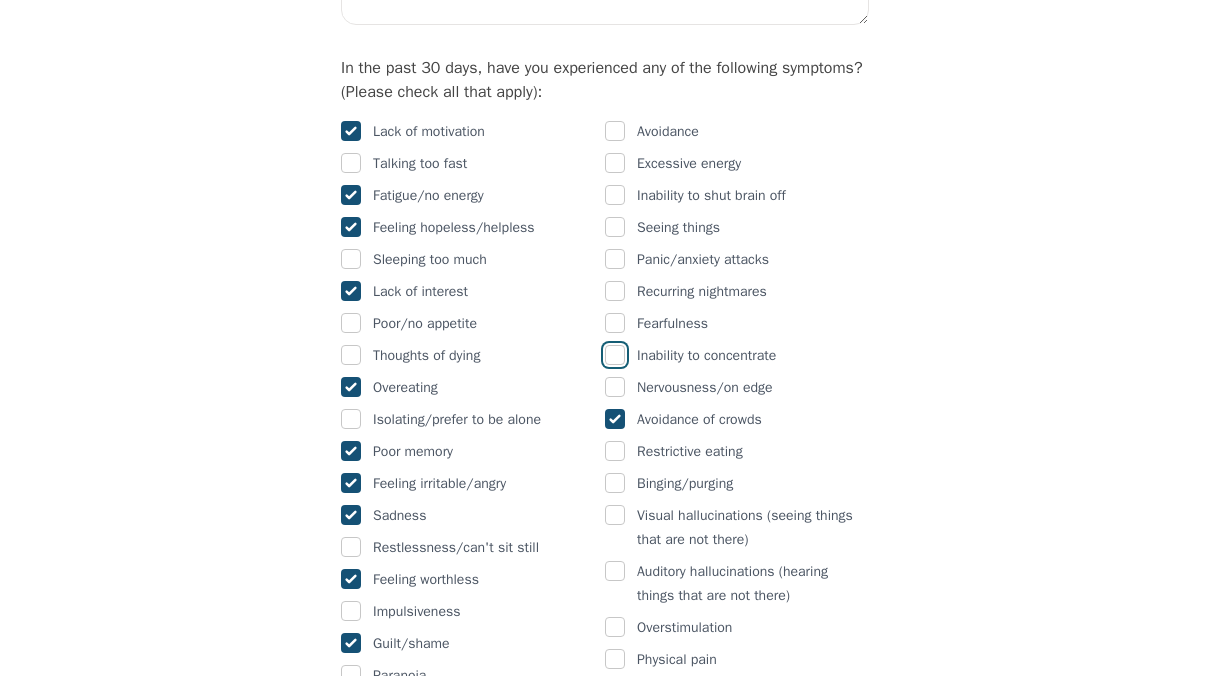checkbox on "true" 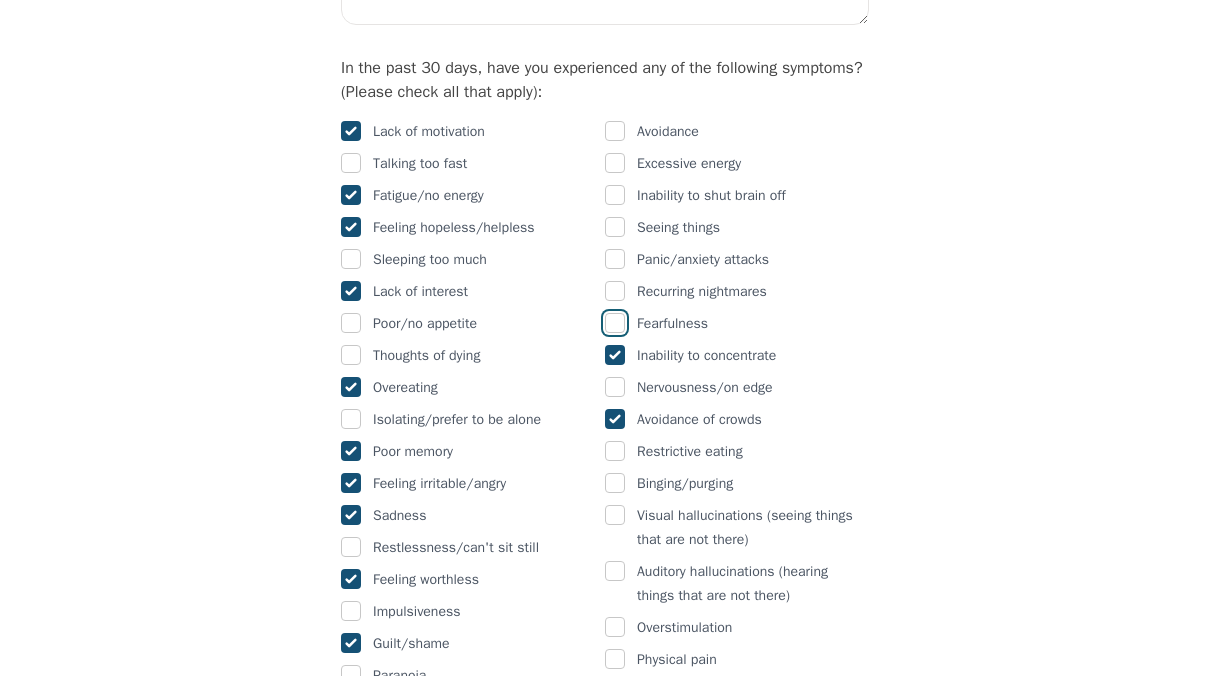 click at bounding box center [615, 323] 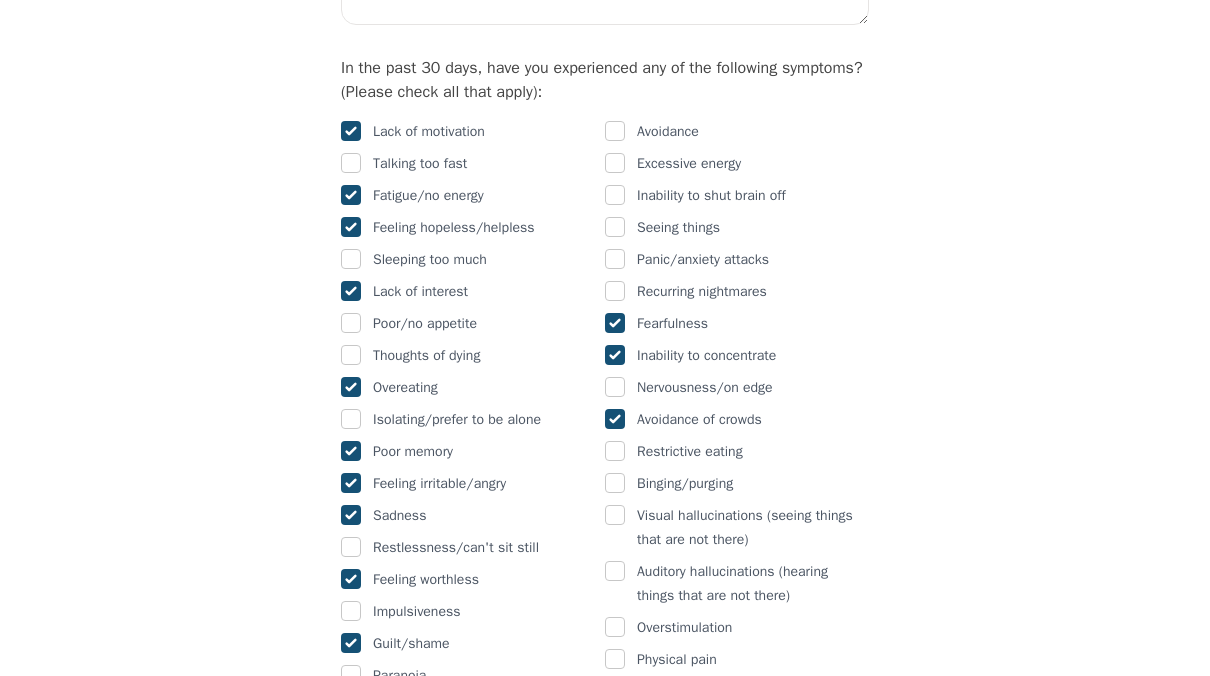 checkbox on "true" 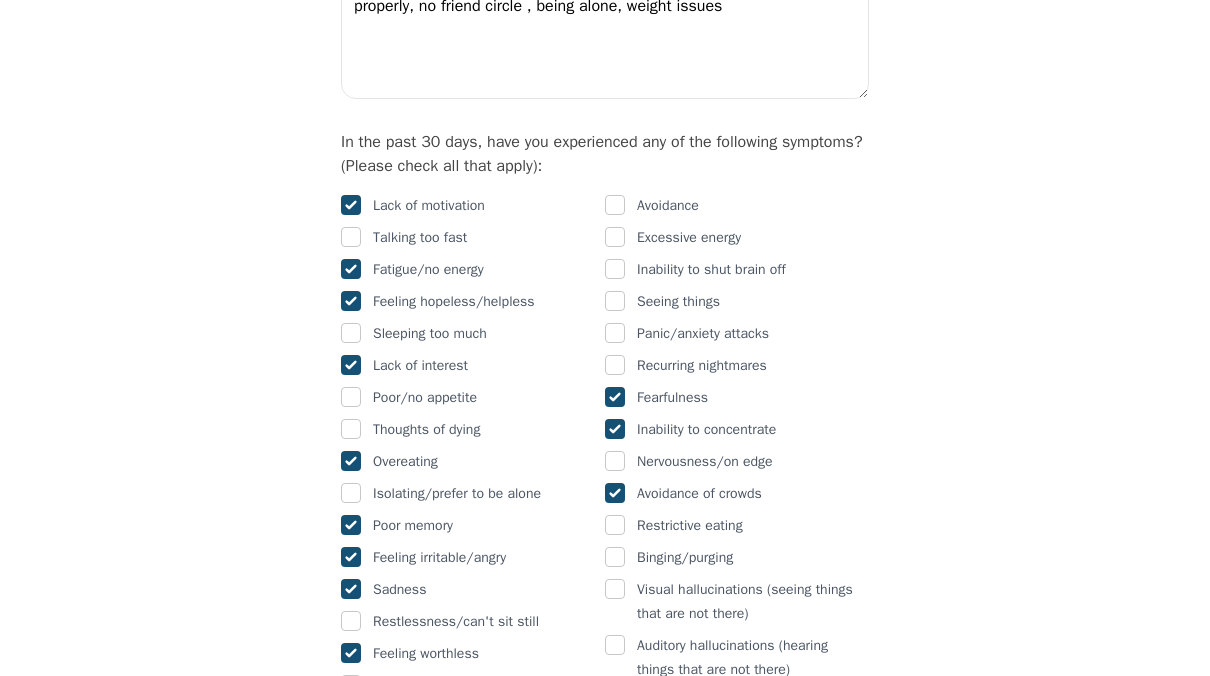 scroll, scrollTop: 1100, scrollLeft: 0, axis: vertical 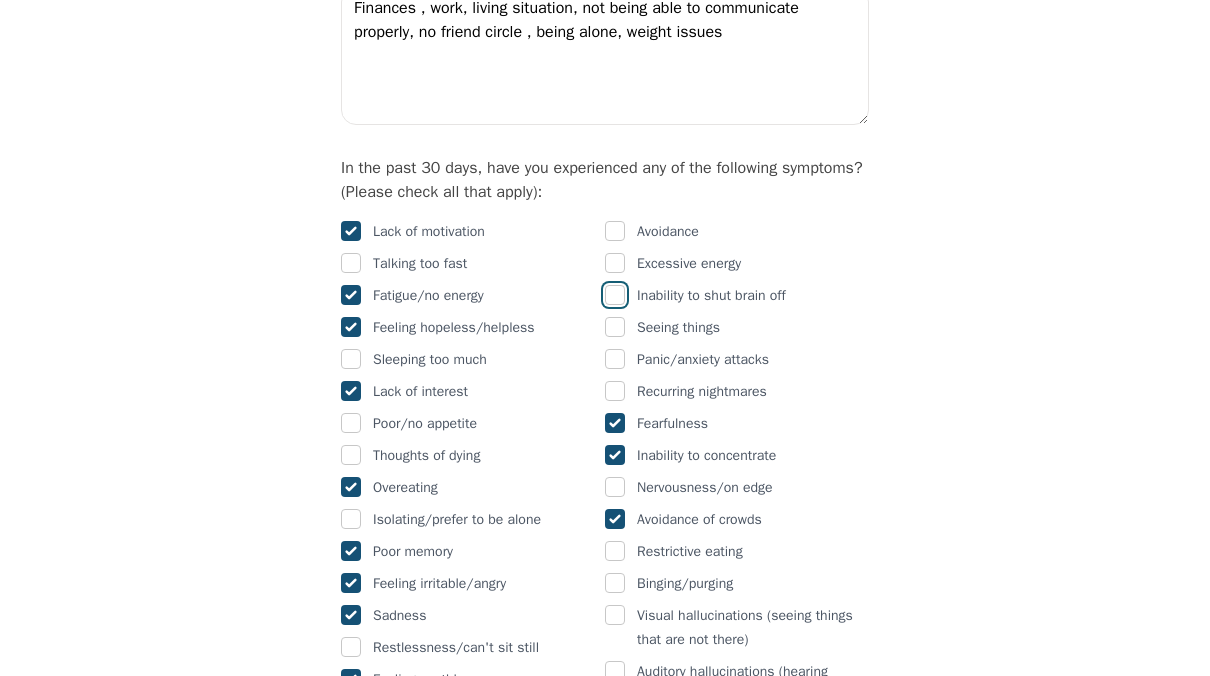 click at bounding box center [615, 295] 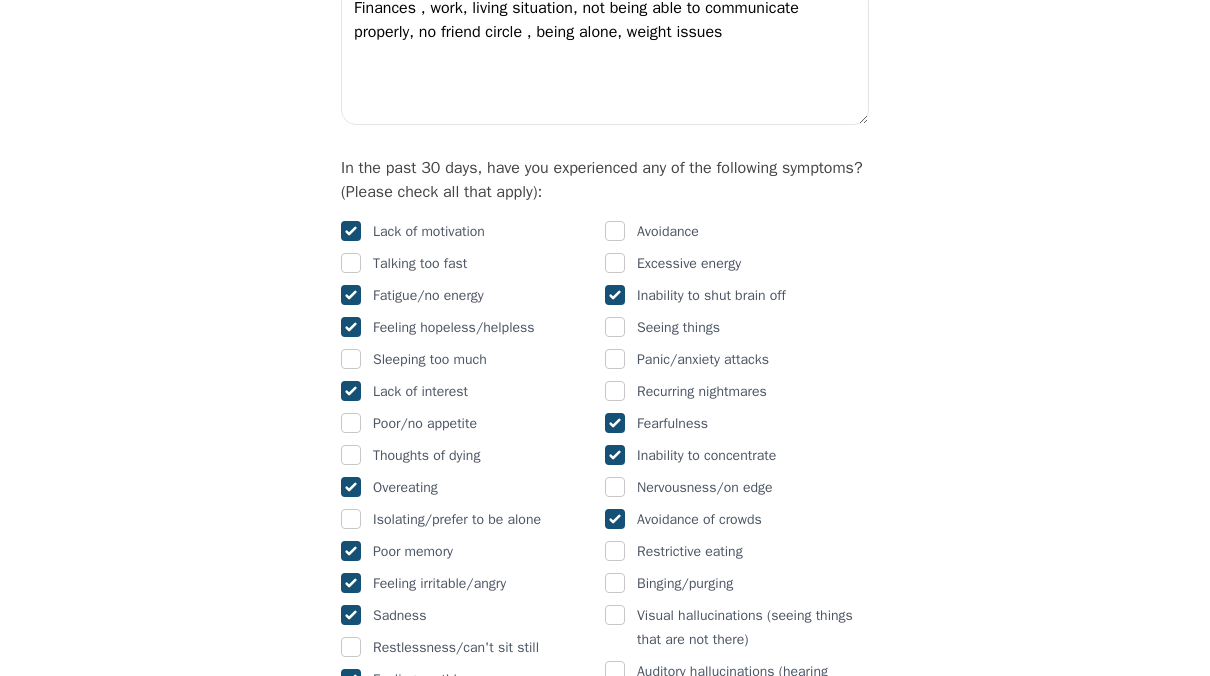 scroll, scrollTop: 1000, scrollLeft: 0, axis: vertical 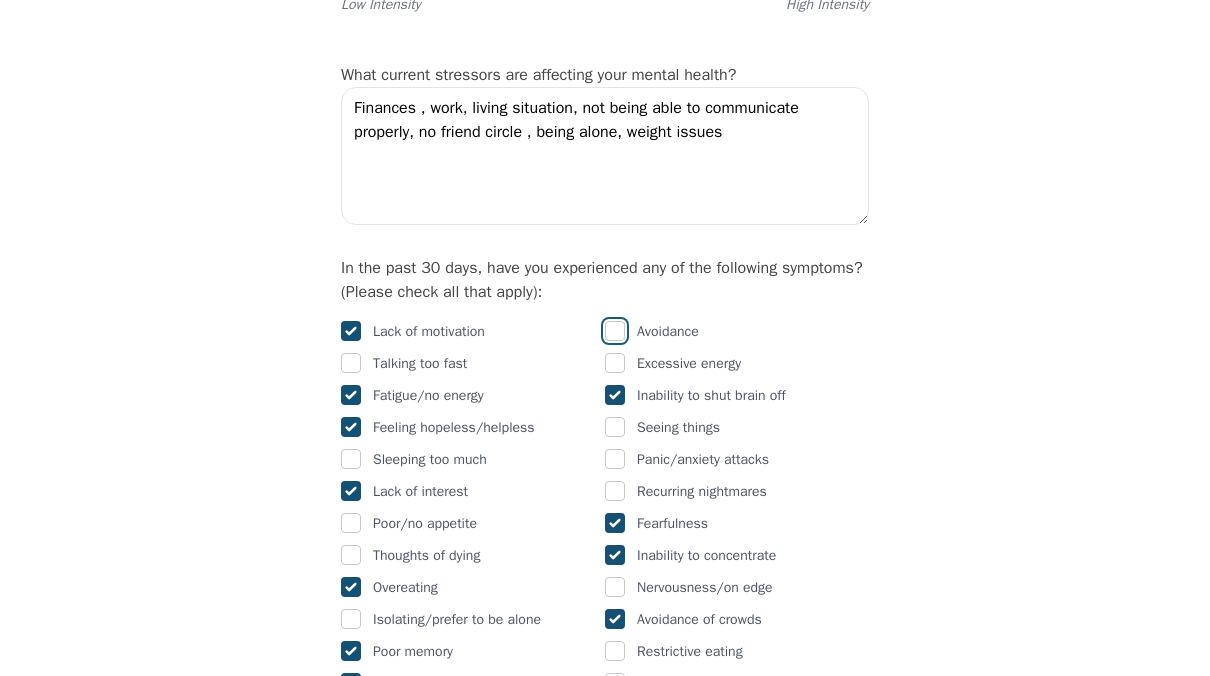 click at bounding box center [615, 331] 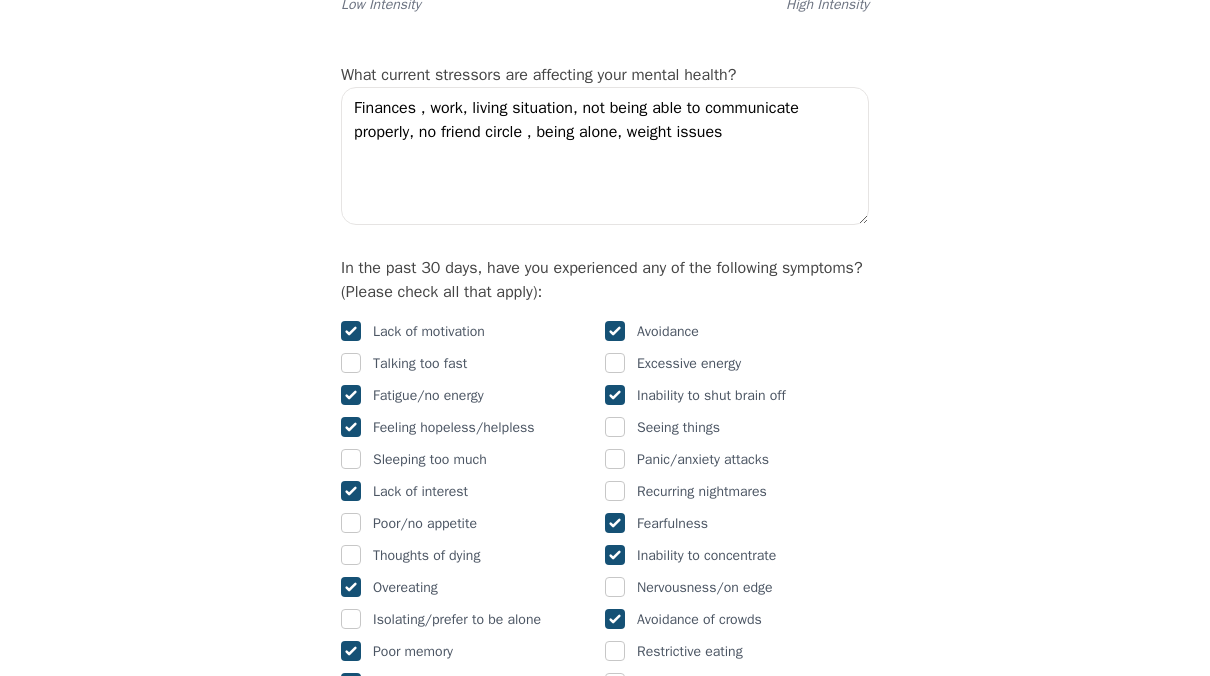 checkbox on "true" 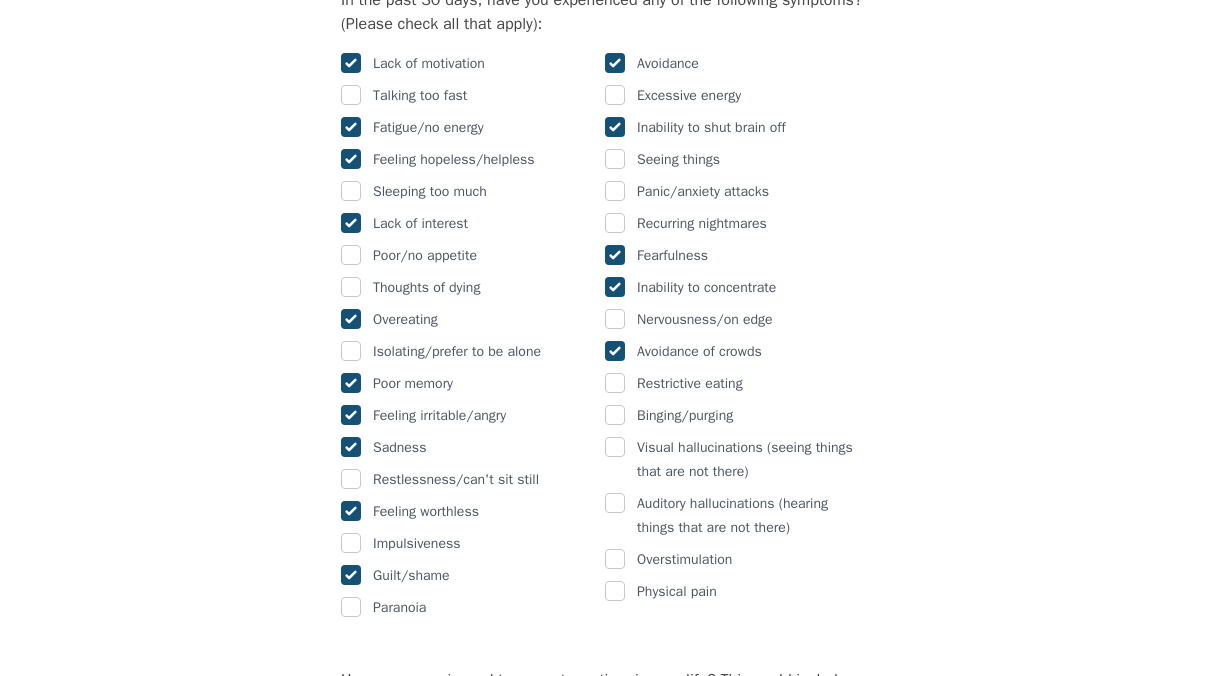 scroll, scrollTop: 1300, scrollLeft: 0, axis: vertical 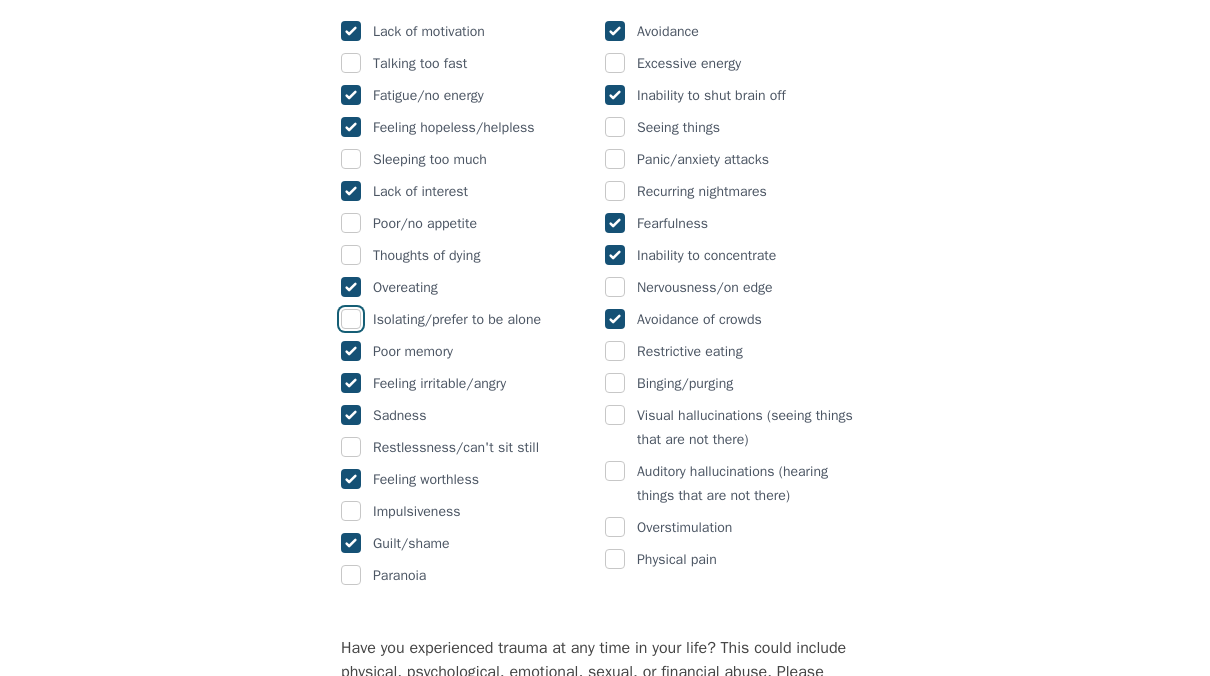 click at bounding box center (351, 319) 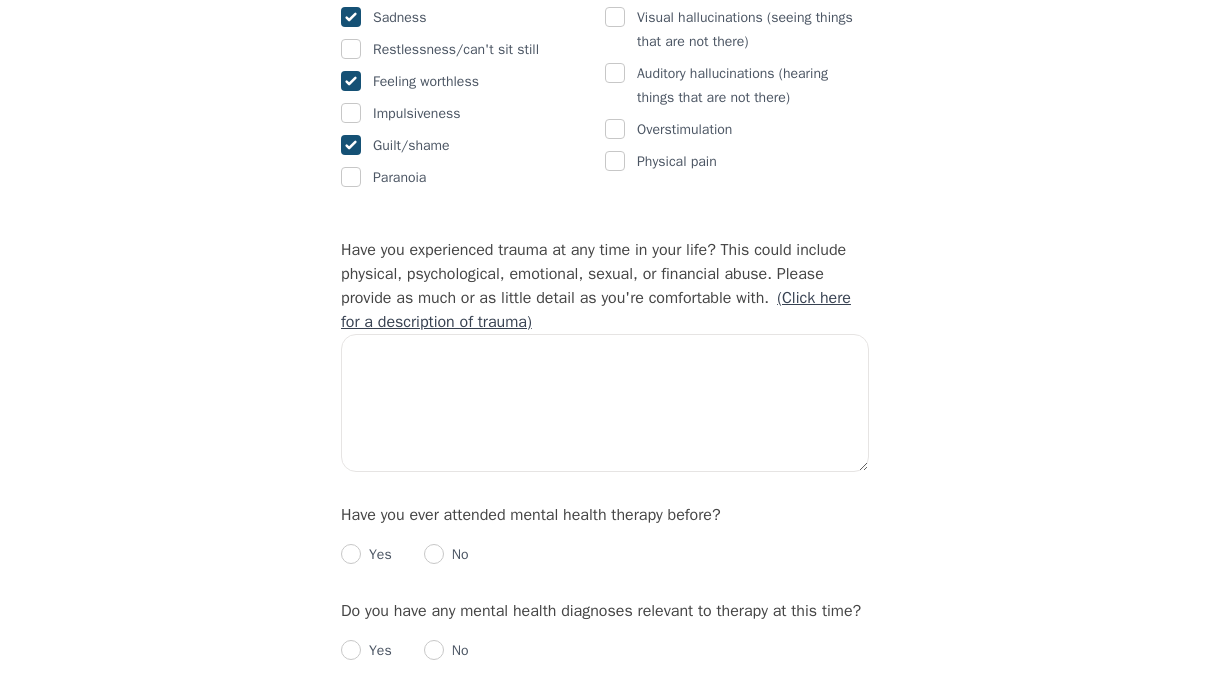 scroll, scrollTop: 1700, scrollLeft: 0, axis: vertical 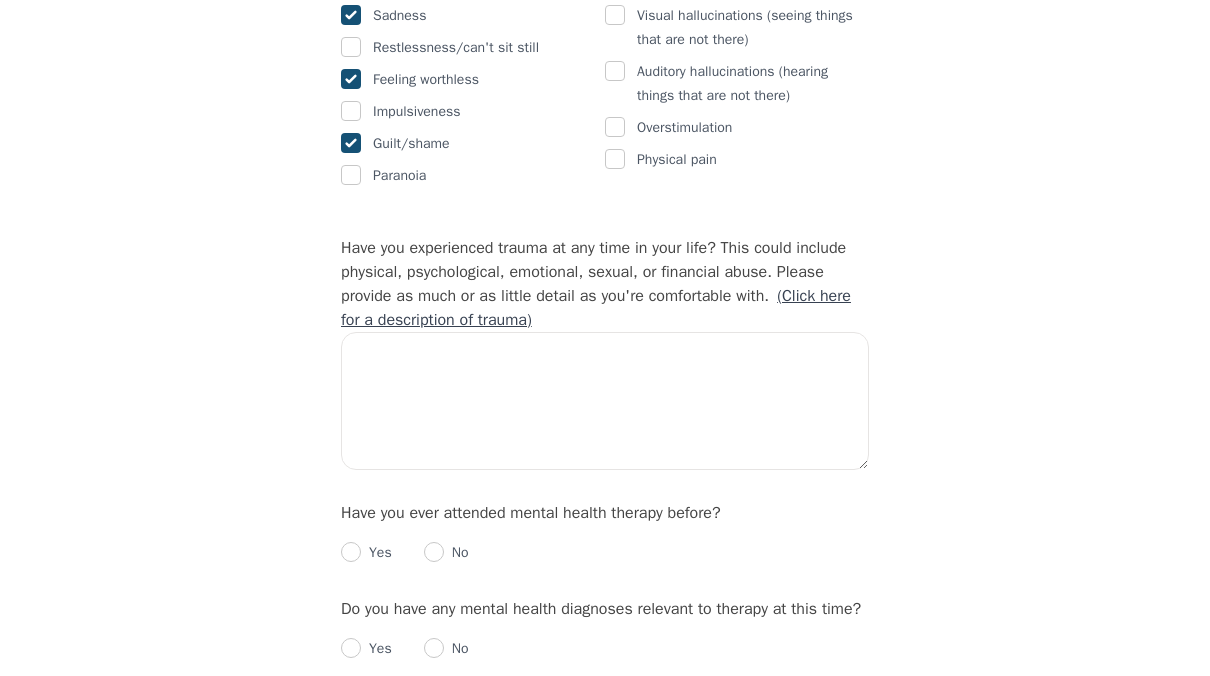 click on "(Click here for a description of trauma)" at bounding box center (596, 308) 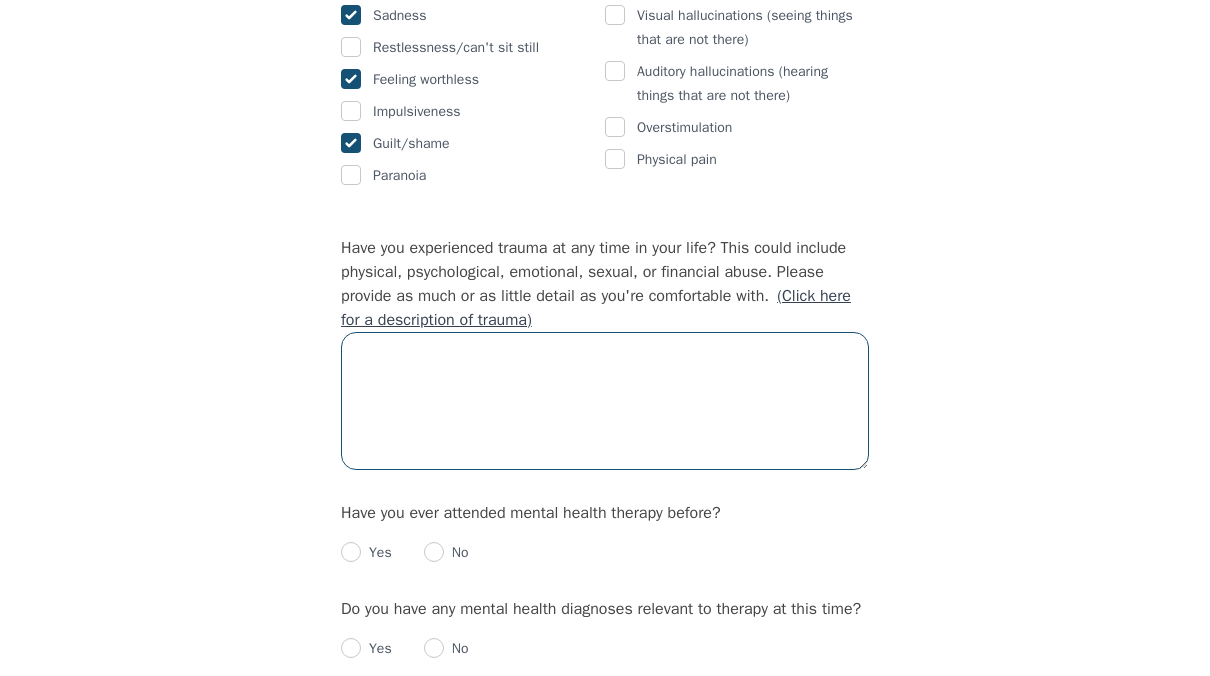 click at bounding box center [605, 401] 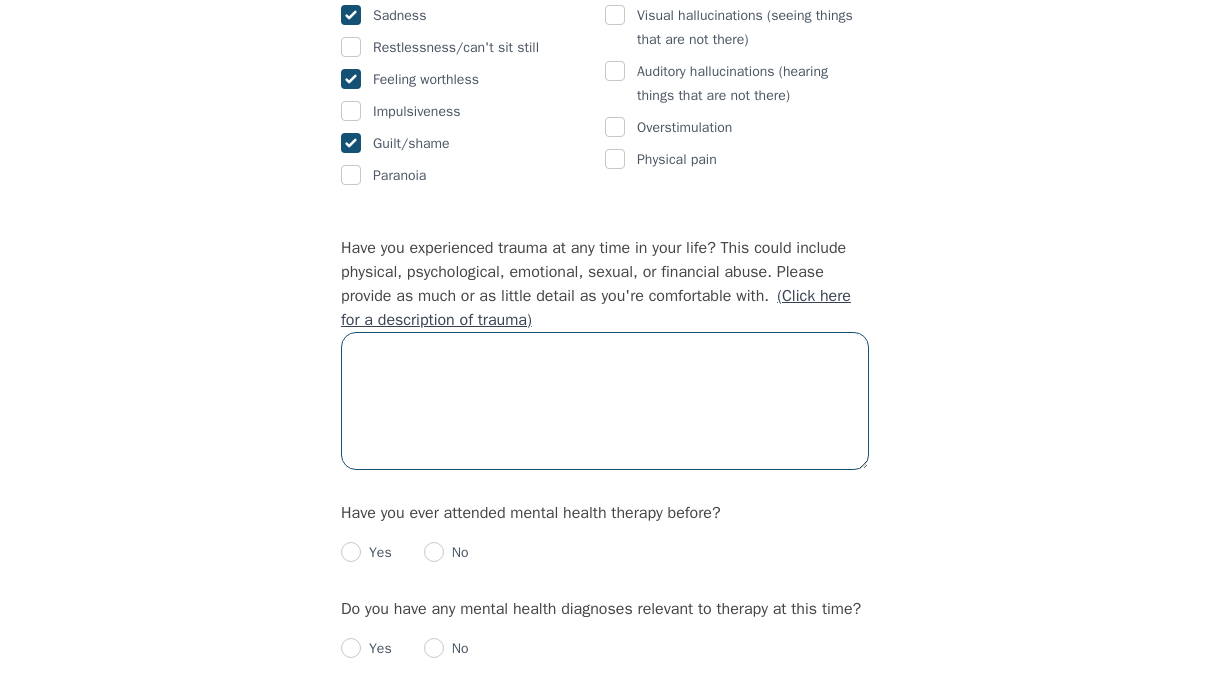 click at bounding box center (605, 401) 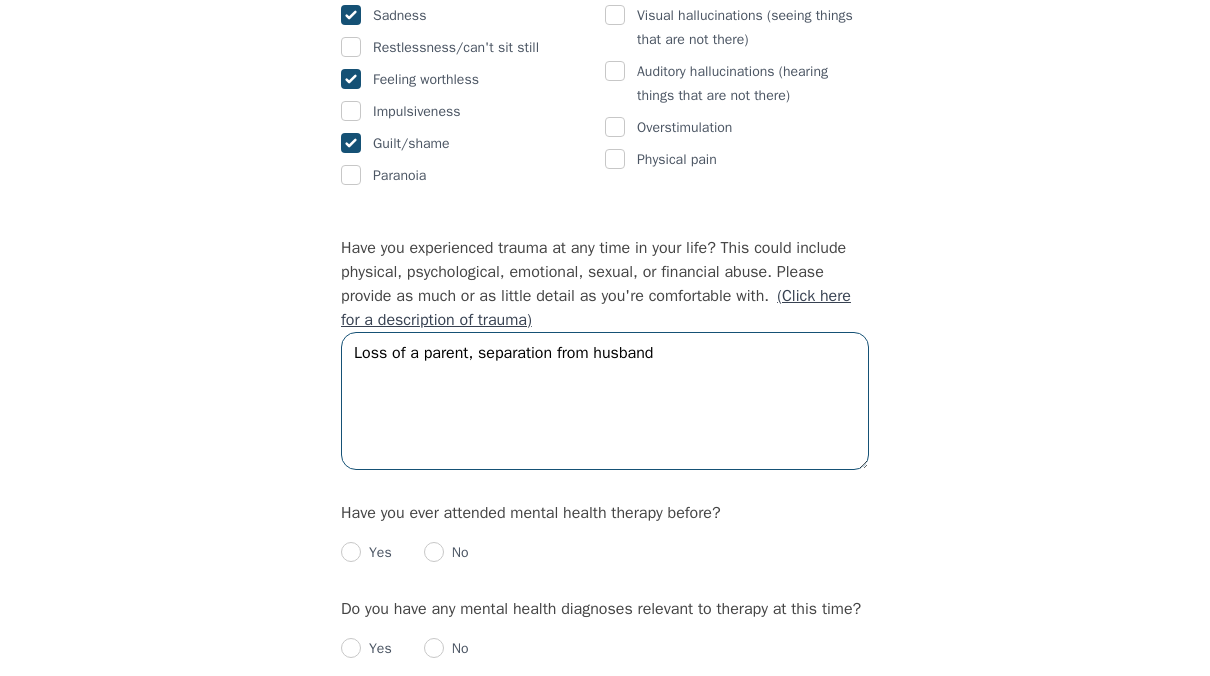 click on "Loss of a parent, separation from husband" at bounding box center (605, 401) 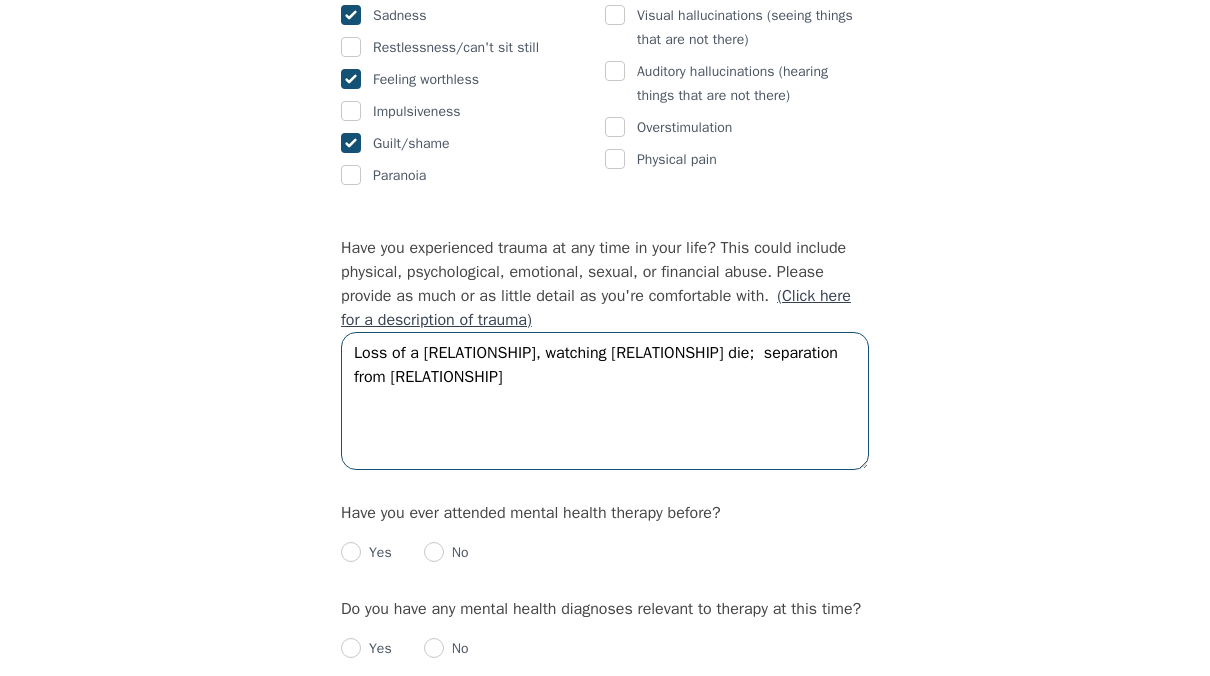 click on "Loss of a [RELATIONSHIP], watching [RELATIONSHIP] die;  separation from [RELATIONSHIP]" at bounding box center (605, 401) 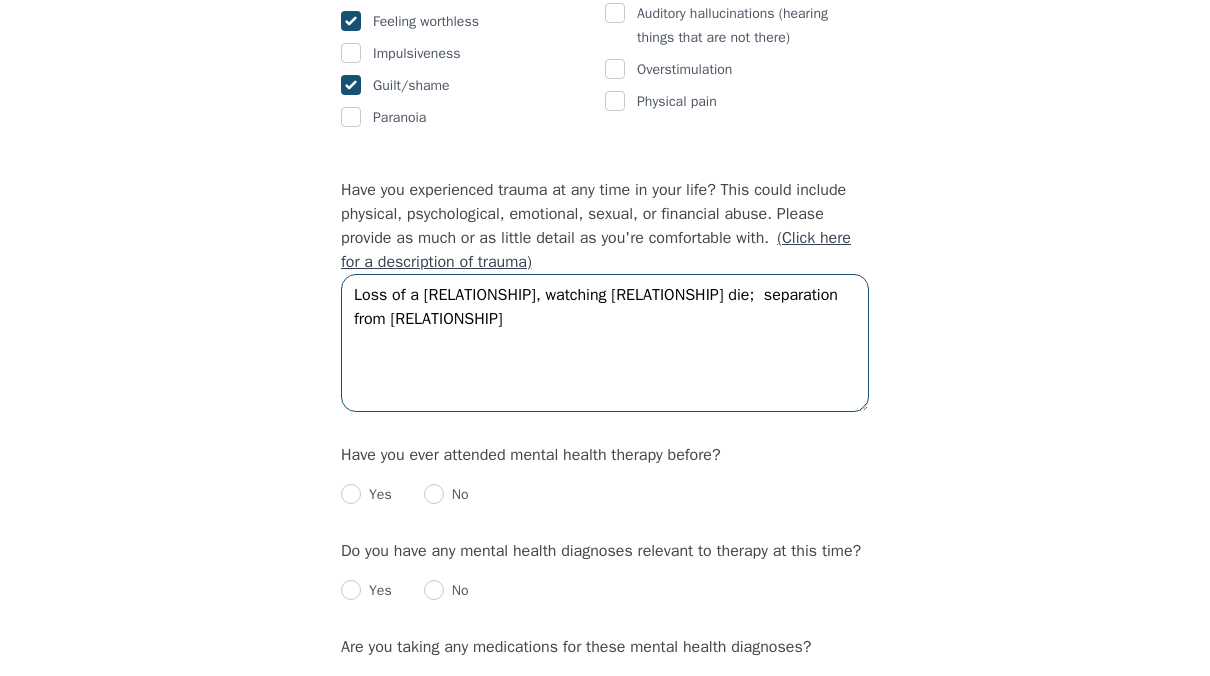 scroll, scrollTop: 1800, scrollLeft: 0, axis: vertical 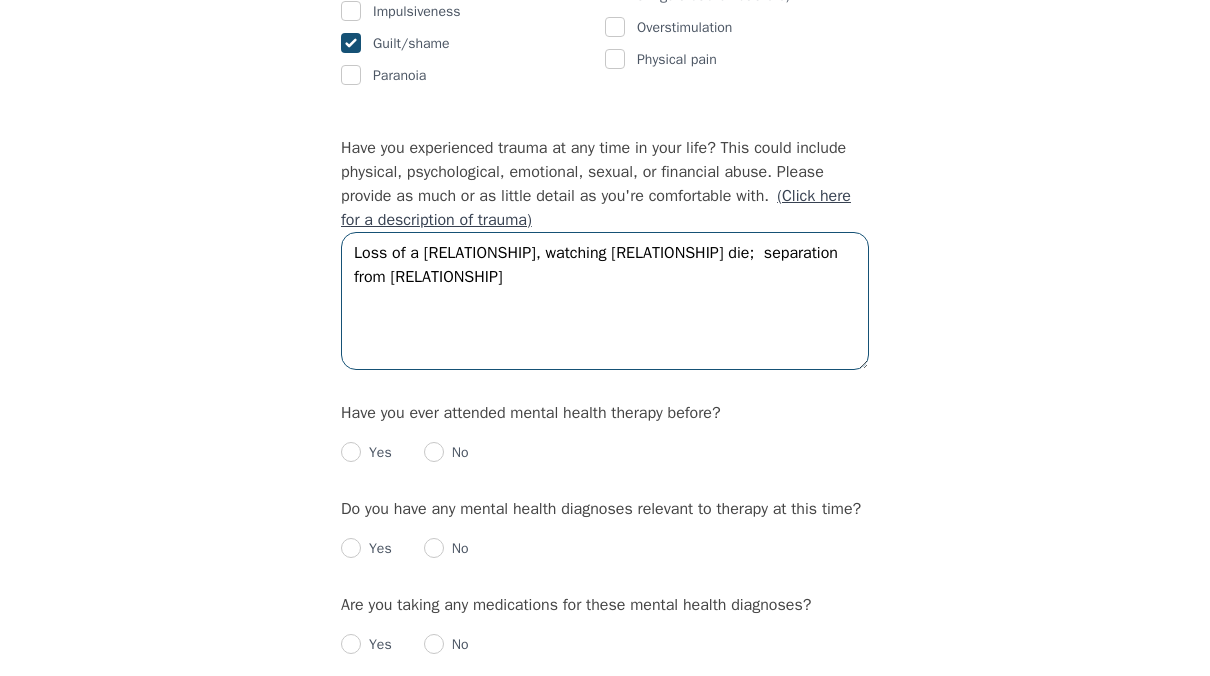 click on "Loss of a [RELATIONSHIP], watching [RELATIONSHIP] die;  separation from [RELATIONSHIP]" at bounding box center (605, 301) 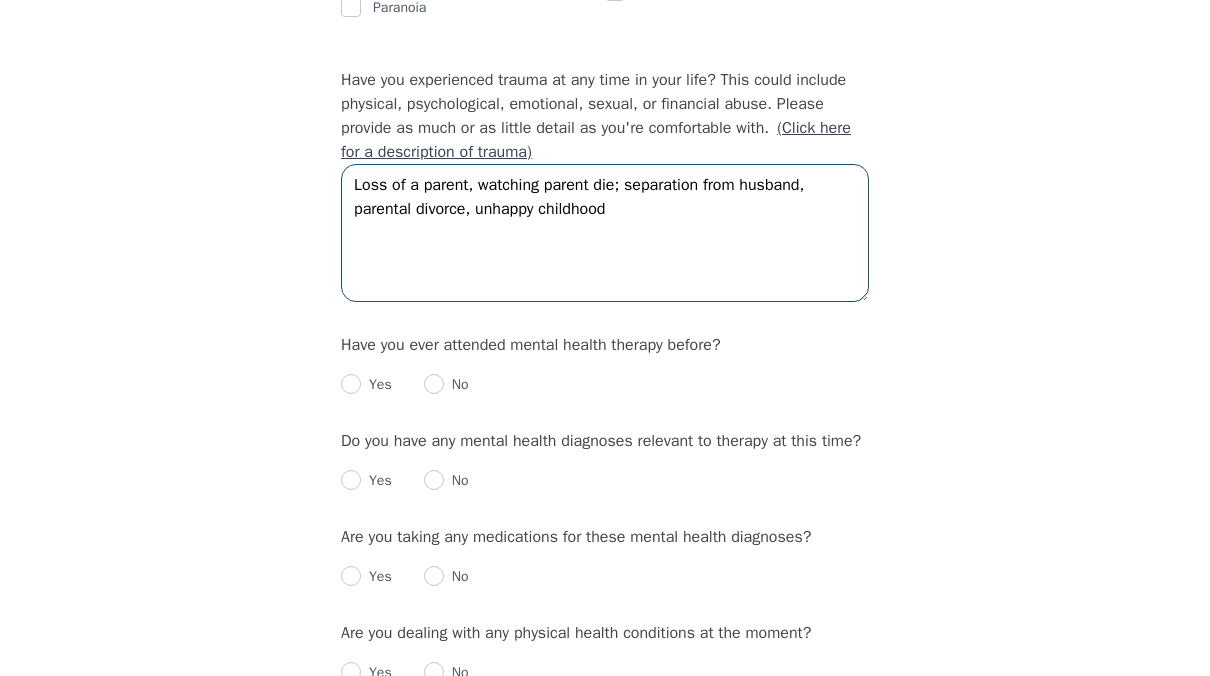 scroll, scrollTop: 1900, scrollLeft: 0, axis: vertical 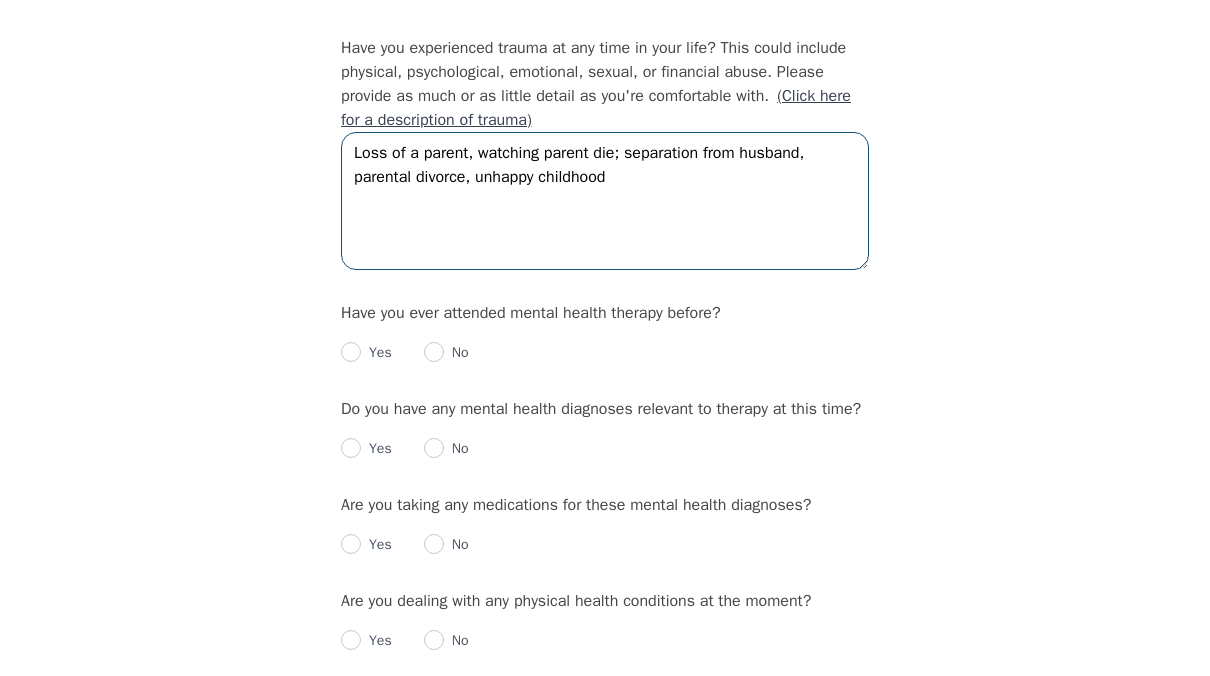 type on "Loss of a parent, watching parent die; separation from husband, parental divorce, unhappy childhood" 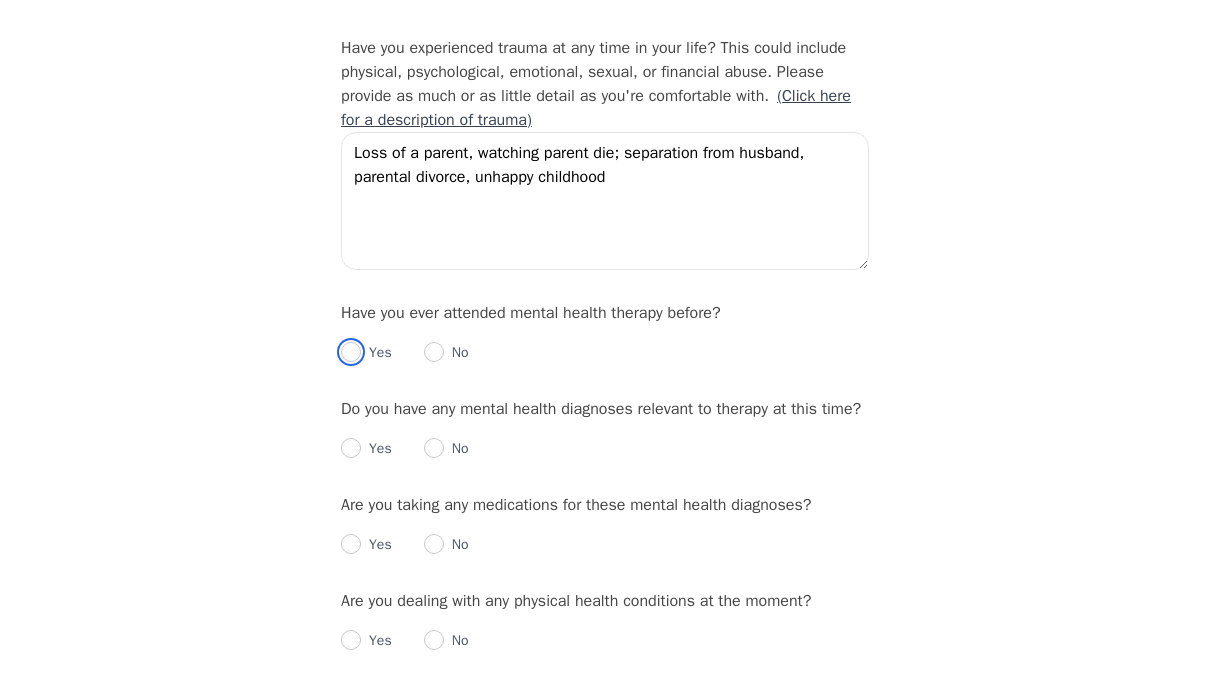 drag, startPoint x: 346, startPoint y: 336, endPoint x: 541, endPoint y: 365, distance: 197.14462 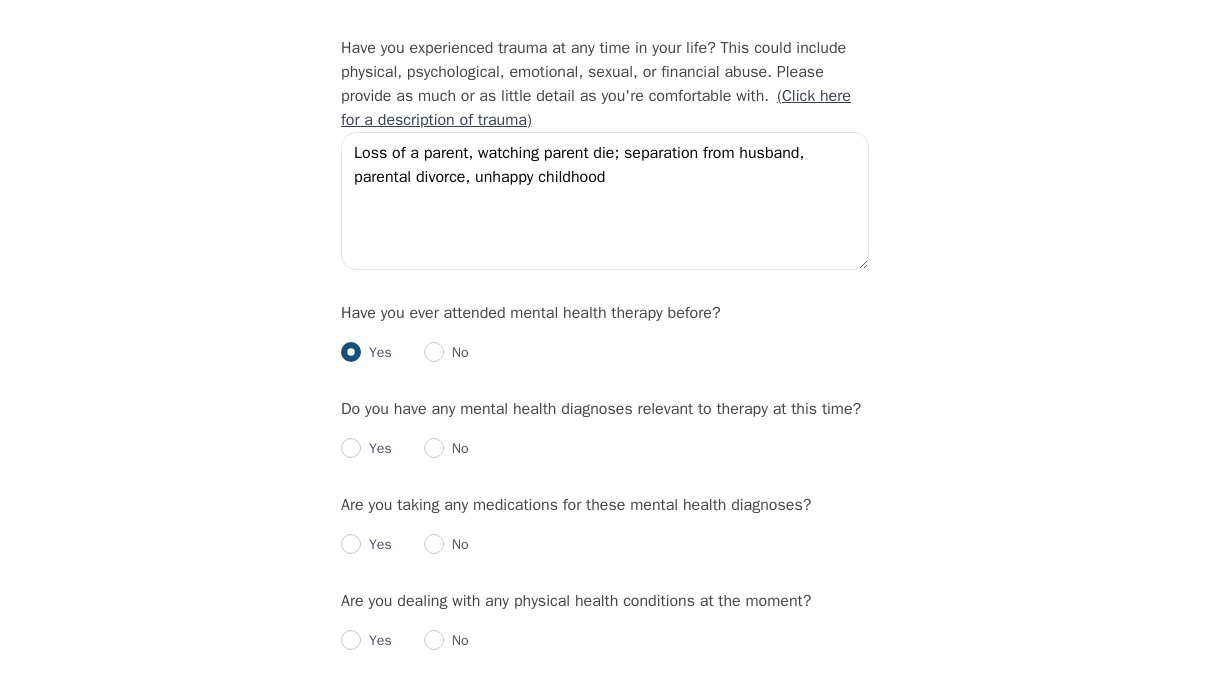 radio on "true" 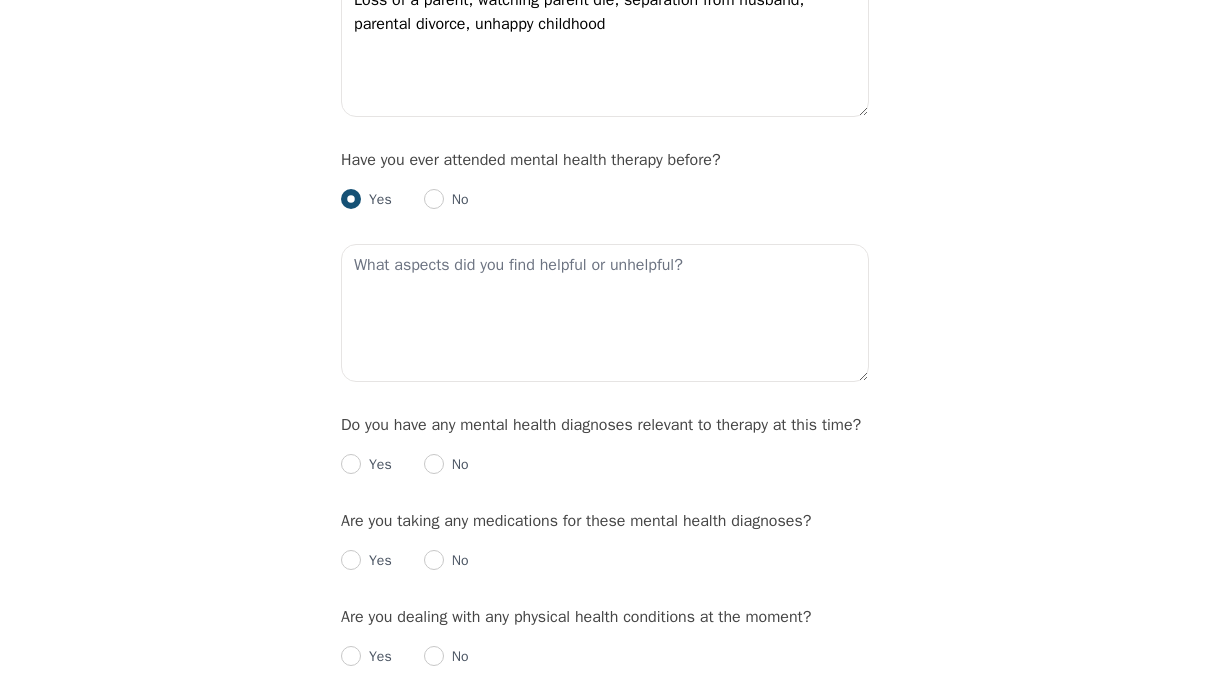 scroll, scrollTop: 2100, scrollLeft: 0, axis: vertical 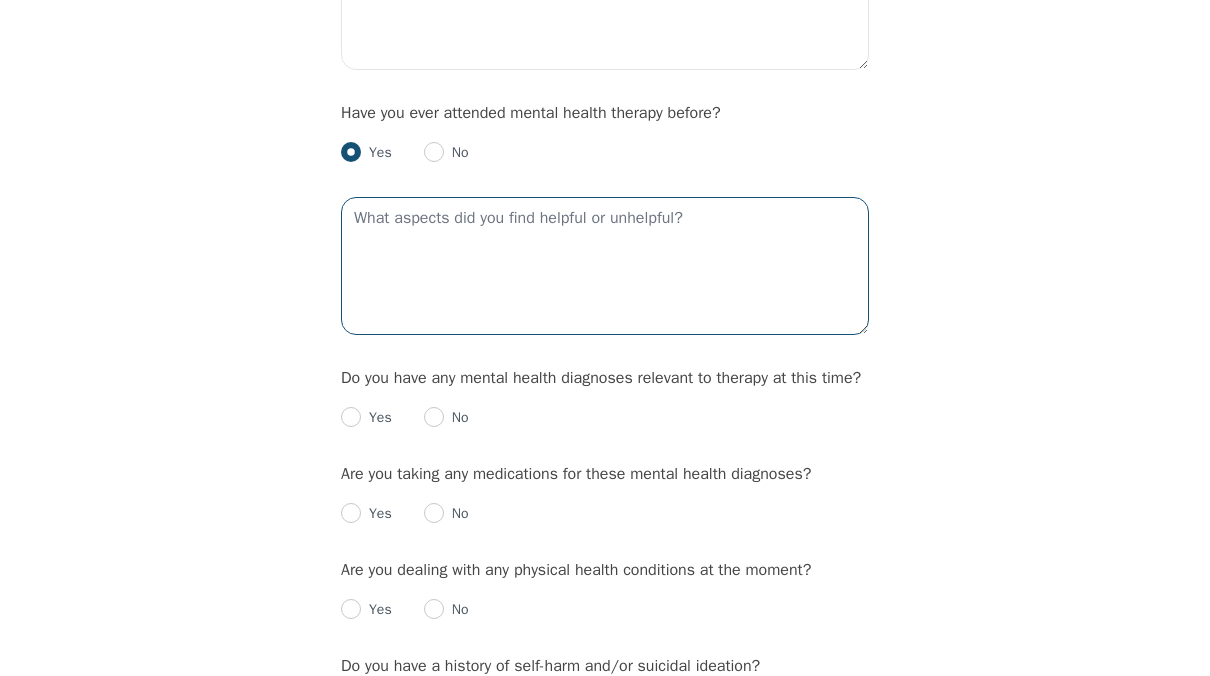 click at bounding box center (605, 266) 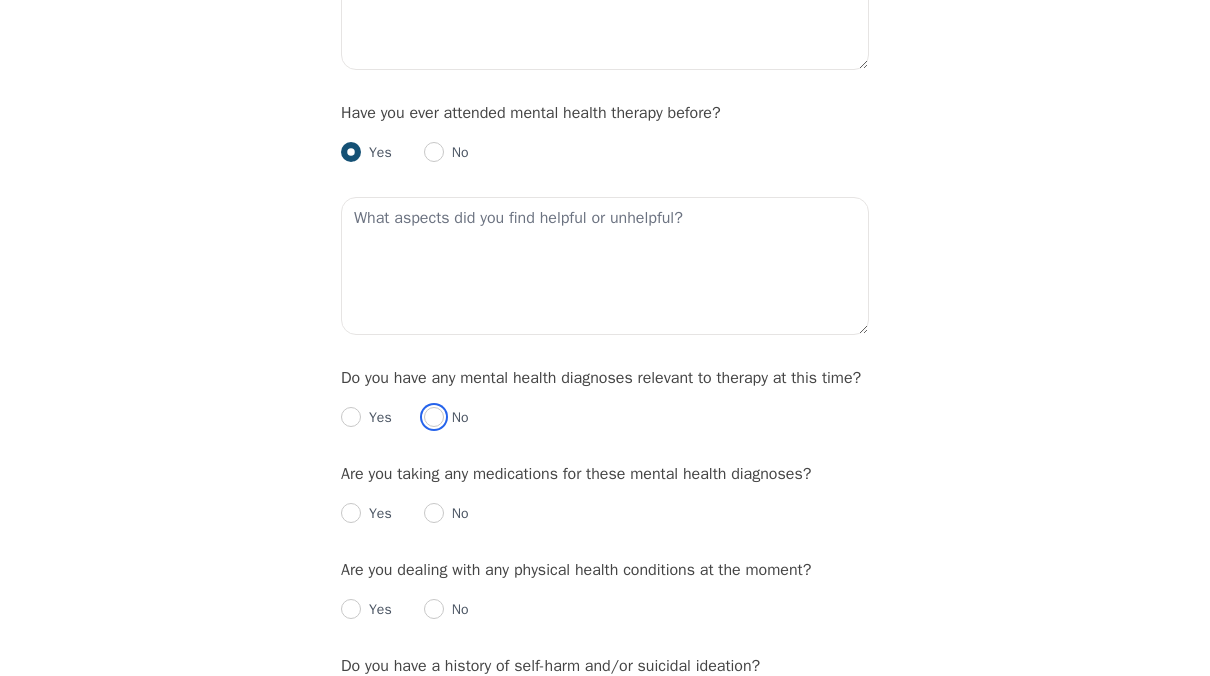 click at bounding box center (434, 417) 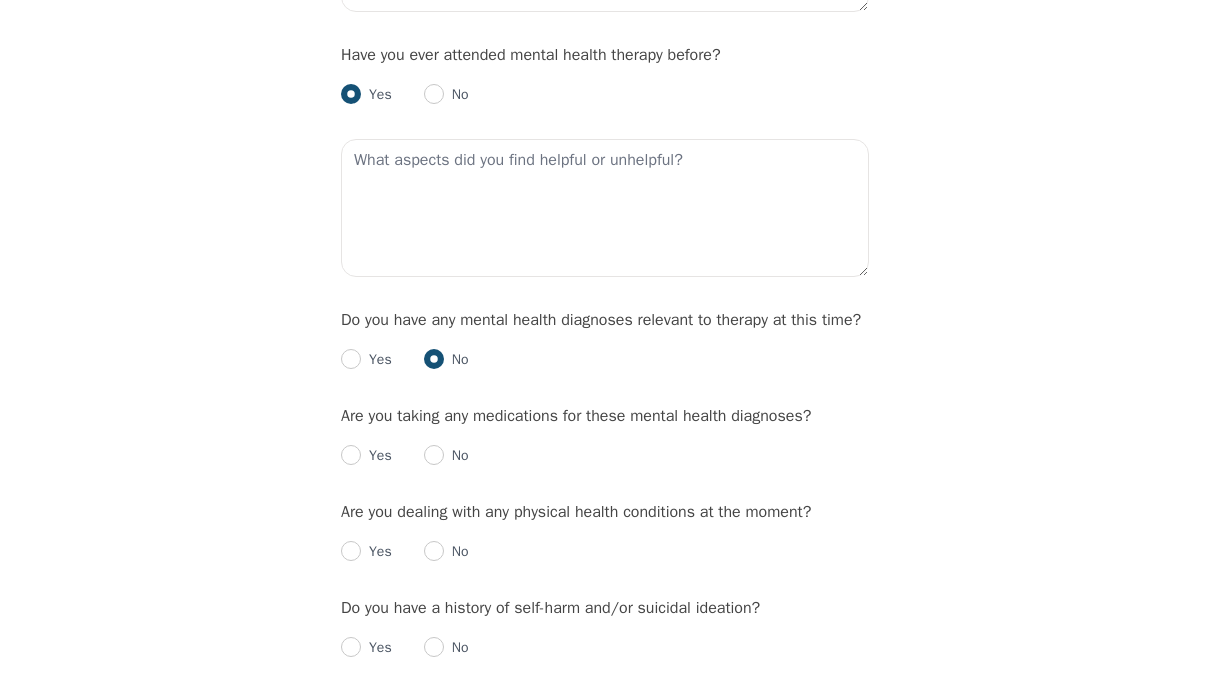 scroll, scrollTop: 2200, scrollLeft: 0, axis: vertical 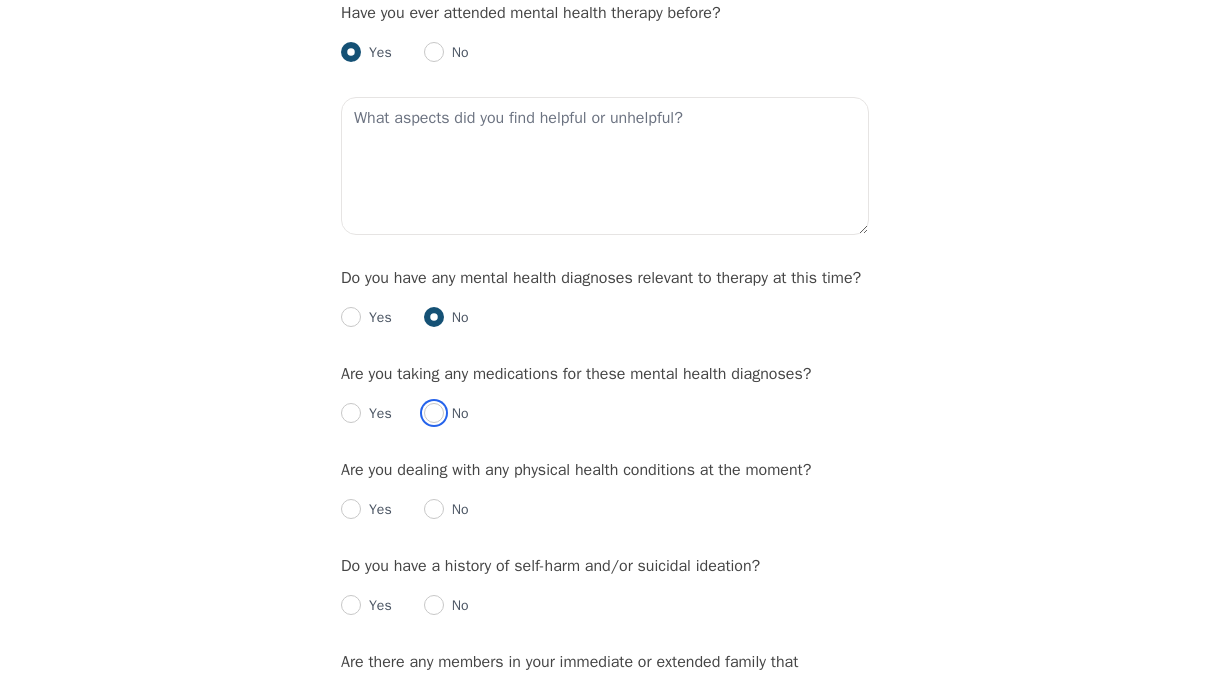 click at bounding box center [434, 413] 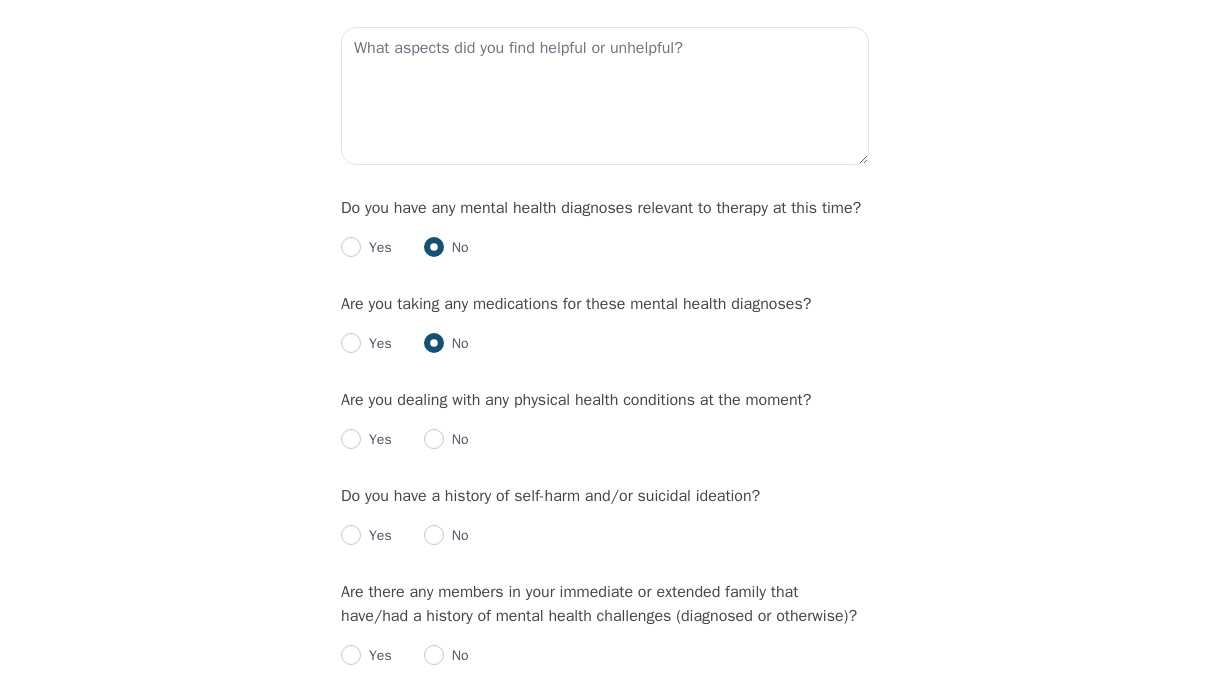 scroll, scrollTop: 2300, scrollLeft: 0, axis: vertical 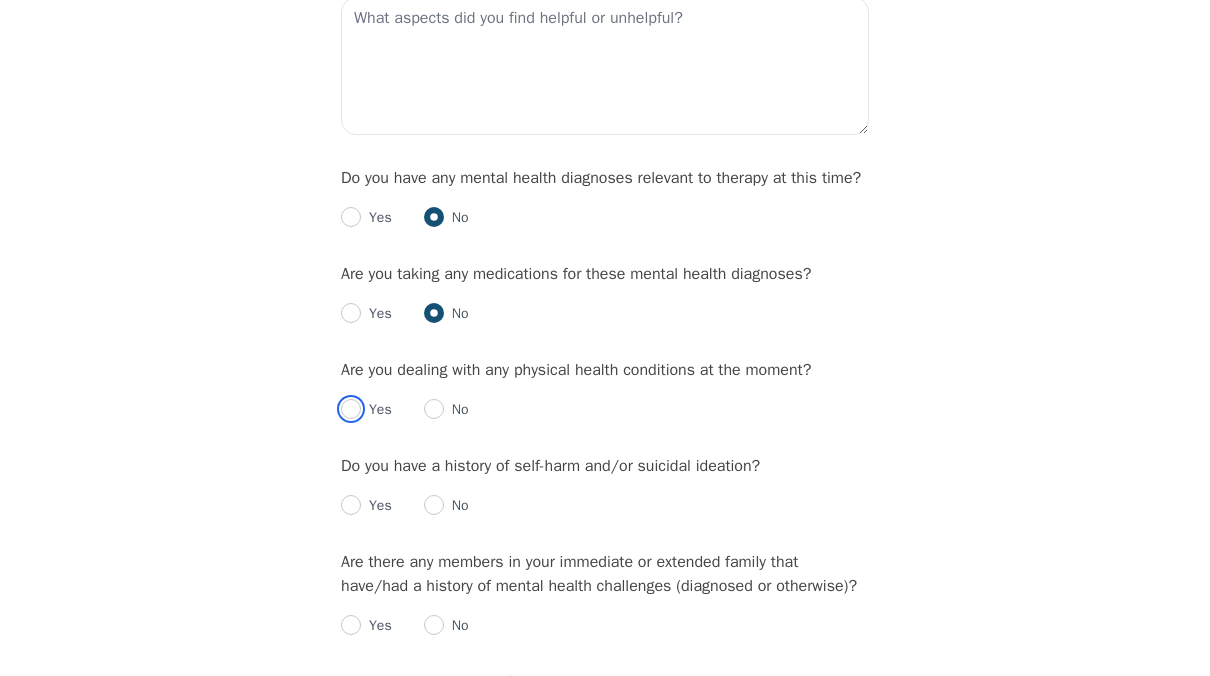 click at bounding box center (351, 409) 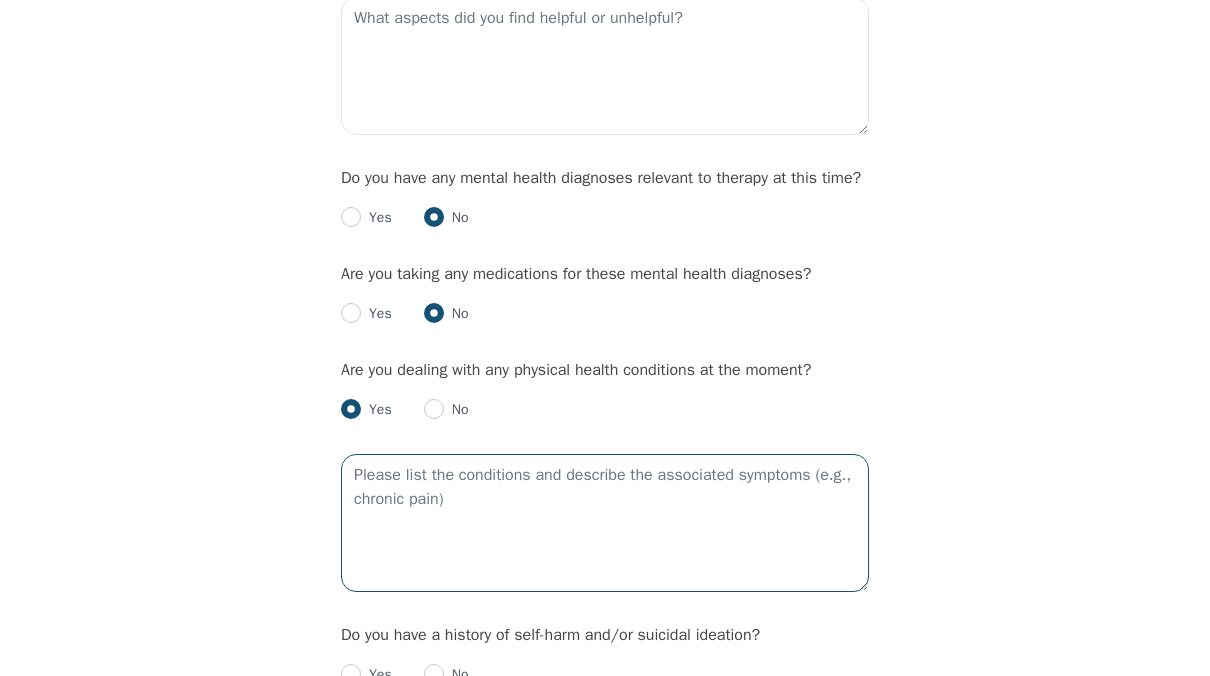click at bounding box center (605, 523) 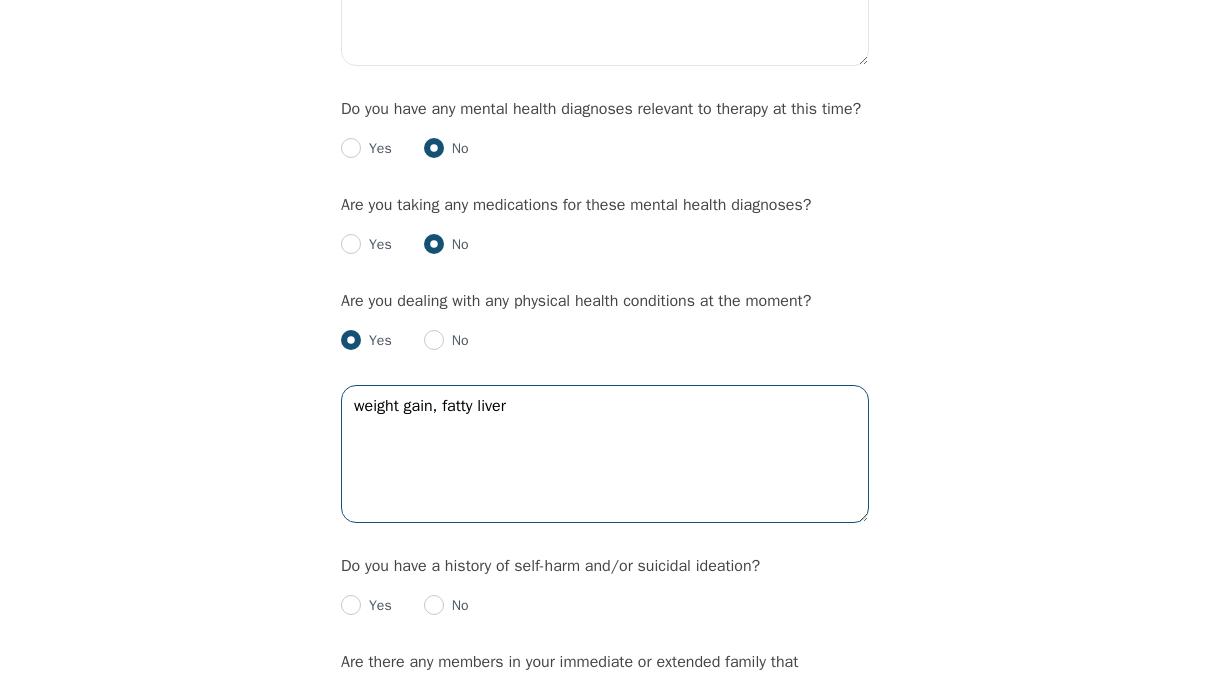 scroll, scrollTop: 2400, scrollLeft: 0, axis: vertical 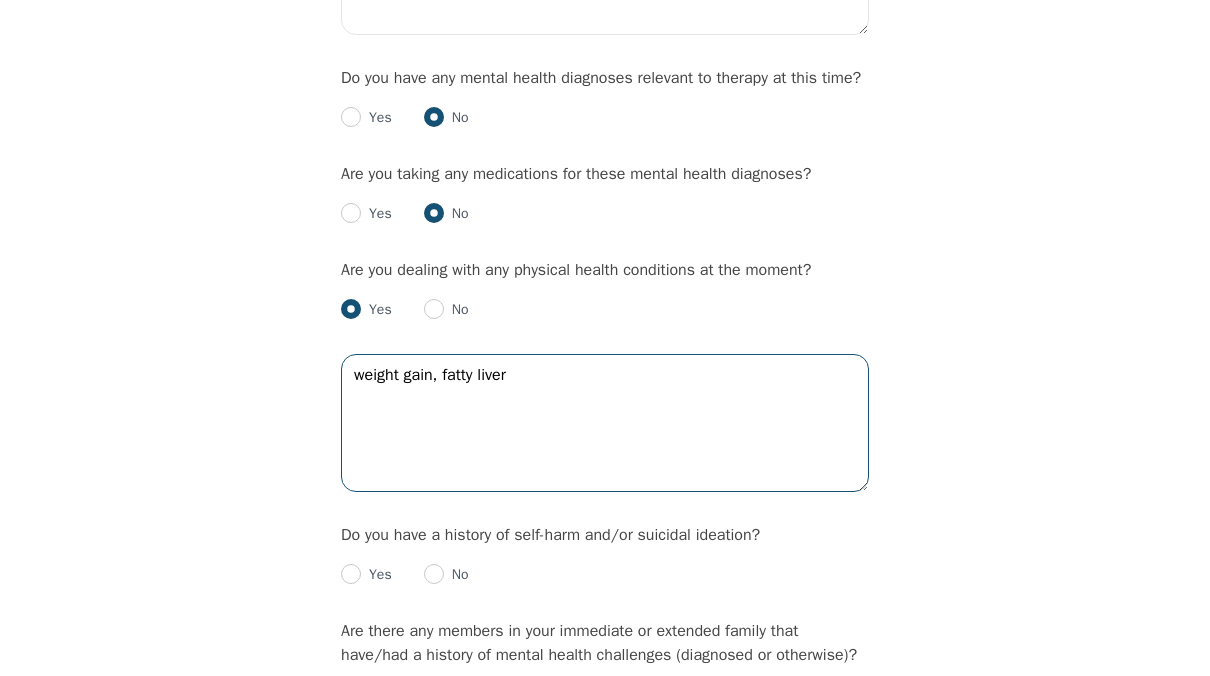 type on "weight gain, fatty liver" 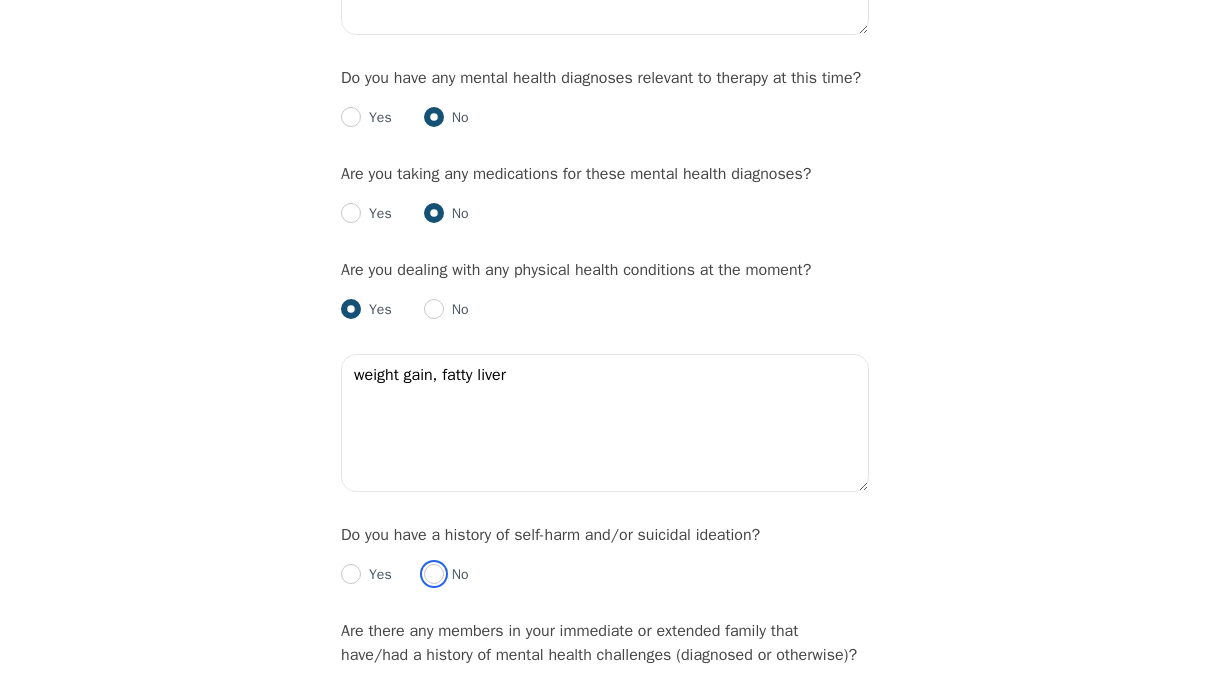 click at bounding box center (434, 574) 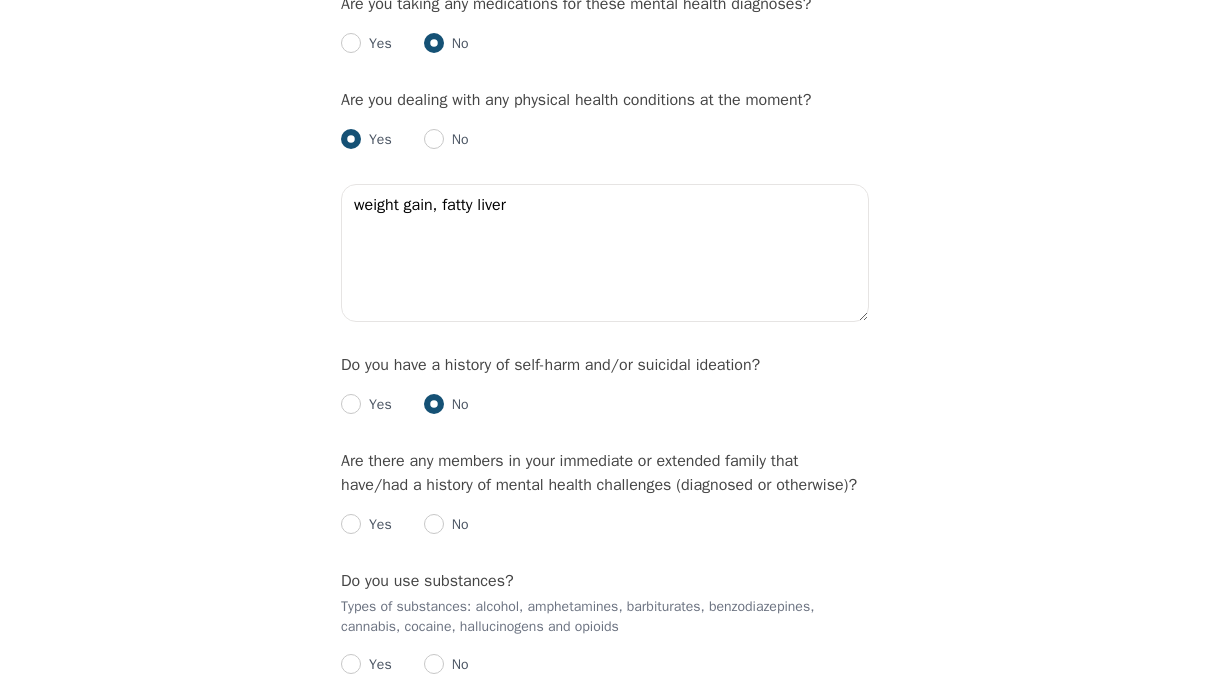 scroll, scrollTop: 2600, scrollLeft: 0, axis: vertical 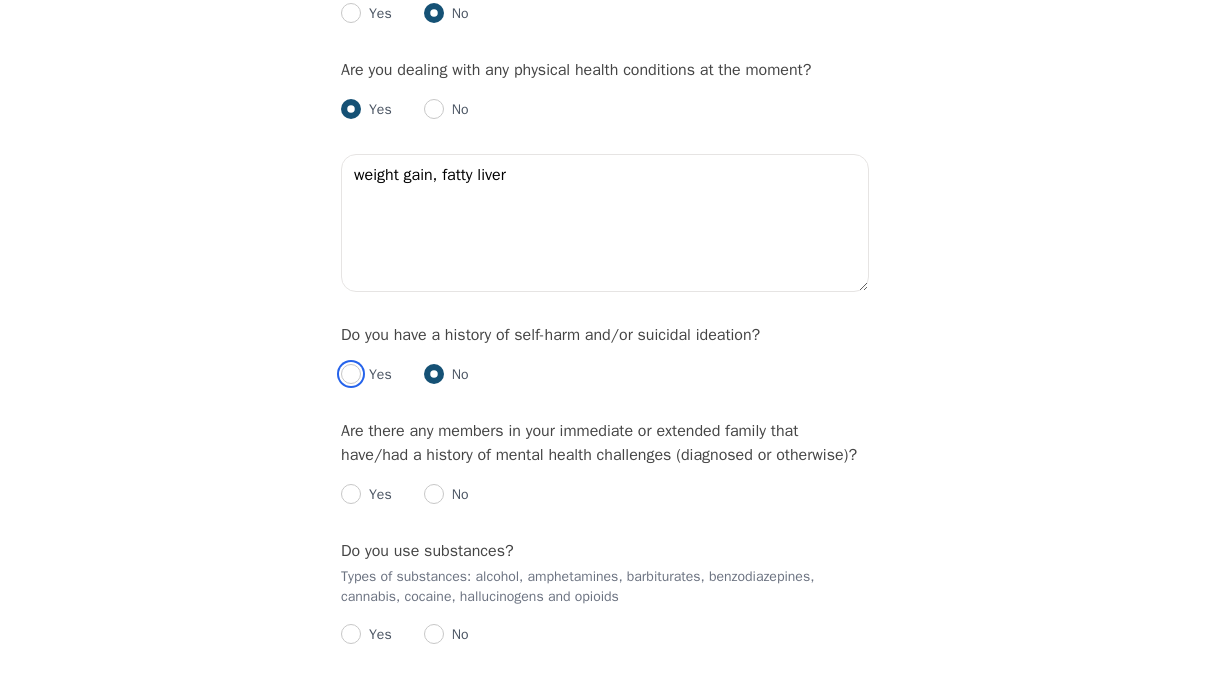 click at bounding box center (351, 374) 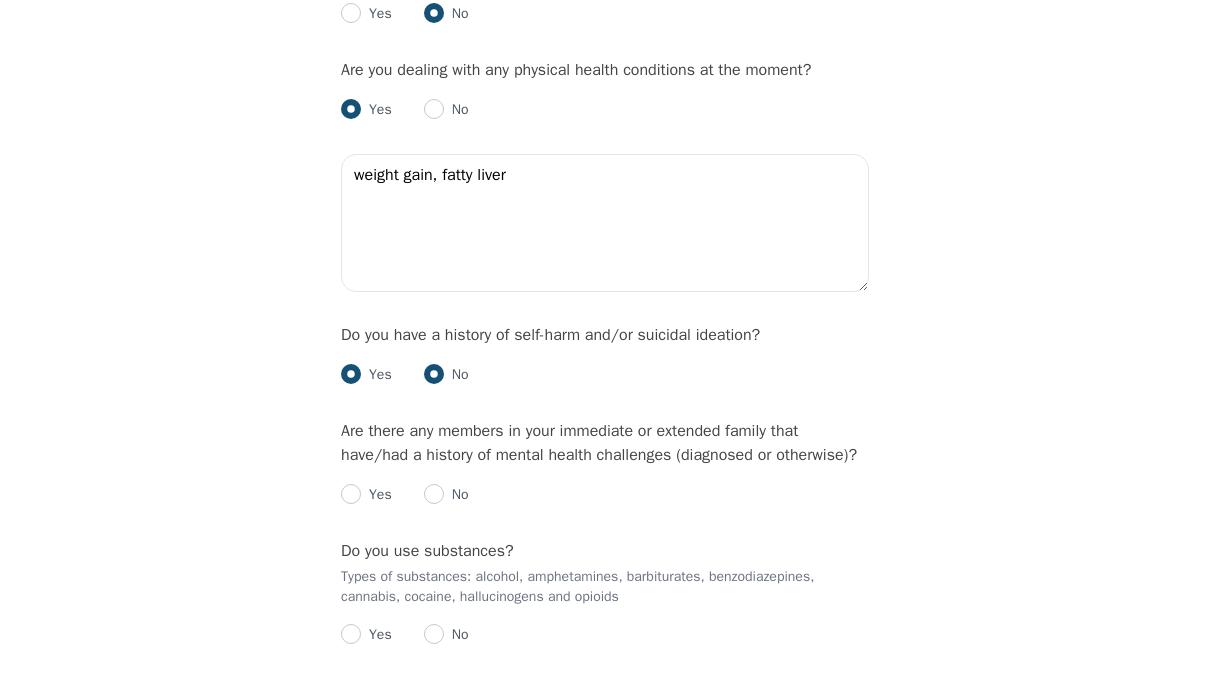 radio on "true" 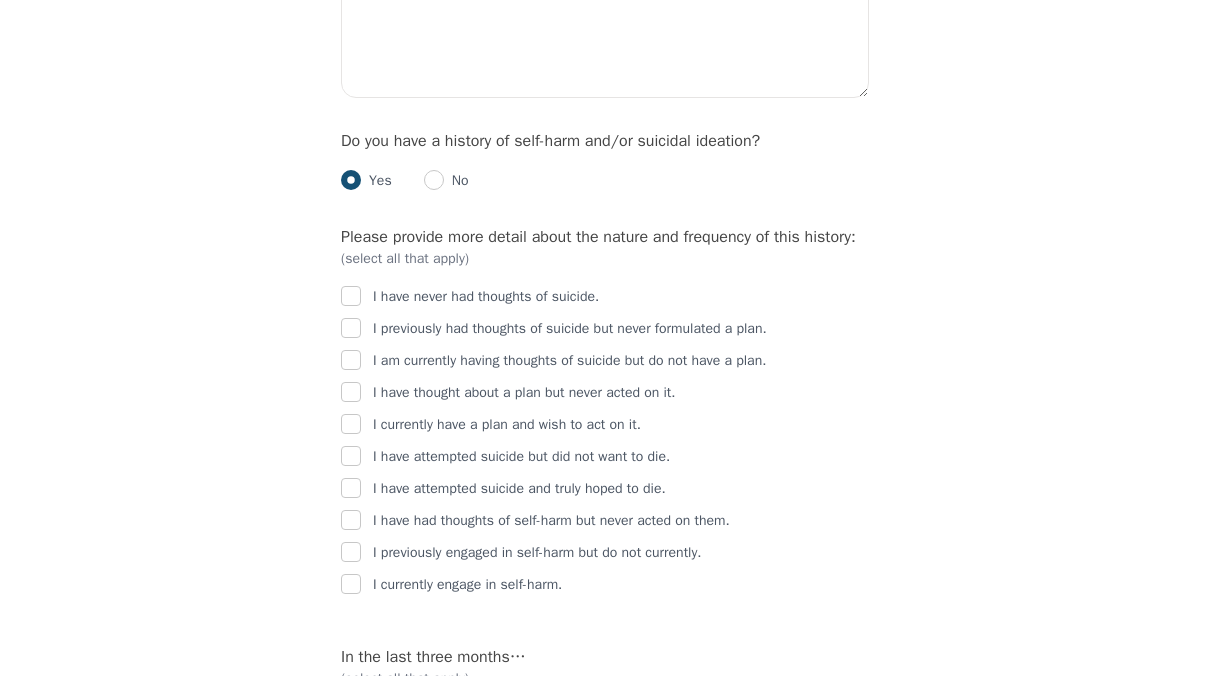 scroll, scrollTop: 2800, scrollLeft: 0, axis: vertical 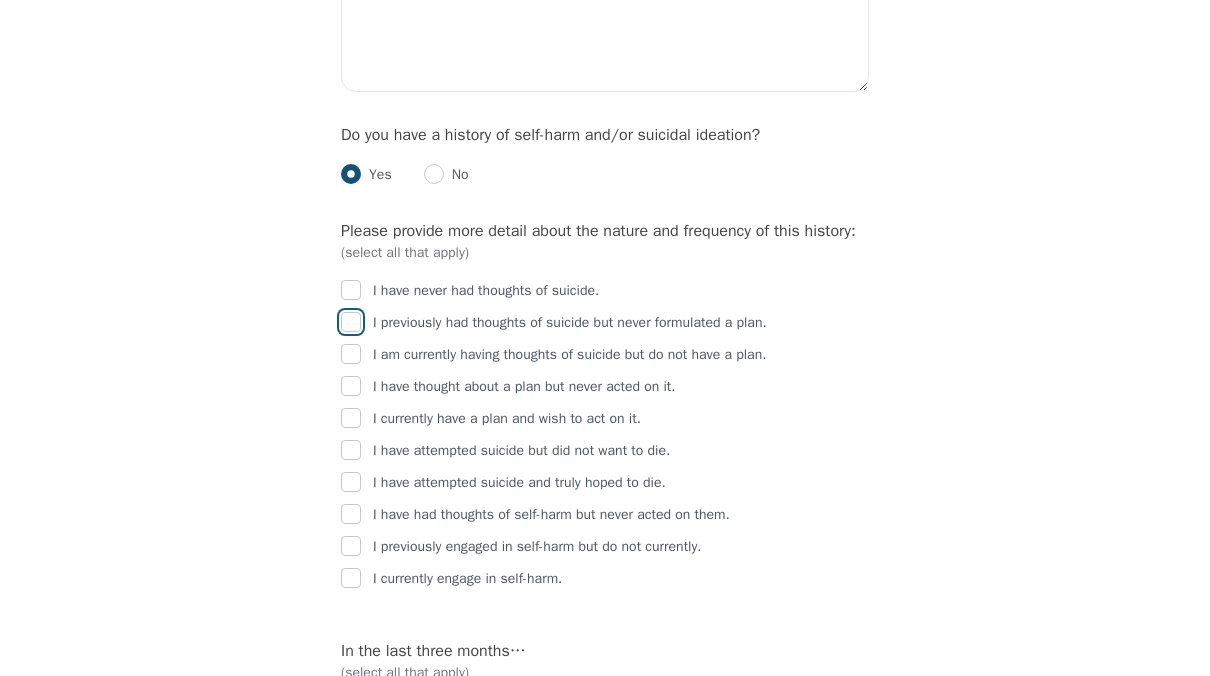 click at bounding box center [351, 322] 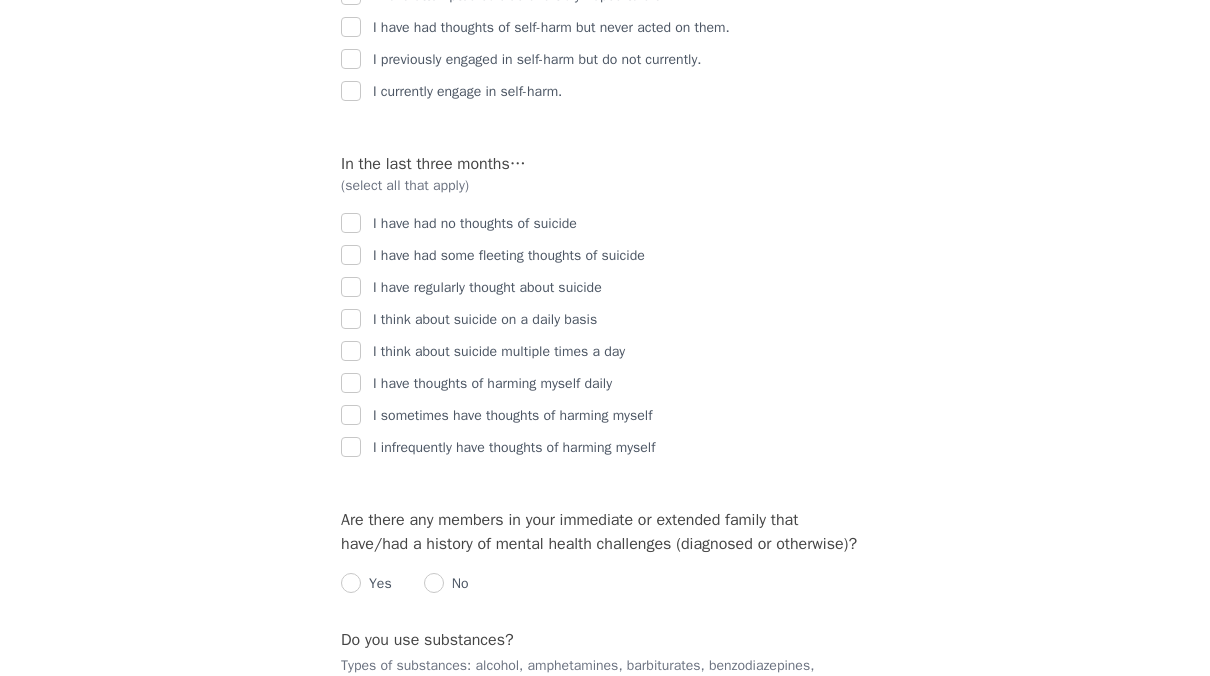 scroll, scrollTop: 3300, scrollLeft: 0, axis: vertical 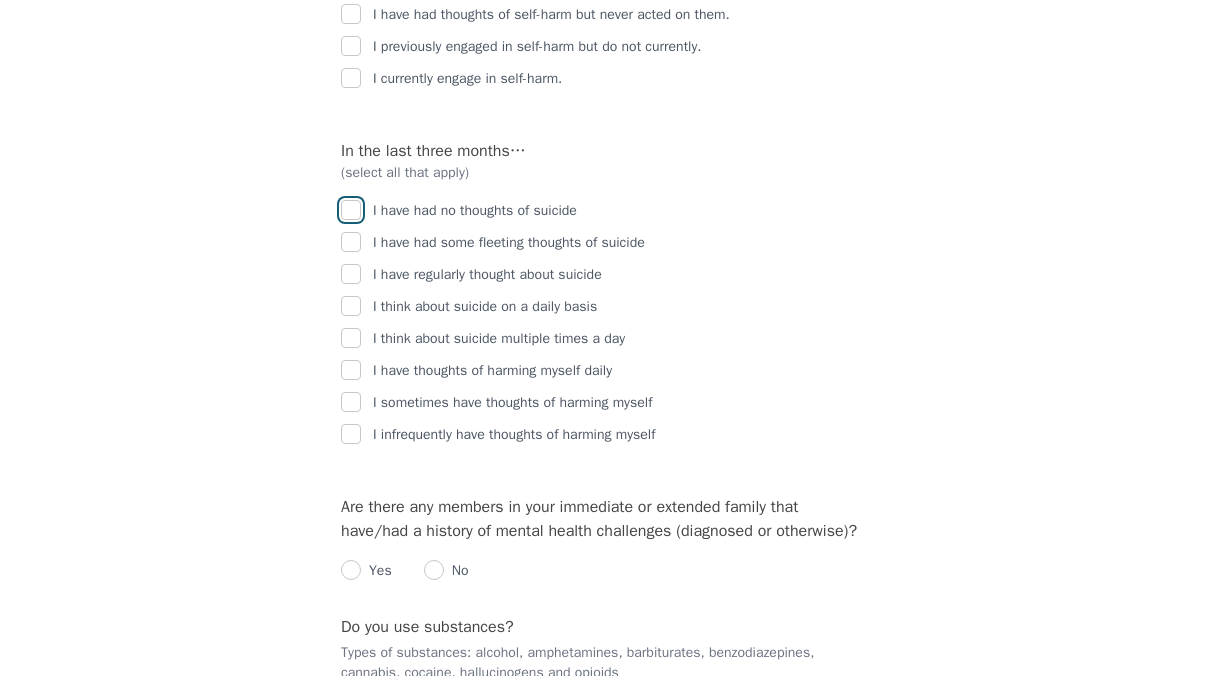 click at bounding box center [351, 210] 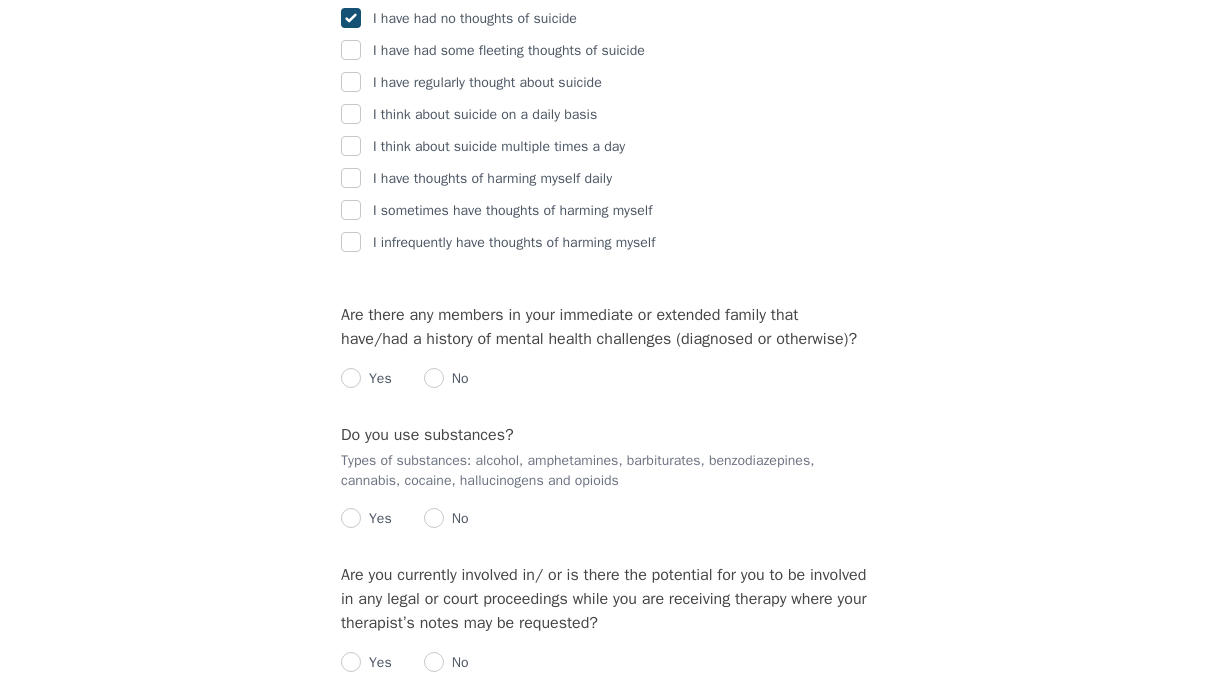 scroll, scrollTop: 3500, scrollLeft: 0, axis: vertical 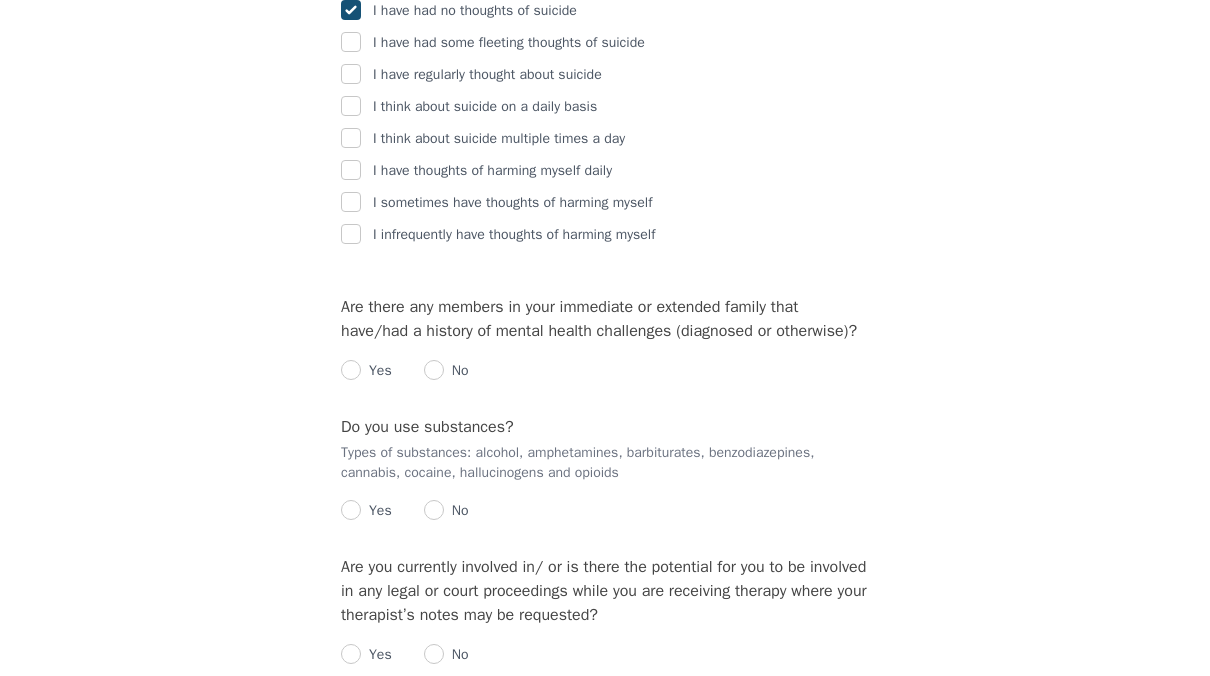 drag, startPoint x: 417, startPoint y: 352, endPoint x: 482, endPoint y: 360, distance: 65.490456 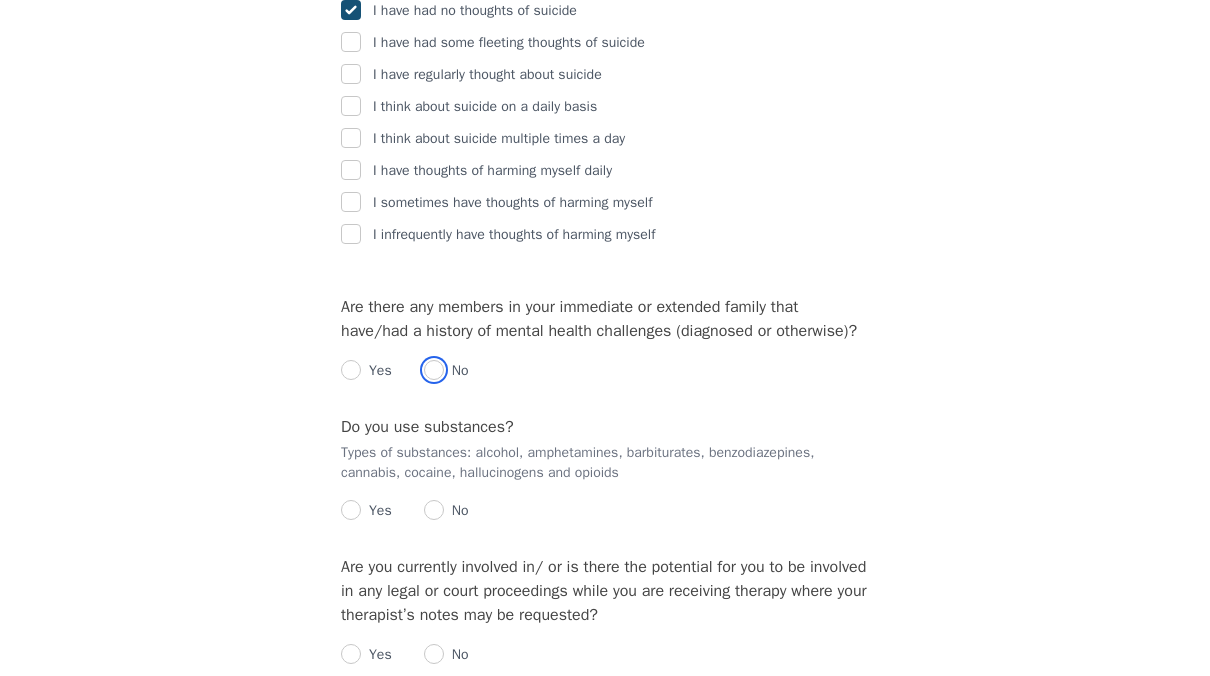 drag, startPoint x: 423, startPoint y: 353, endPoint x: 445, endPoint y: 354, distance: 22.022715 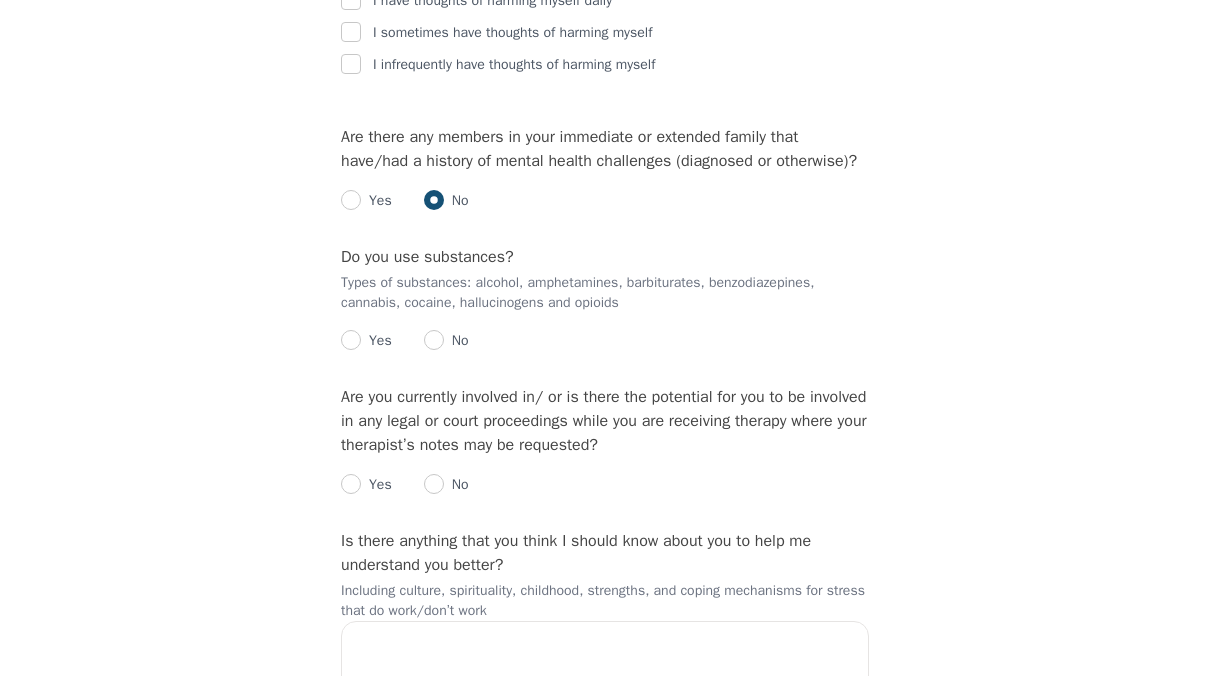 scroll, scrollTop: 3700, scrollLeft: 0, axis: vertical 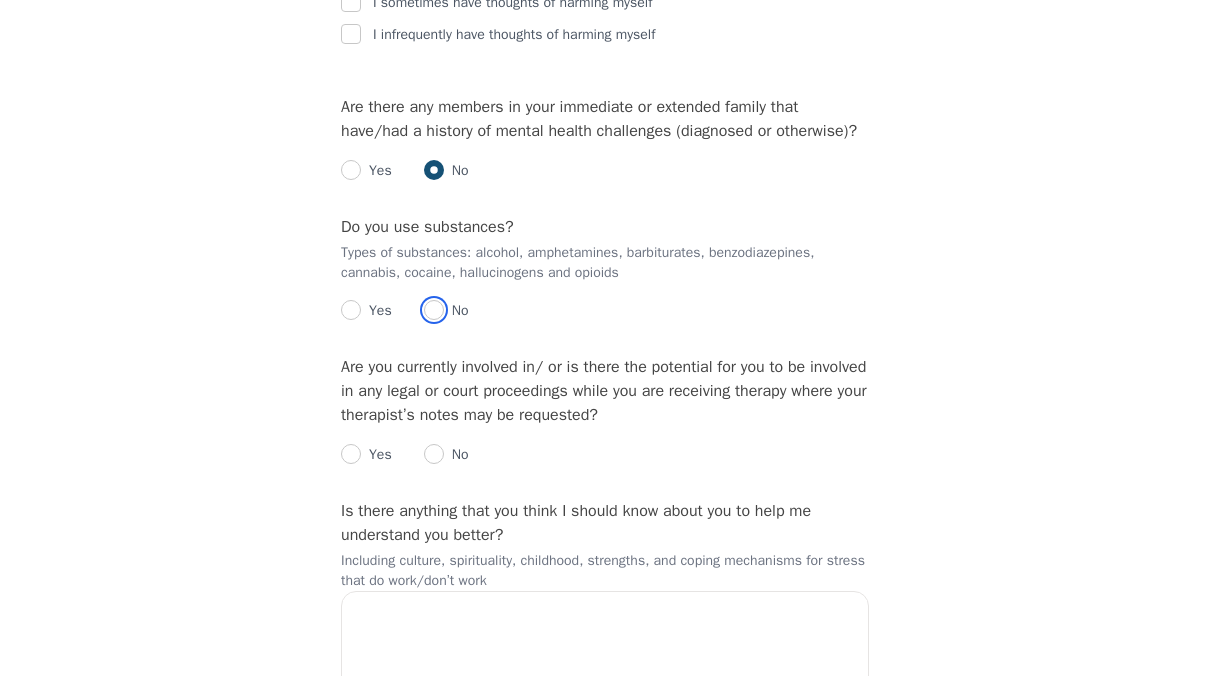 click at bounding box center (434, 310) 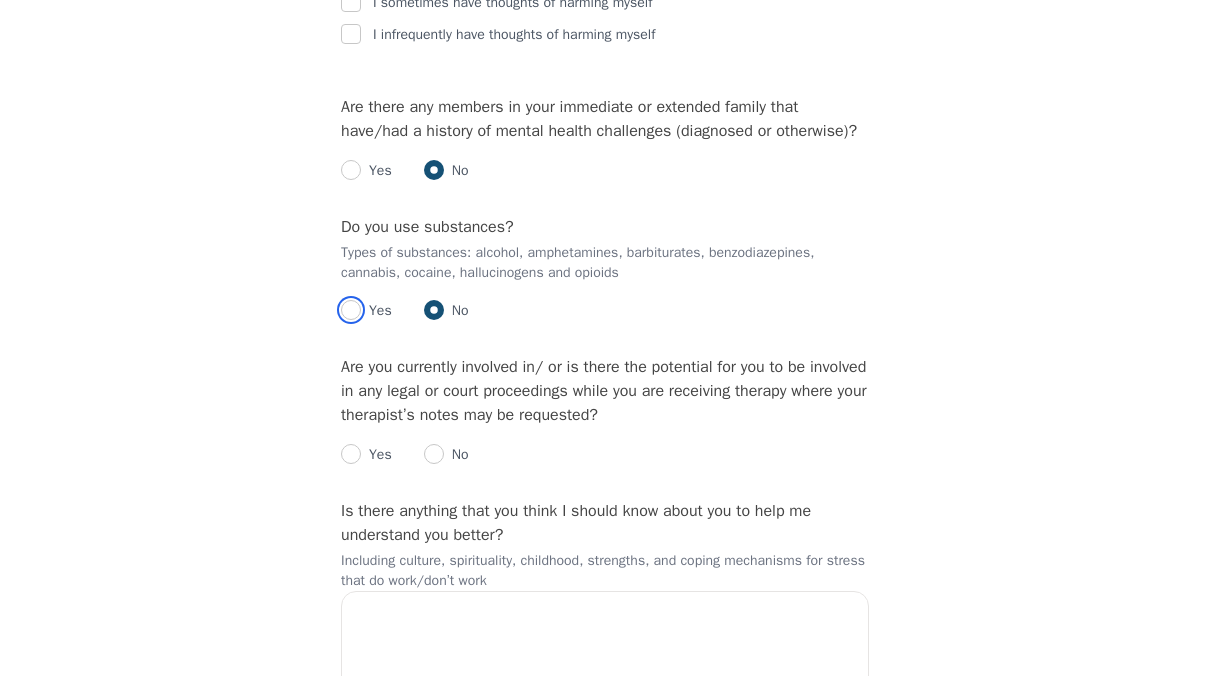 click at bounding box center (351, 310) 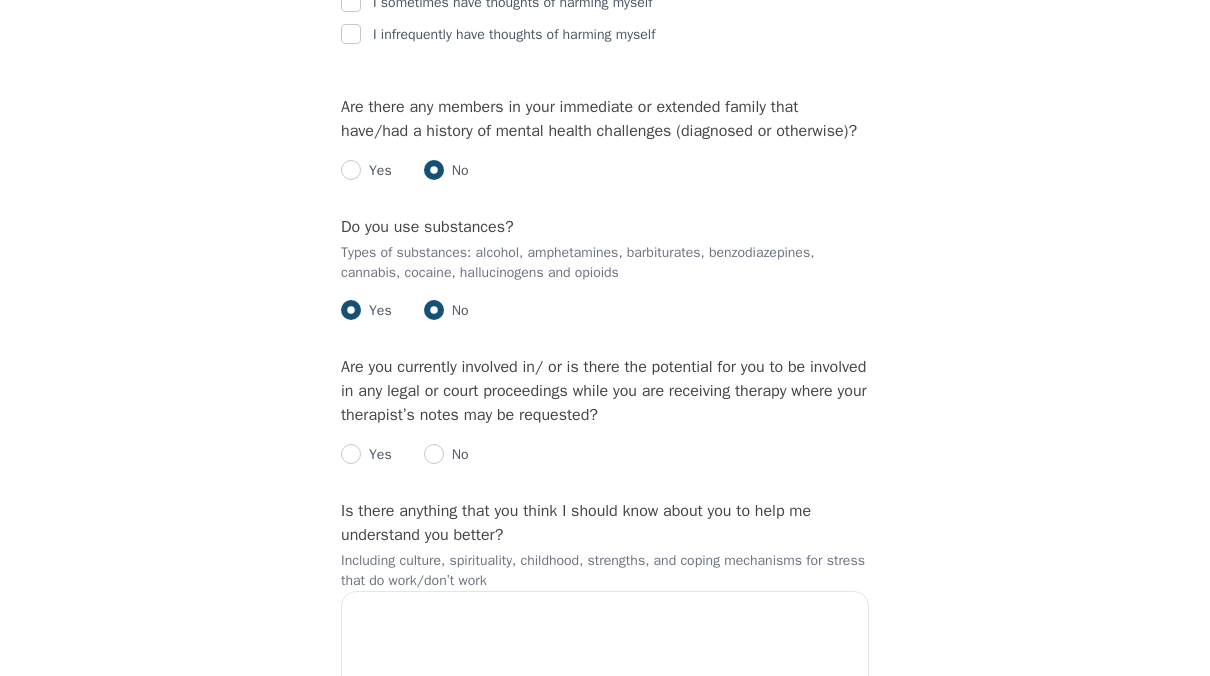 radio on "true" 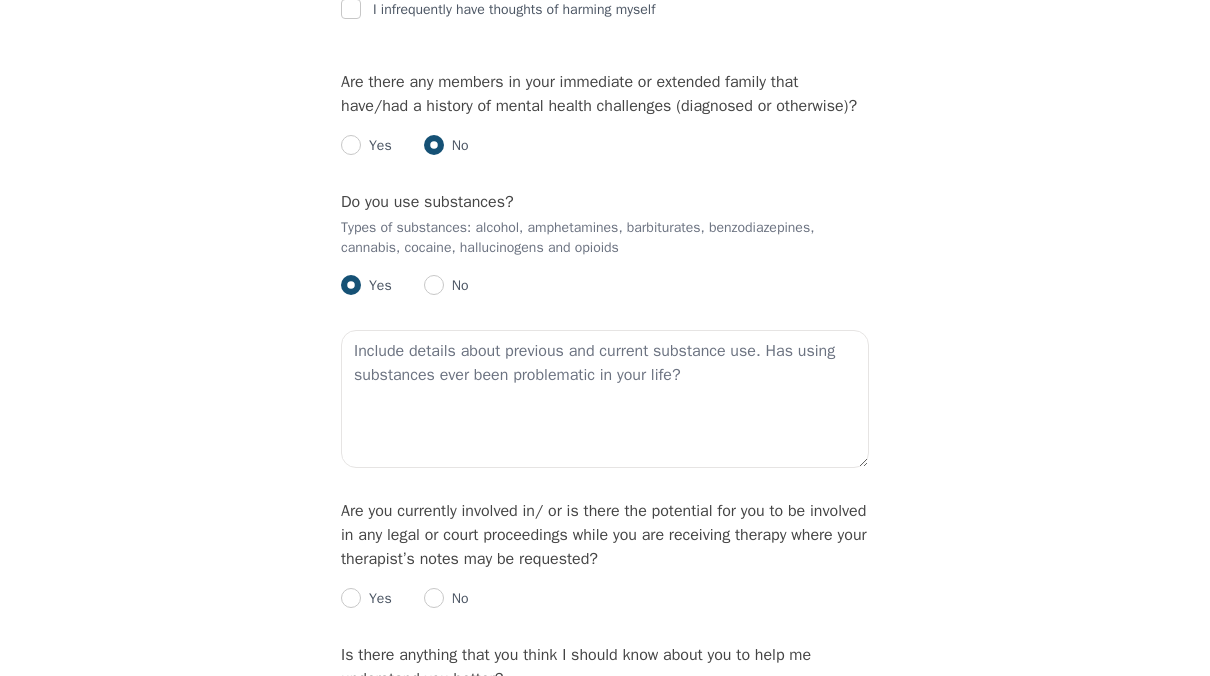 scroll, scrollTop: 3800, scrollLeft: 0, axis: vertical 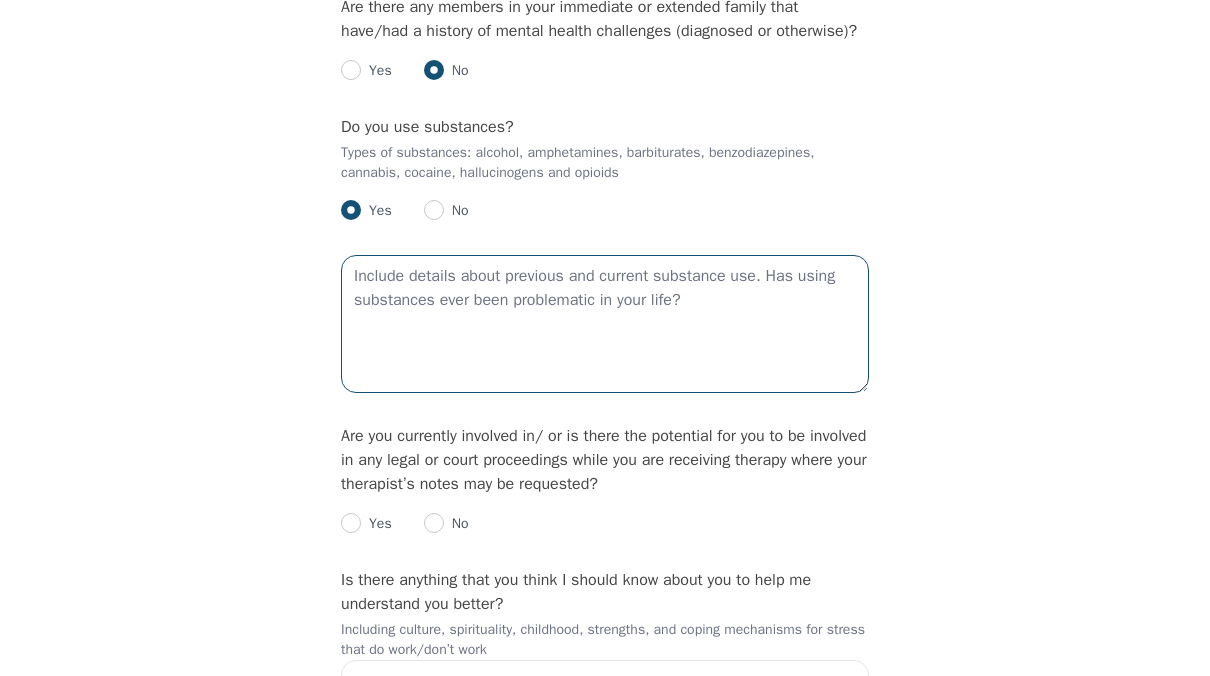 click at bounding box center [605, 324] 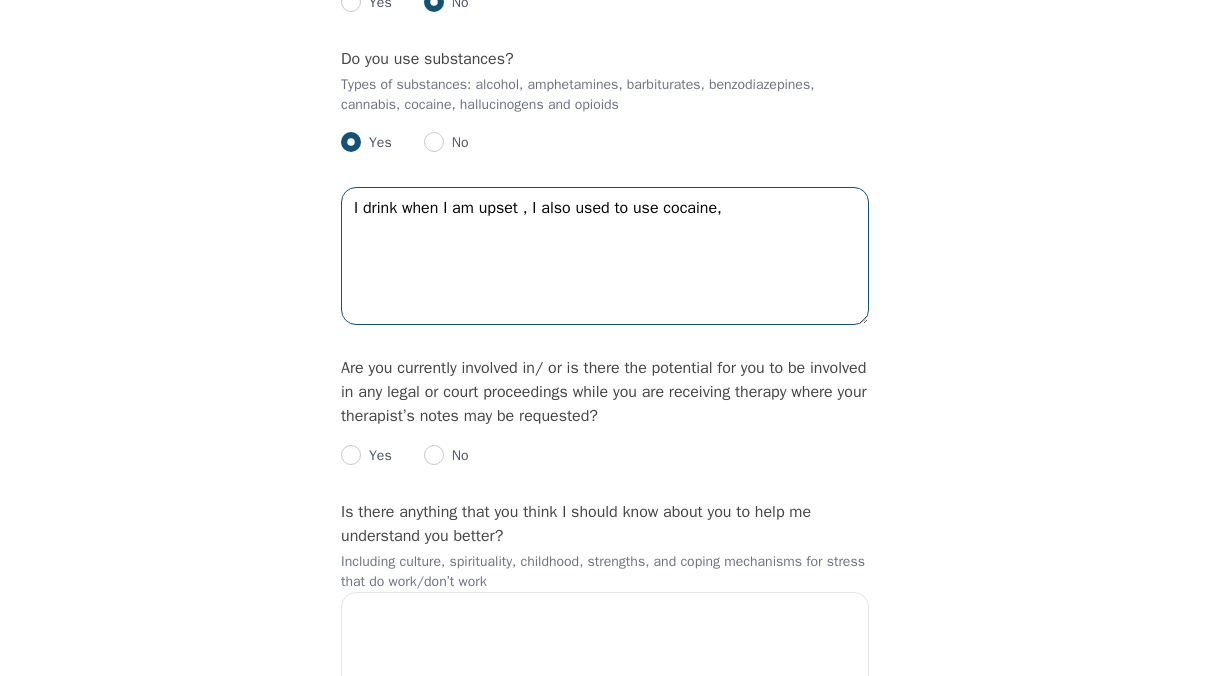 scroll, scrollTop: 3900, scrollLeft: 0, axis: vertical 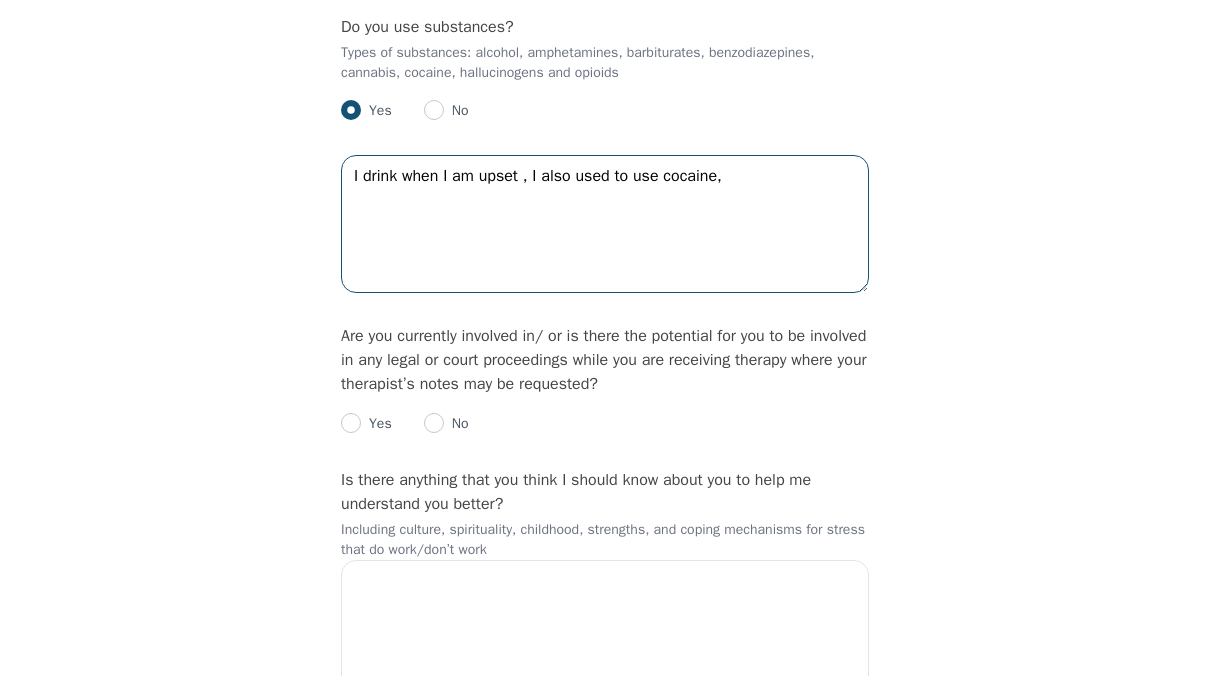 type on "I drink when I am upset , I also used to use cocaine," 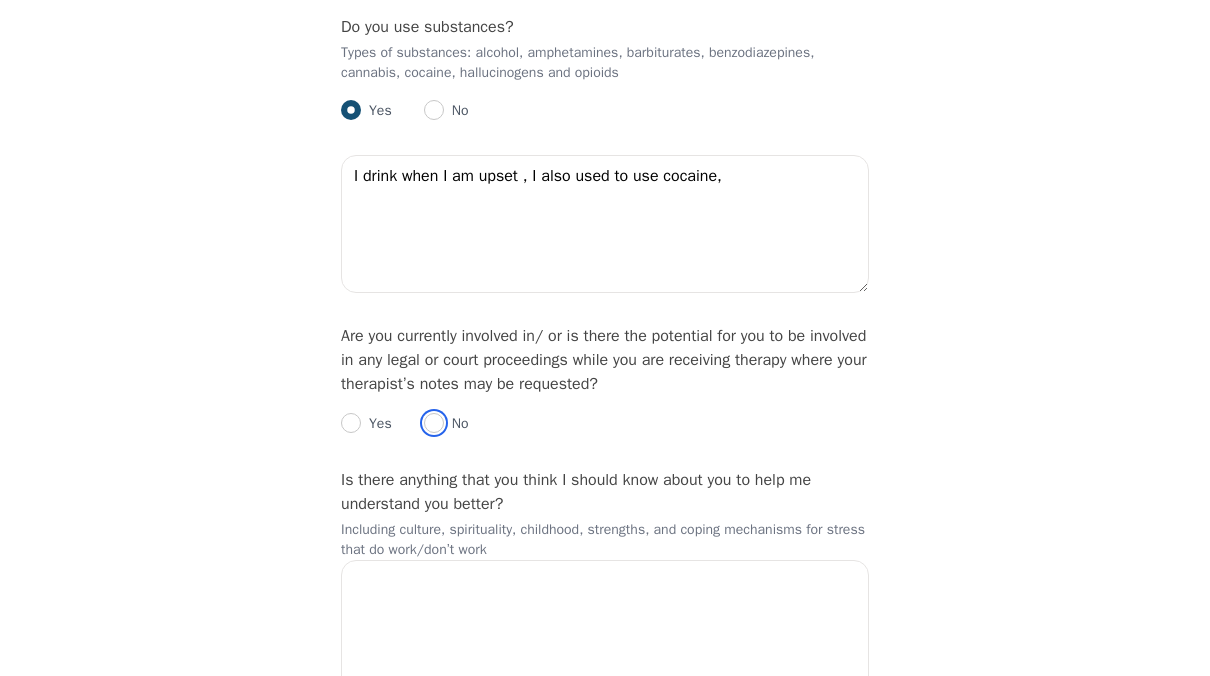 click at bounding box center [434, 423] 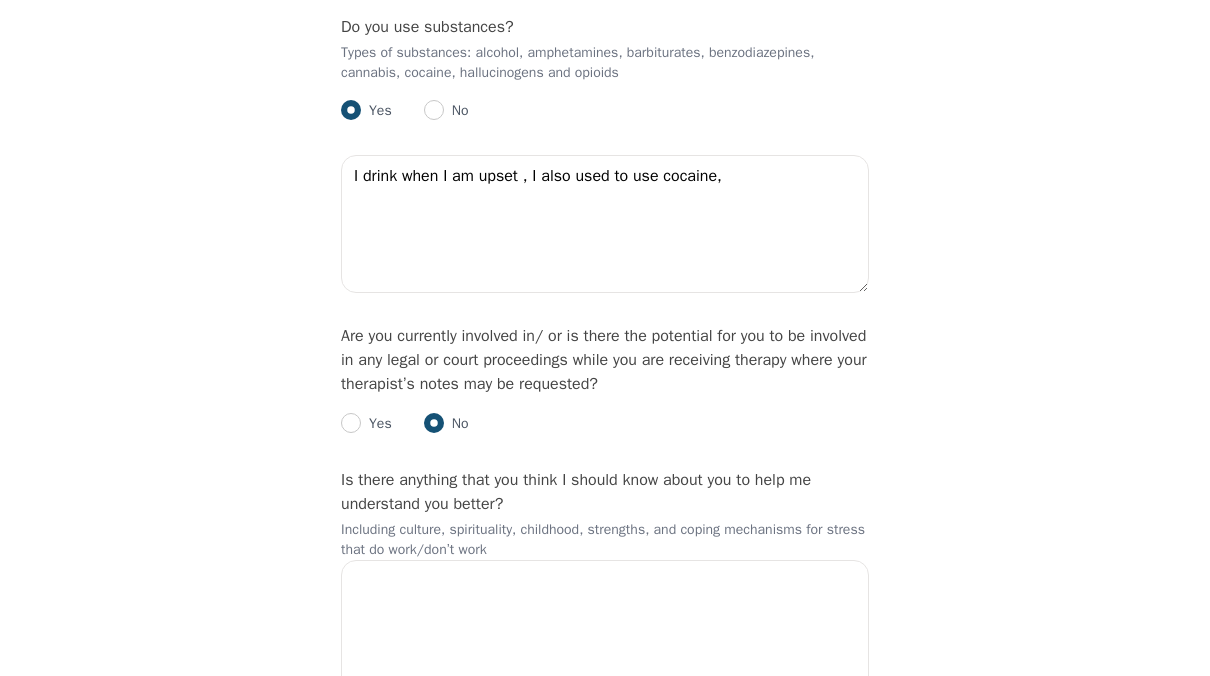 scroll, scrollTop: 4100, scrollLeft: 0, axis: vertical 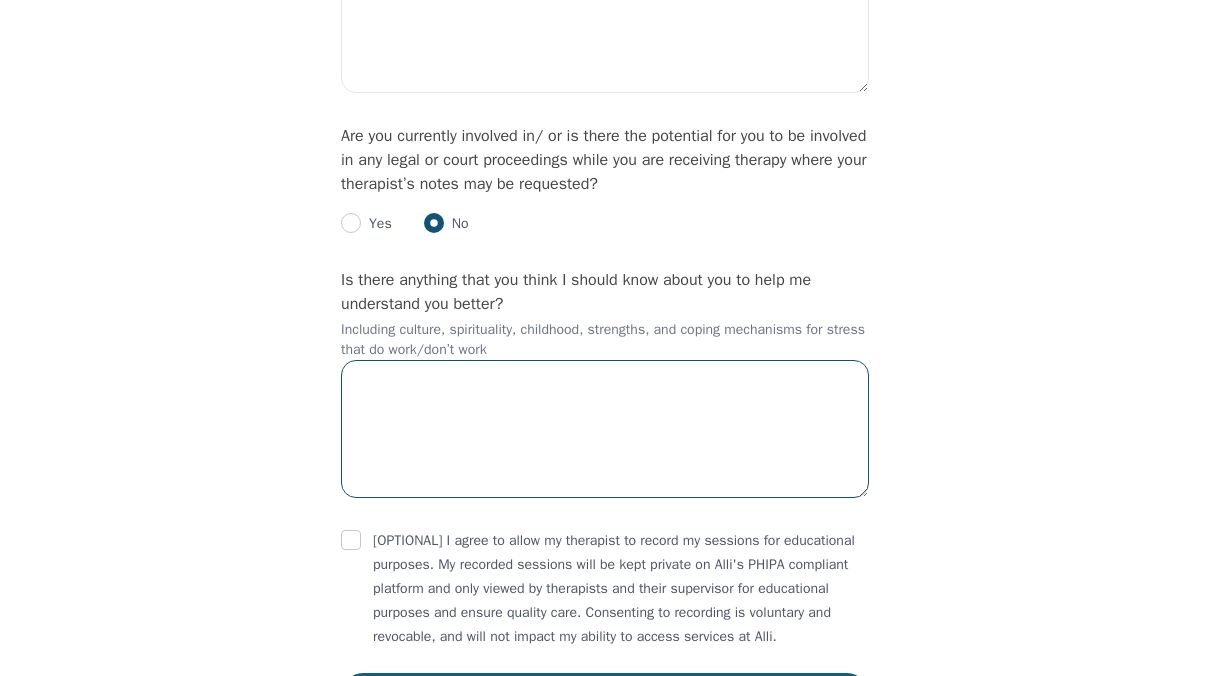 click at bounding box center (605, 429) 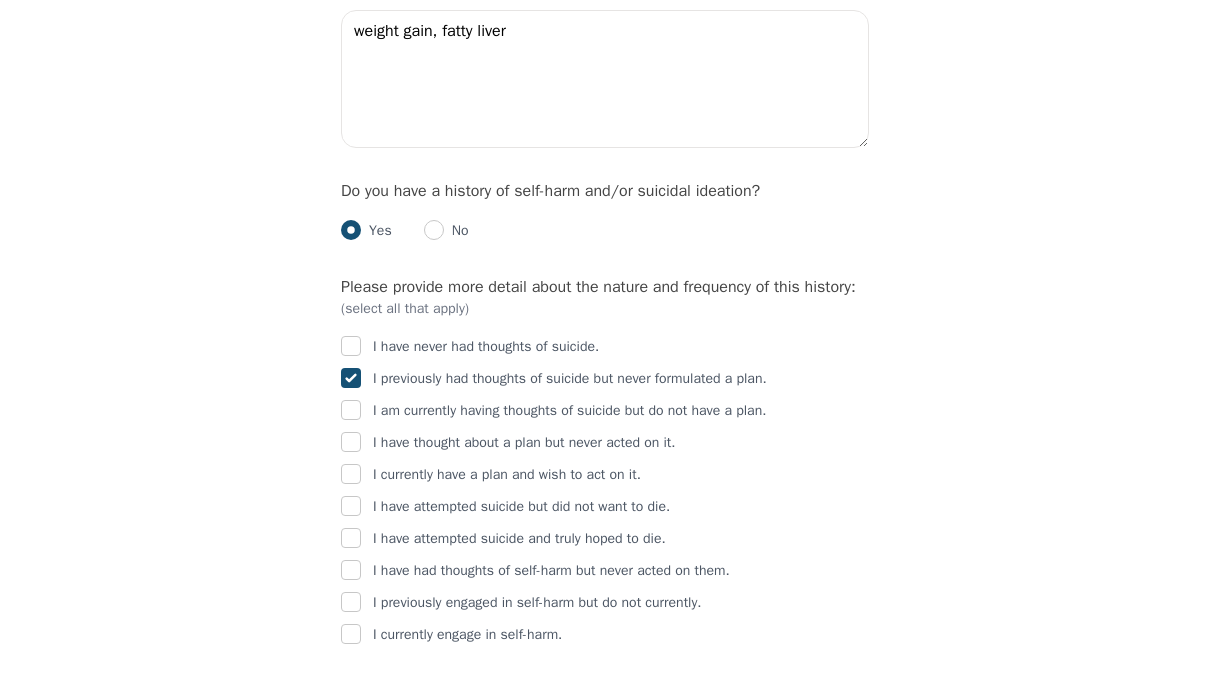 scroll, scrollTop: 2700, scrollLeft: 0, axis: vertical 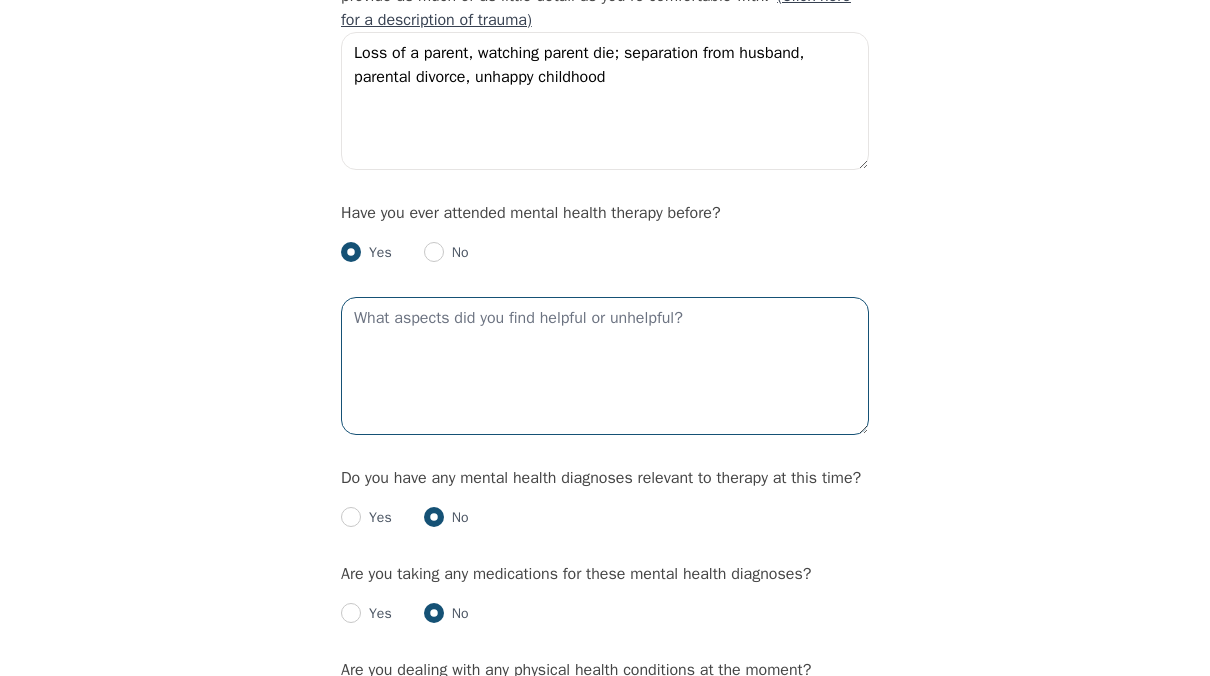 click at bounding box center [605, 366] 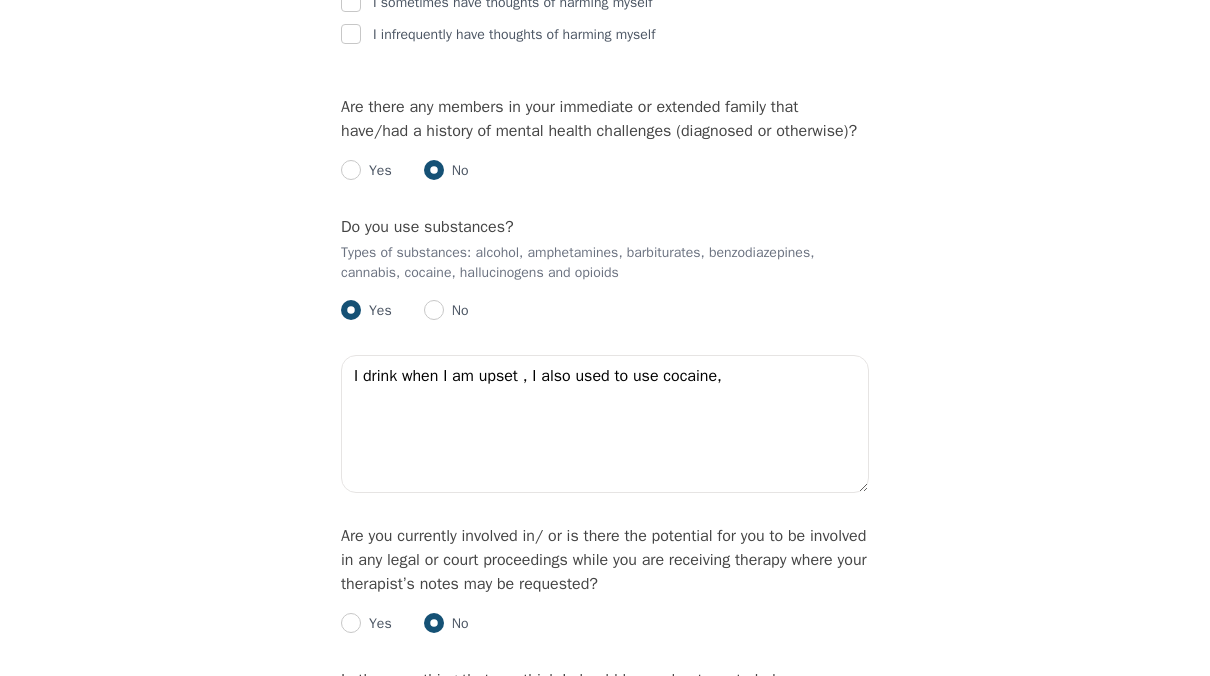 scroll, scrollTop: 3800, scrollLeft: 0, axis: vertical 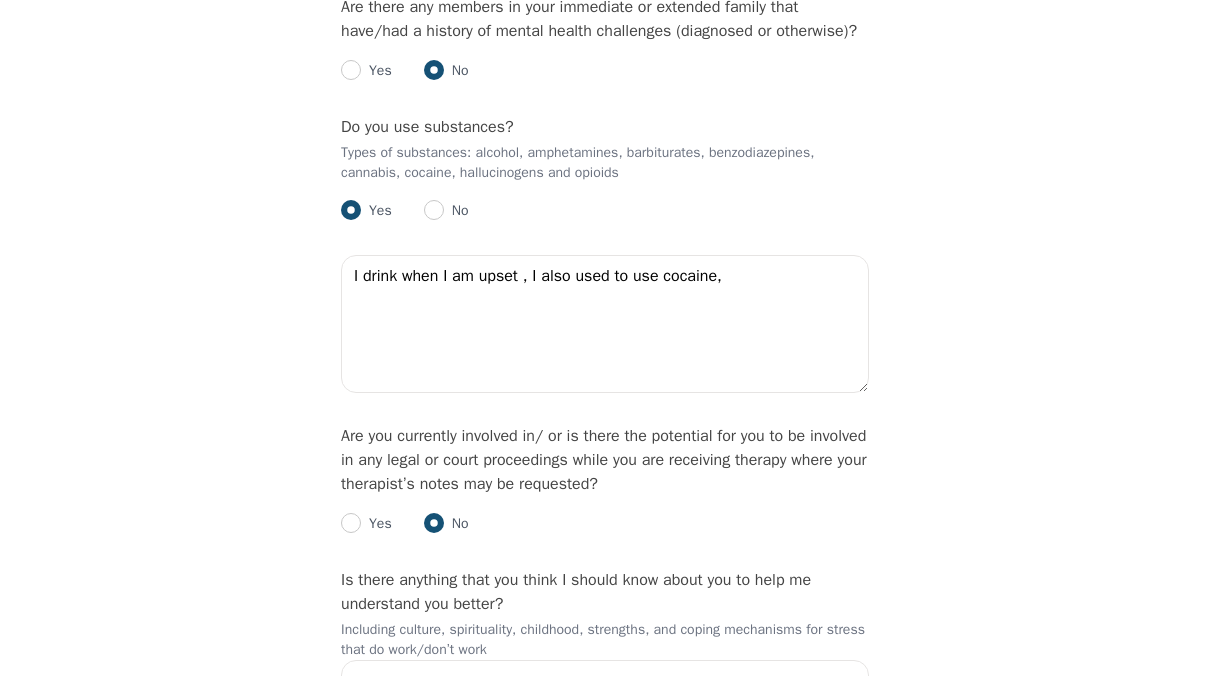 type on "I talked through childhood issues and feelings attached to my parents divorcing" 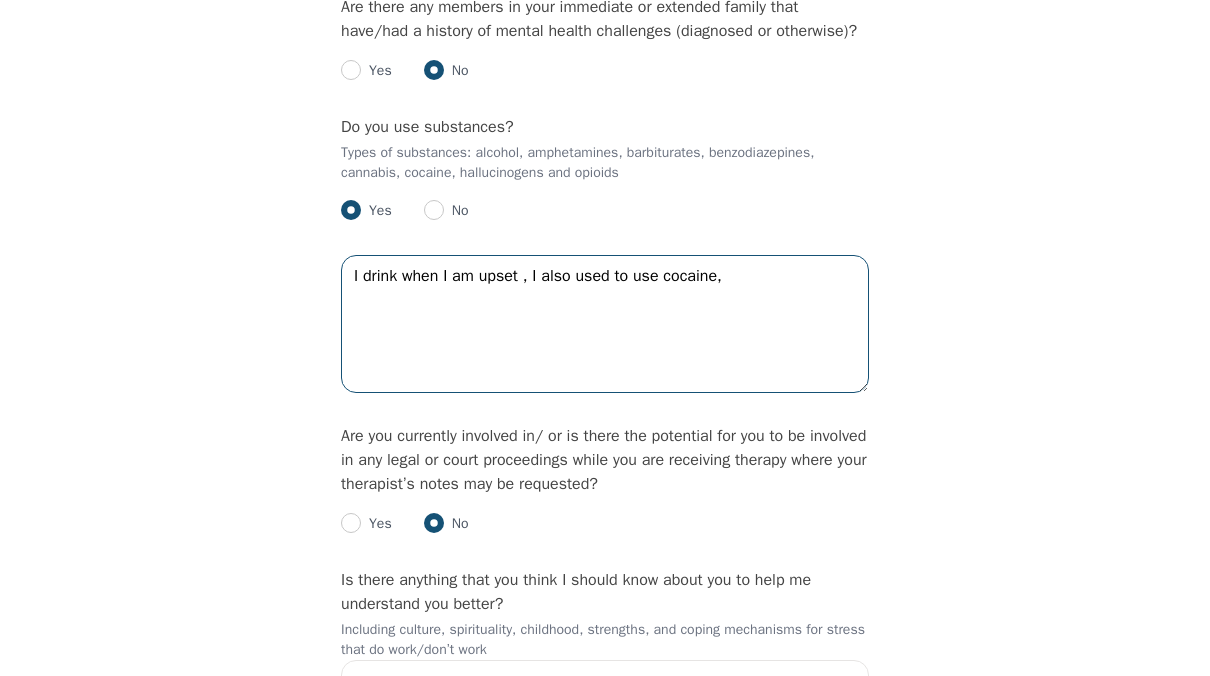 click on "I drink when I am upset , I also used to use cocaine," at bounding box center [605, 324] 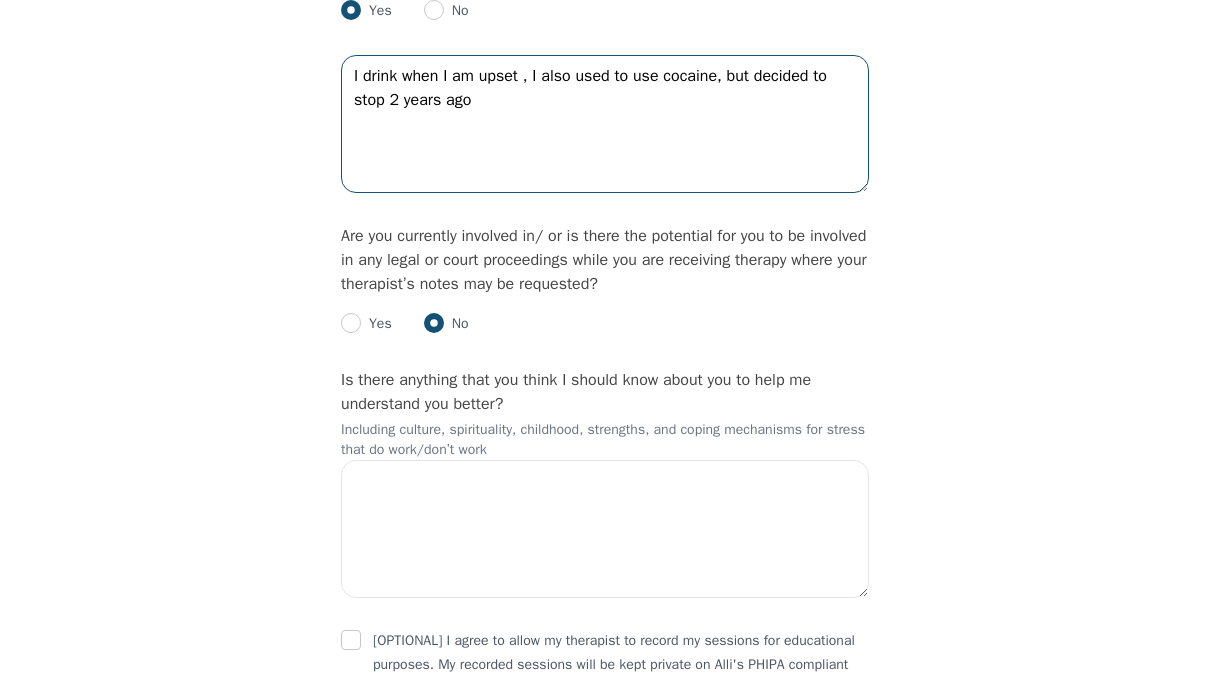 scroll, scrollTop: 4100, scrollLeft: 0, axis: vertical 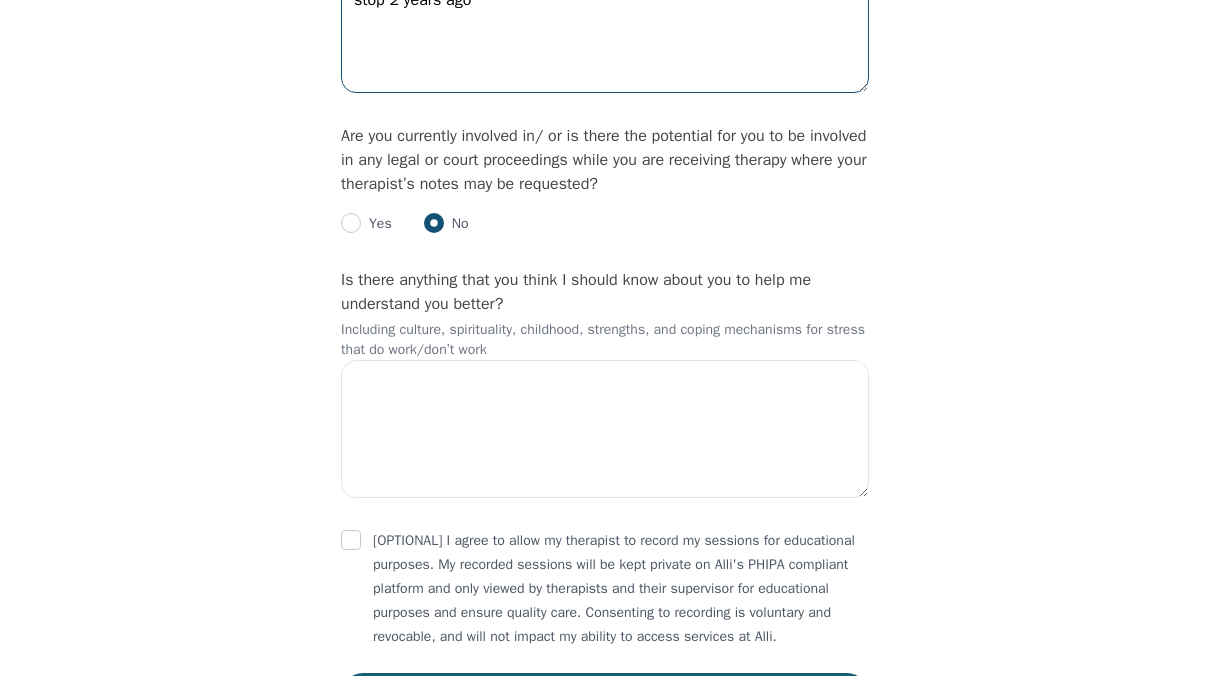 type on "I drink when I am upset , I also used to use cocaine, but decided to stop 2 years ago" 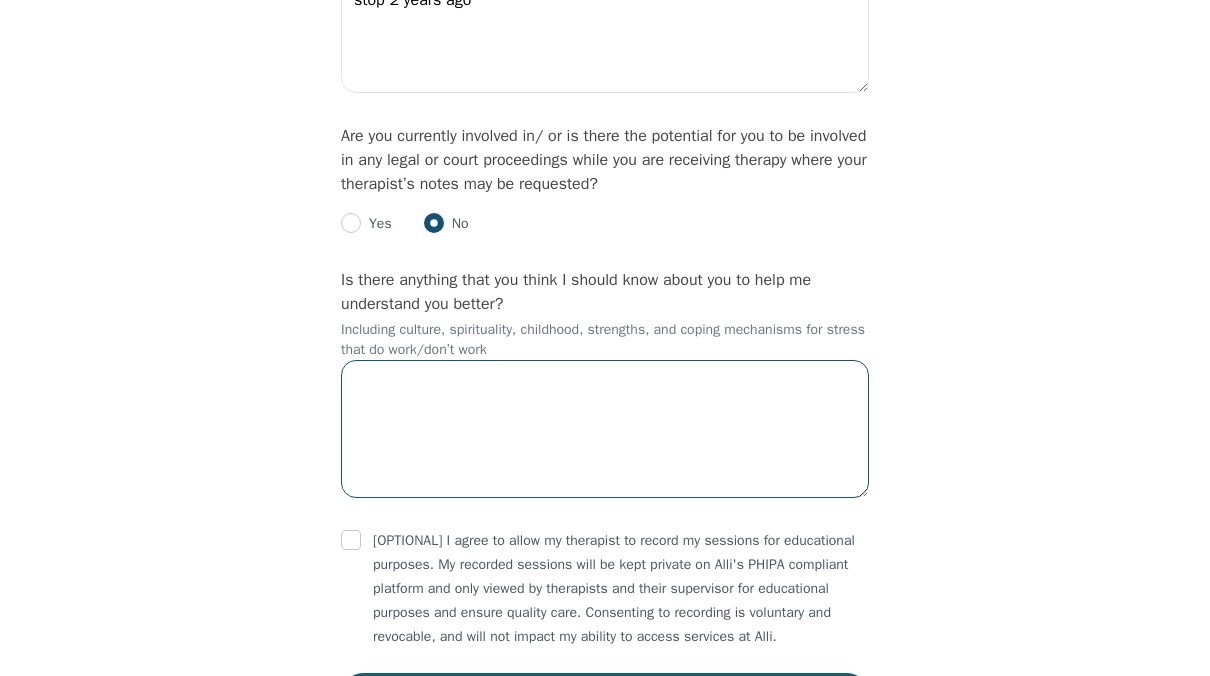 click at bounding box center (605, 429) 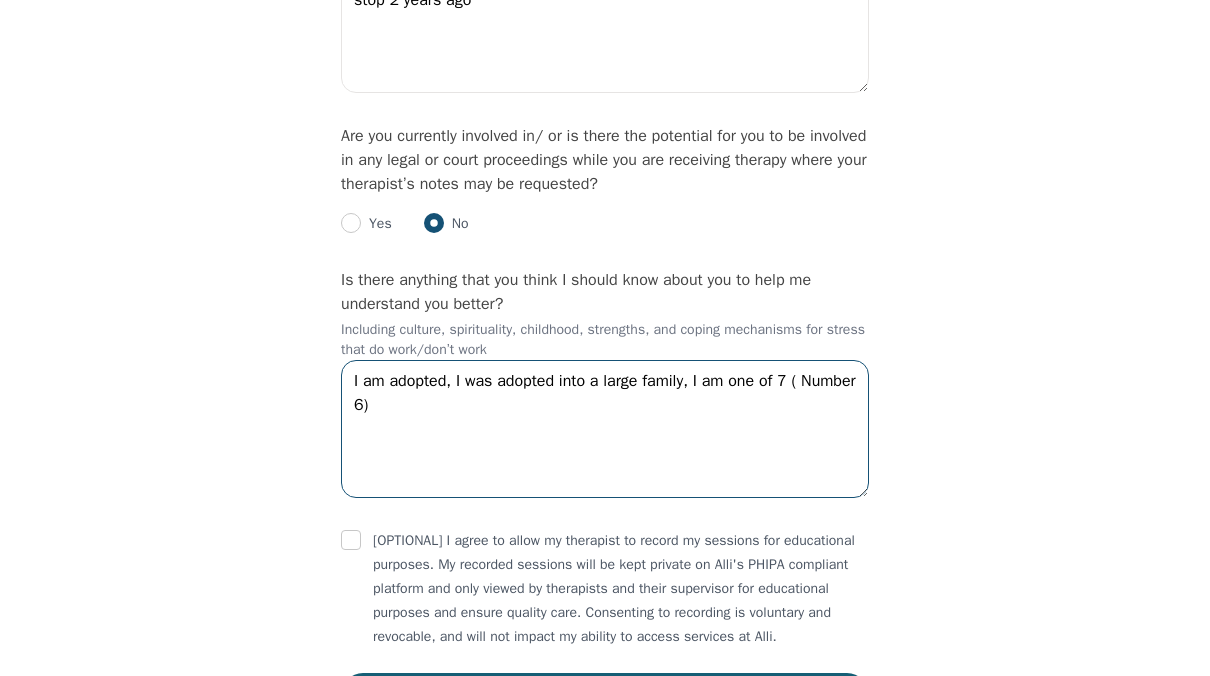 click on "I am adopted, I was adopted into a large family, I am one of 7 ( Number 6)" at bounding box center [605, 429] 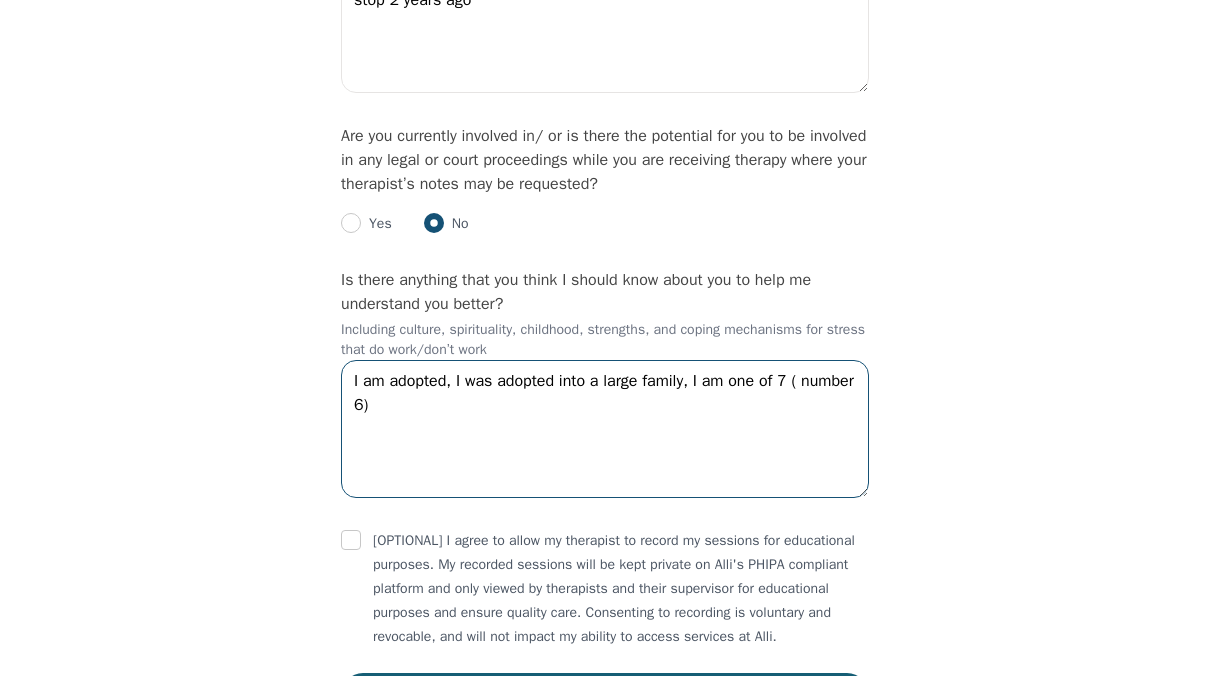 click on "I am adopted, I was adopted into a large family, I am one of 7 ( number 6)" at bounding box center (605, 429) 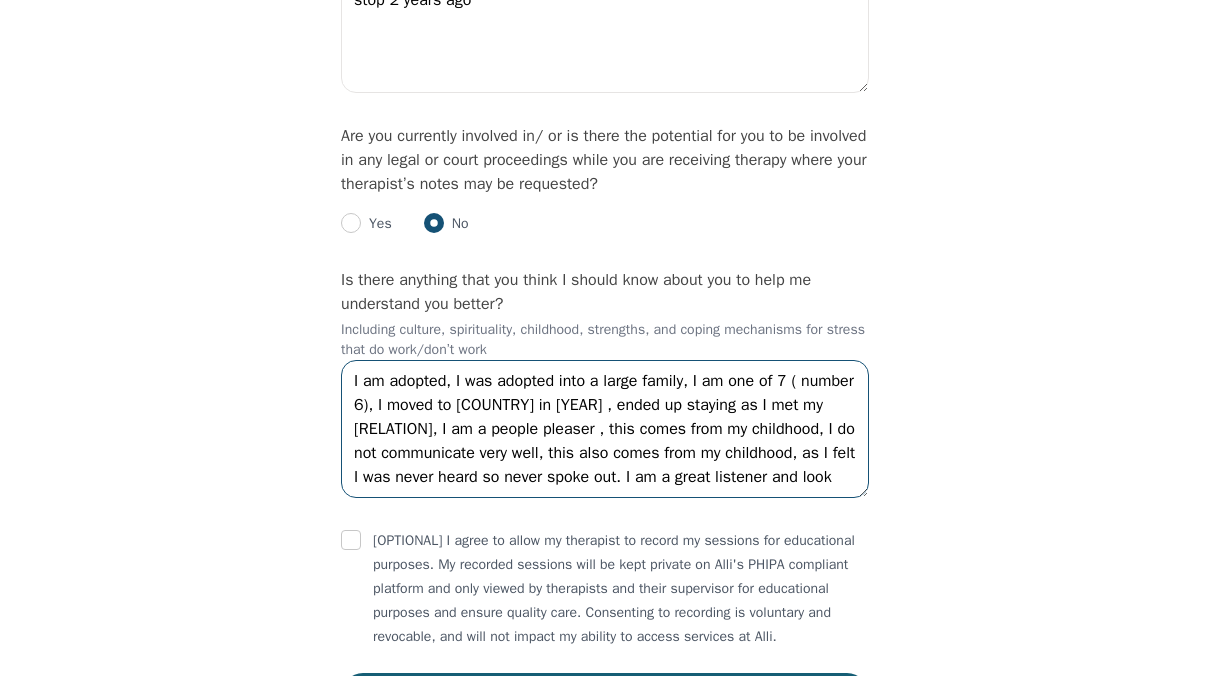 scroll, scrollTop: 14, scrollLeft: 0, axis: vertical 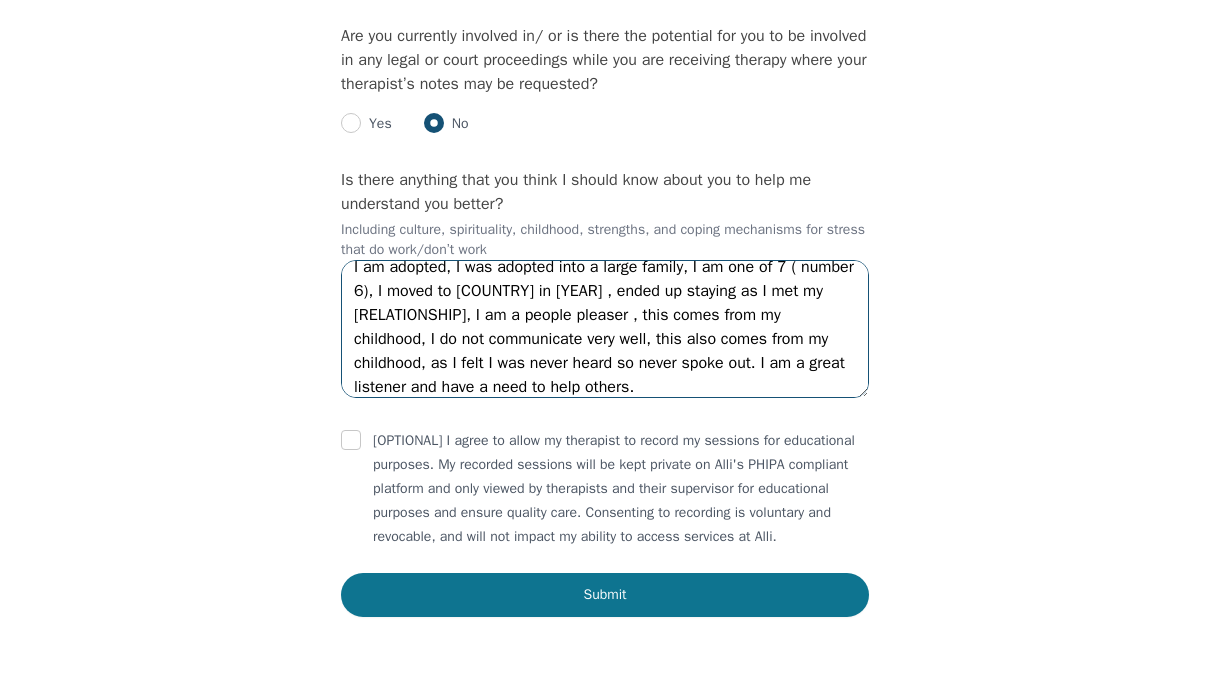type on "I am adopted, I was adopted into a large family, I am one of 7 ( number 6), I moved to [COUNTRY] in [YEAR] , ended up staying as I met my [RELATIONSHIP], I am a people pleaser , this comes from my childhood, I do not communicate very well, this also comes from my childhood, as I felt I was never heard so never spoke out. I am a great listener and have a need to help others." 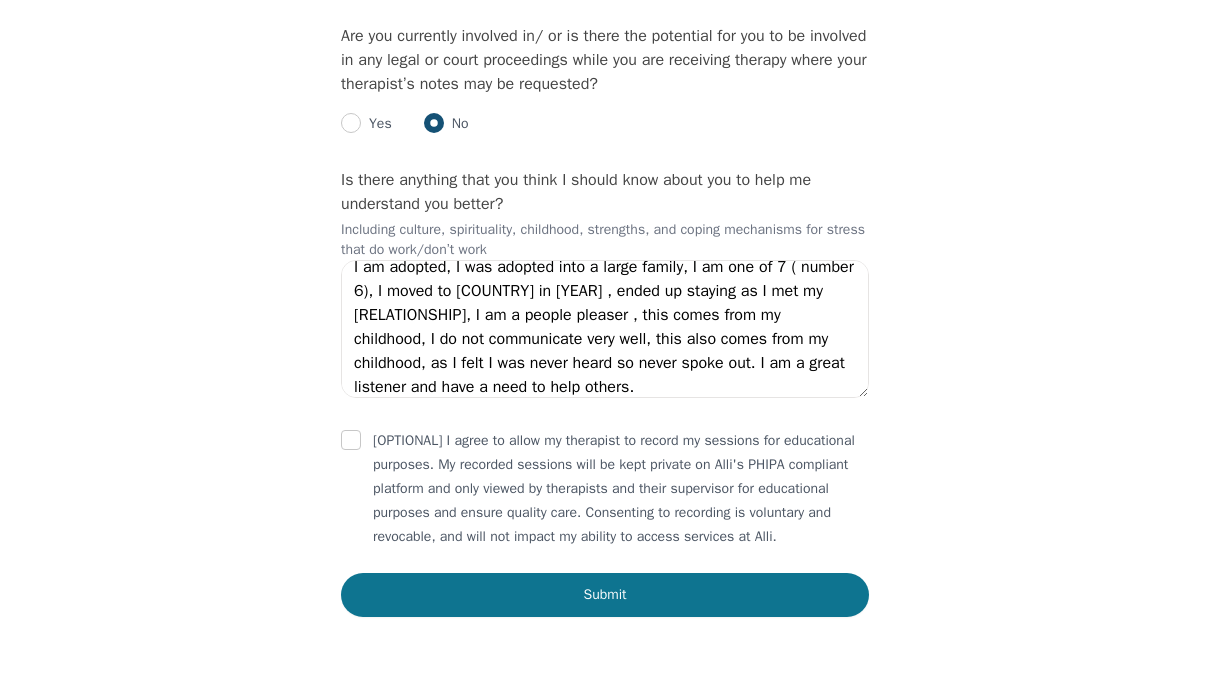click on "Submit" at bounding box center [605, 595] 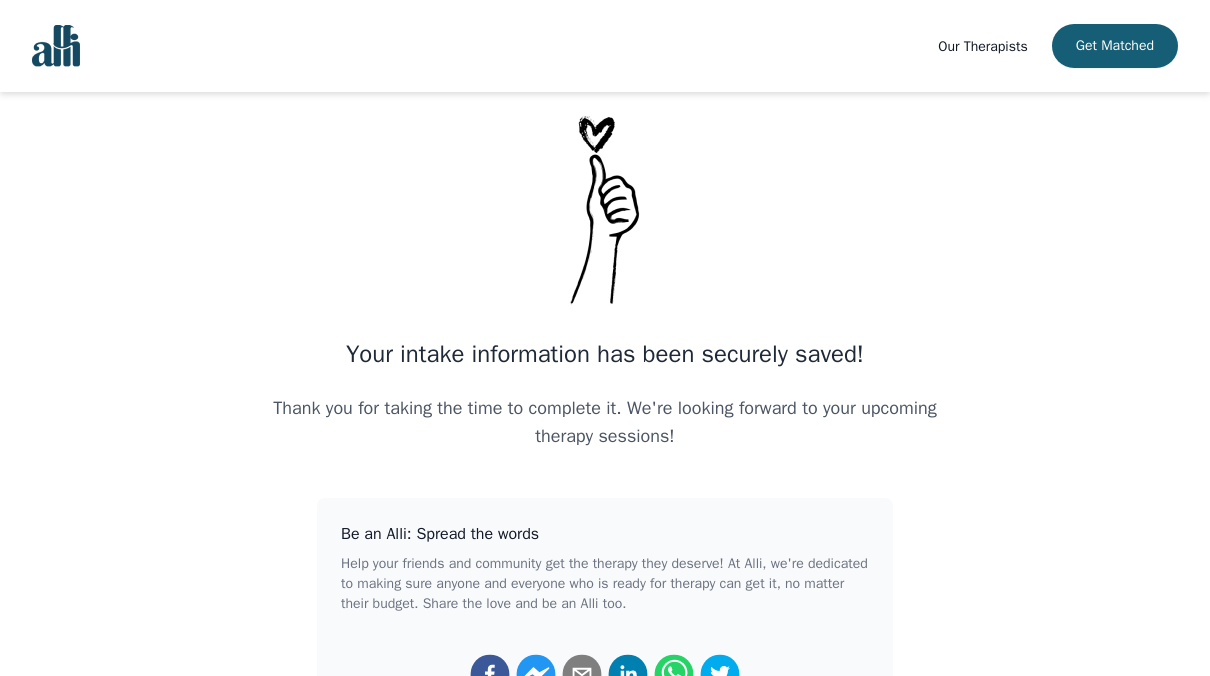 scroll, scrollTop: 0, scrollLeft: 0, axis: both 